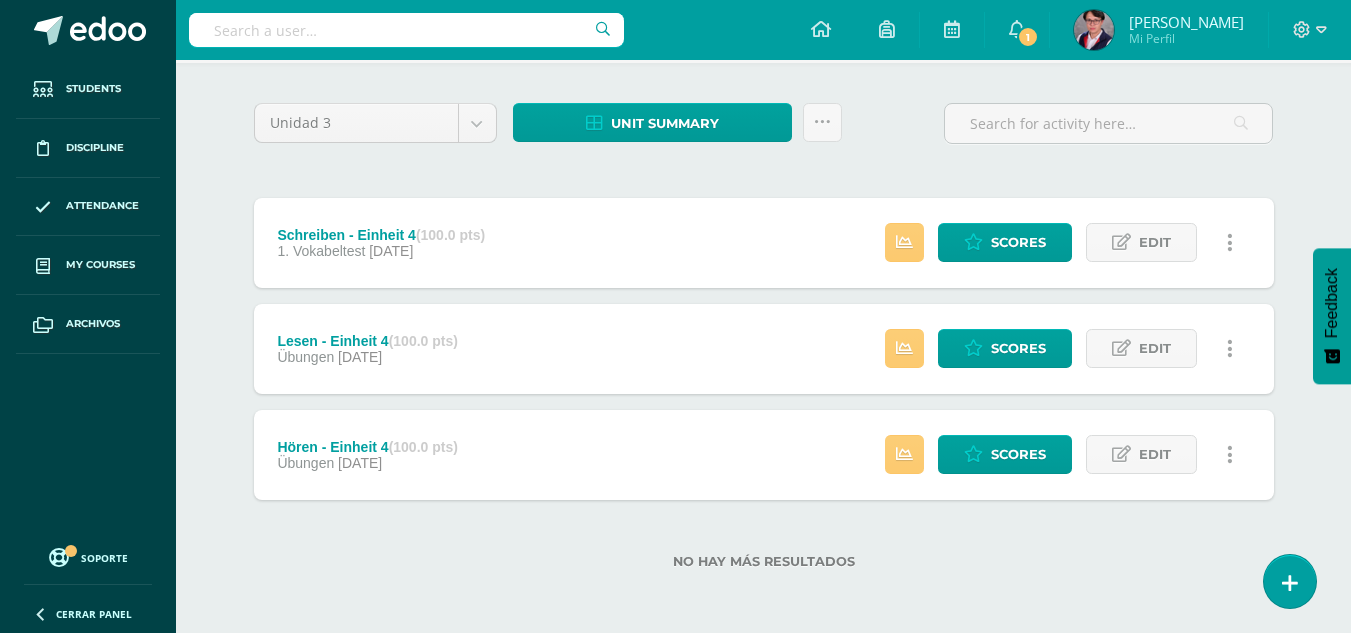 scroll, scrollTop: 0, scrollLeft: 0, axis: both 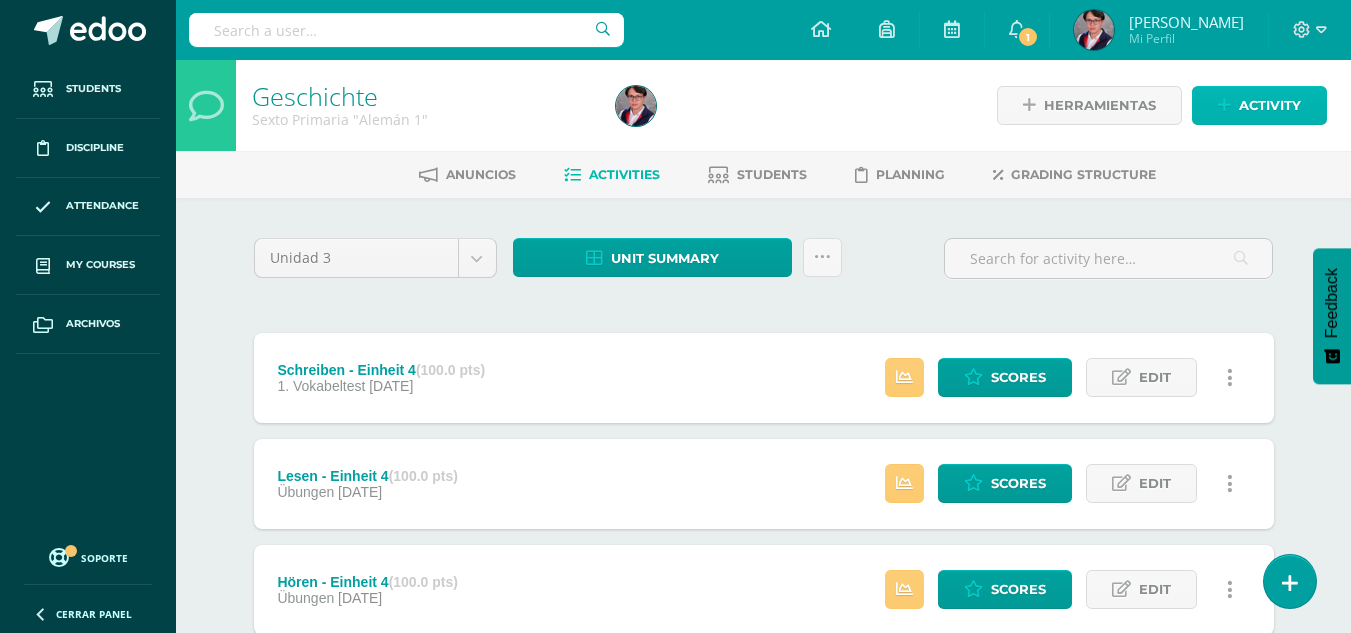 click on "Activity" at bounding box center [1270, 105] 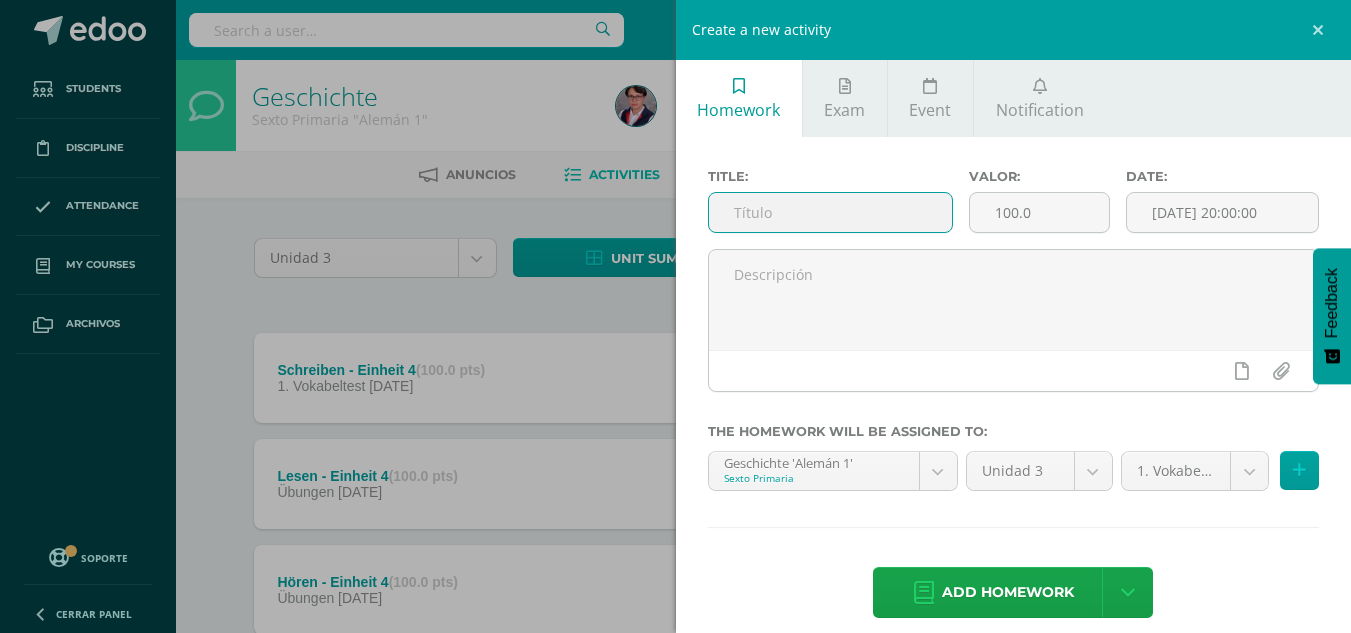 click at bounding box center [830, 212] 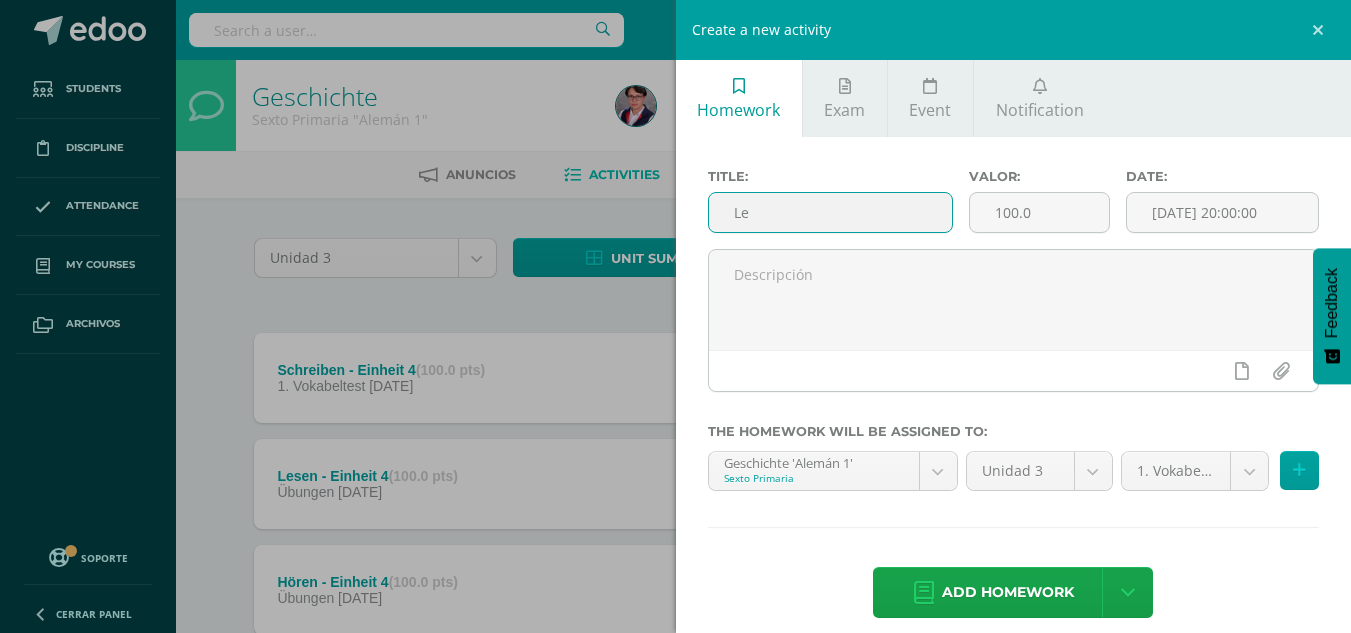 type on "L" 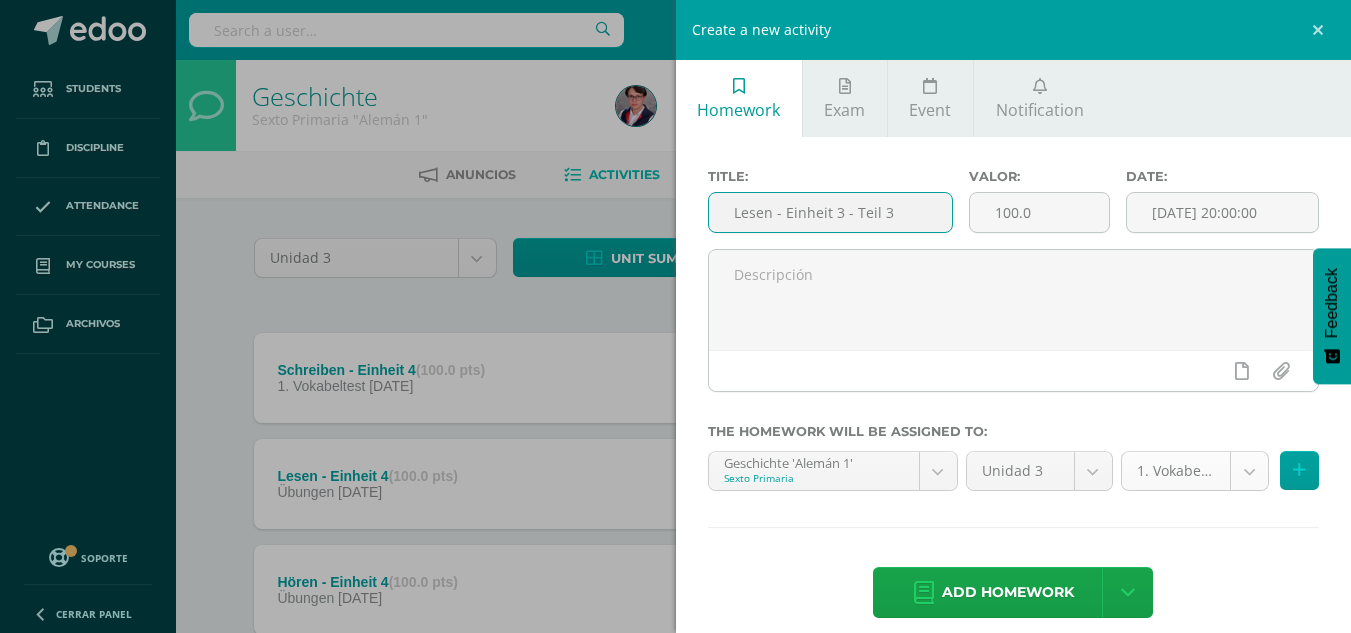 type on "Lesen - Einheit 3 - Teil 3" 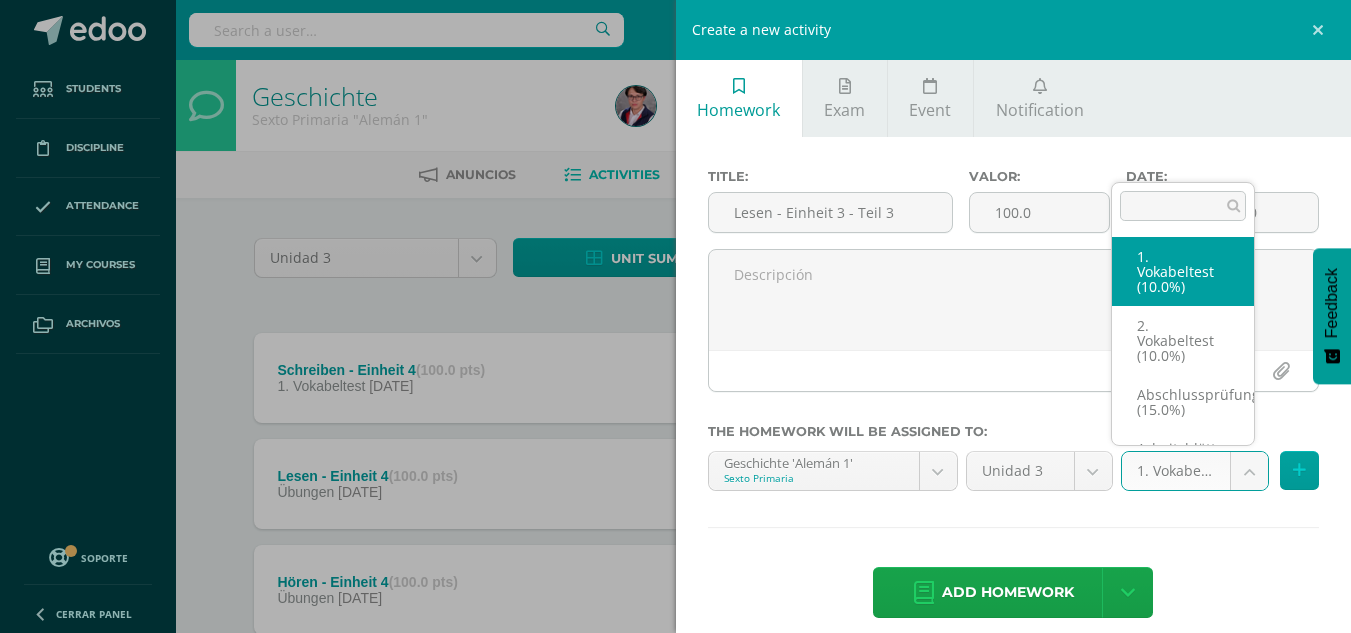 click on "Students Discipline Attendance My courses Archivos Soporte
Centro de ayuda
Últimas actualizaciones
10+ Cerrar panel
Neuronet
Segundo
Primaria
"A"
Activities Students Planning Grading structure
Neuronet
Segundo
Primaria
"B"
Activities Students Planning Grading structure
Deutsche Sprache
Quinto
Primaria
"Alemán 1"
Activities Students Planning Grading structure
Sachunterricht
Activities Students Planning Grading structure Activities Students Planning Activities 1" at bounding box center (675, 384) 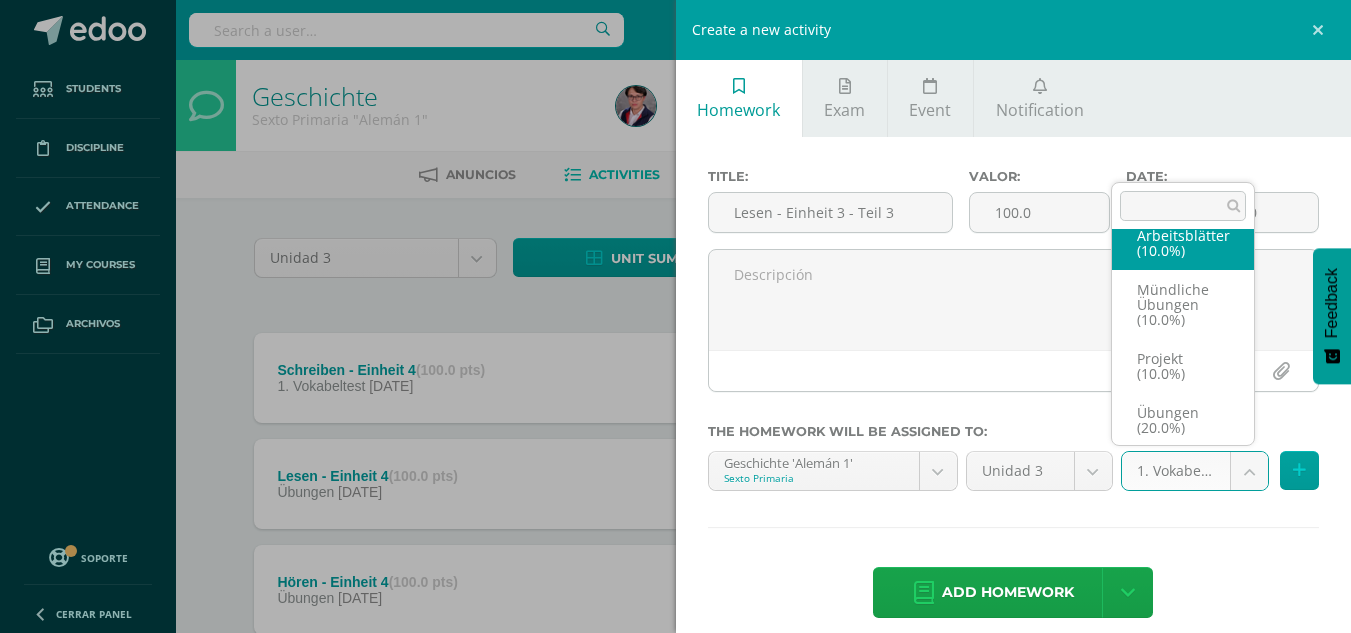 scroll, scrollTop: 277, scrollLeft: 0, axis: vertical 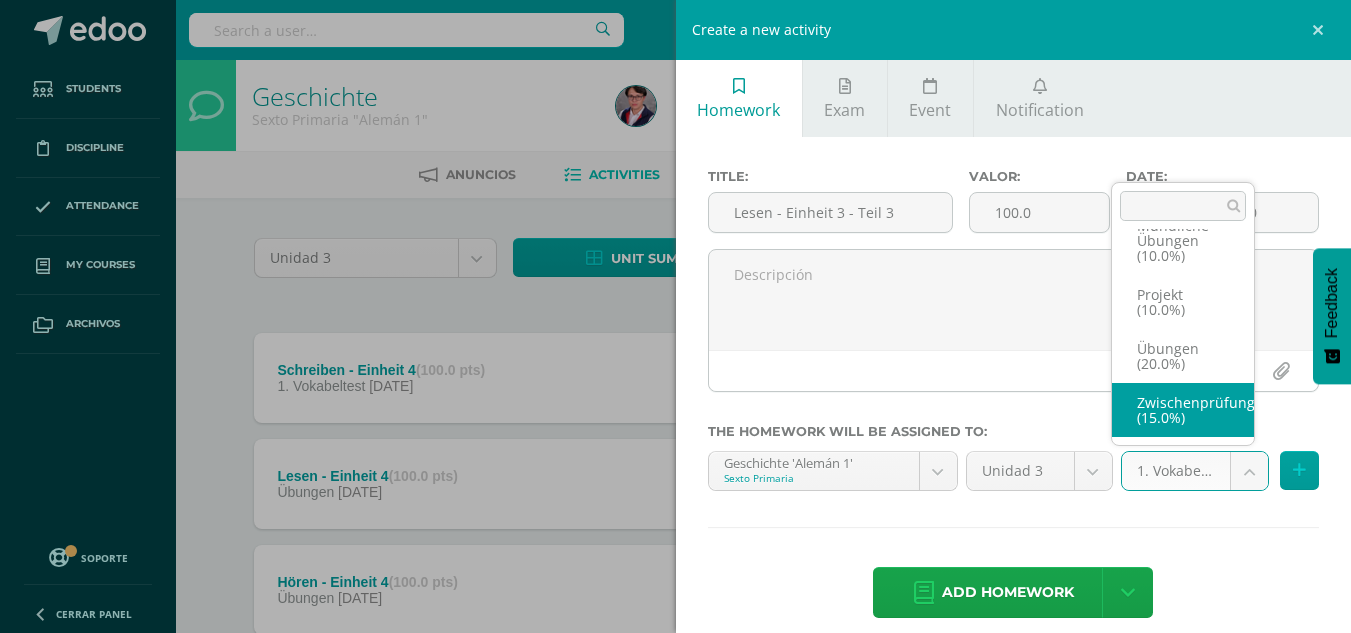 select on "226313" 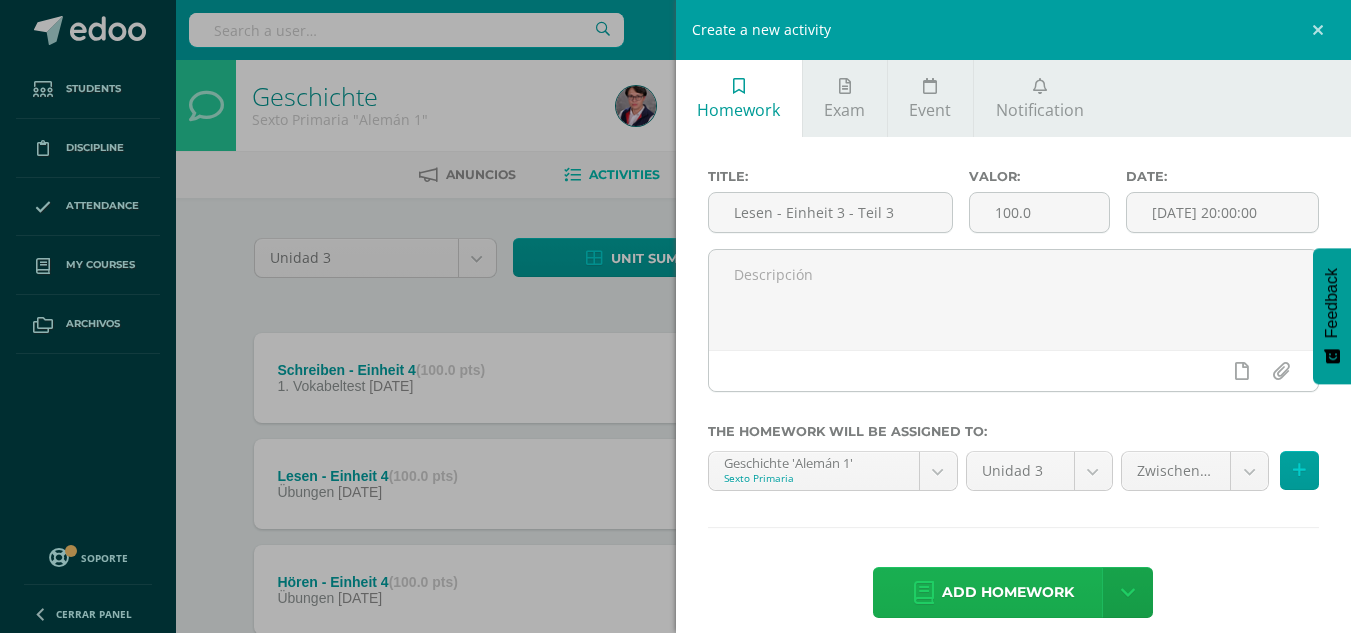 click on "Add homework" at bounding box center [1008, 592] 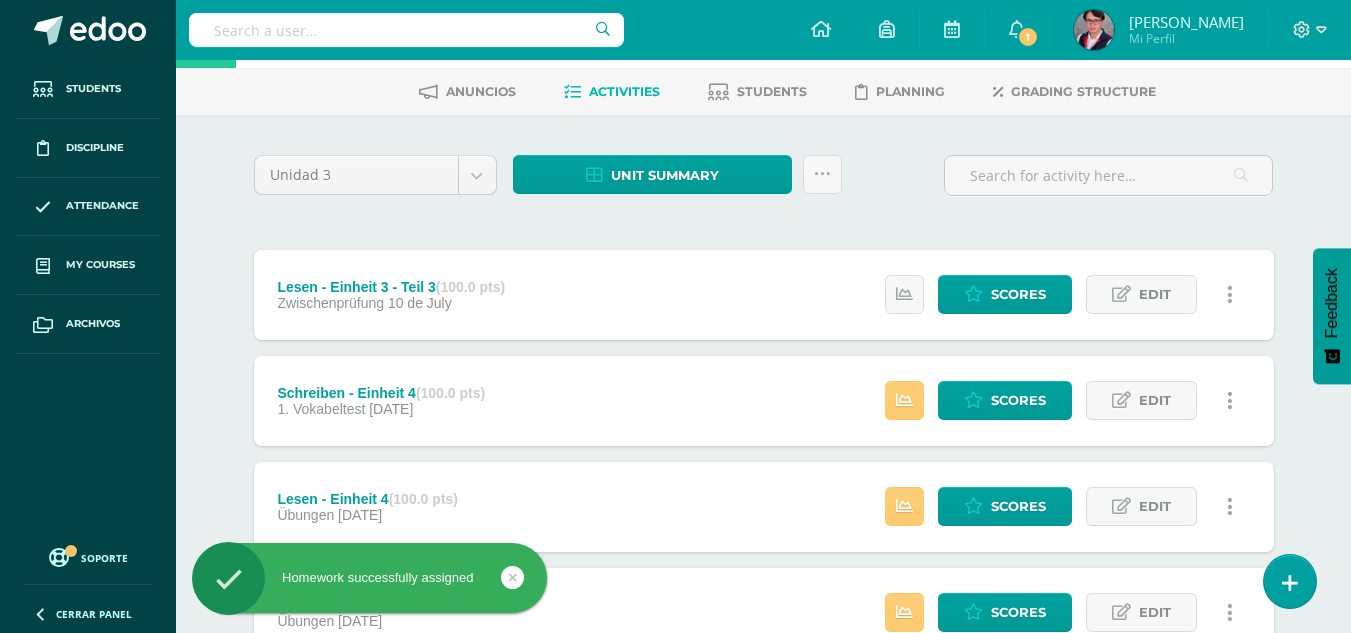 scroll, scrollTop: 80, scrollLeft: 0, axis: vertical 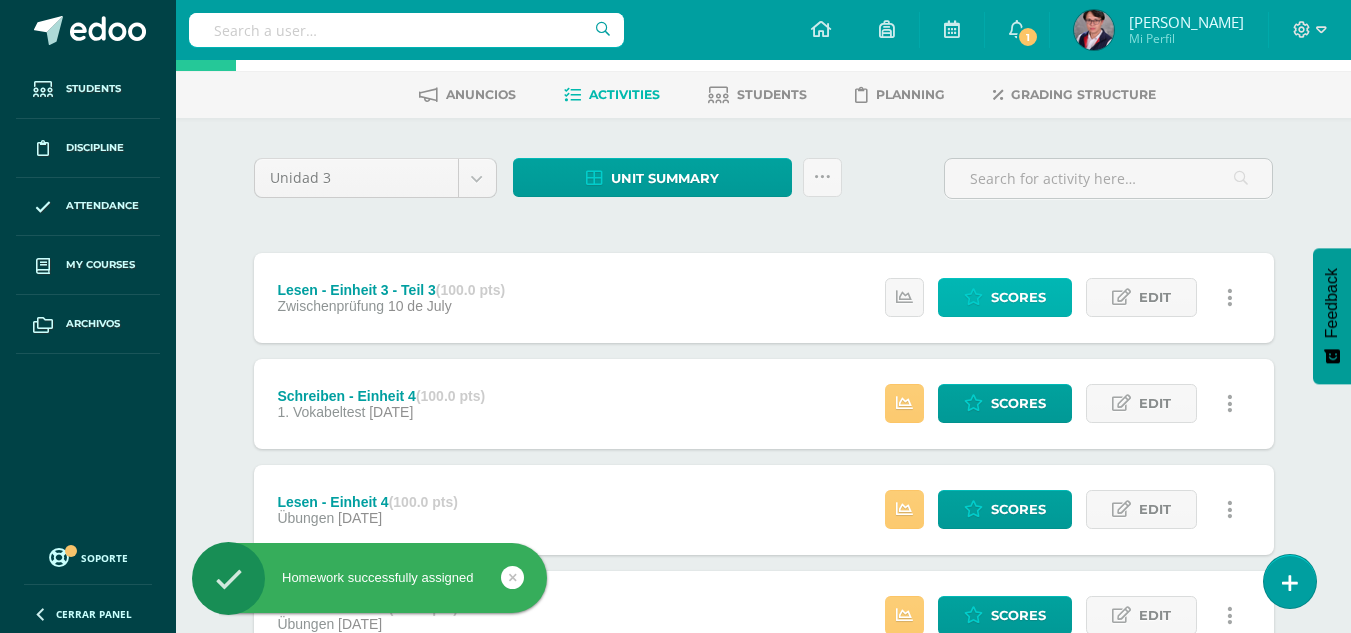 click on "Scores" at bounding box center (1018, 297) 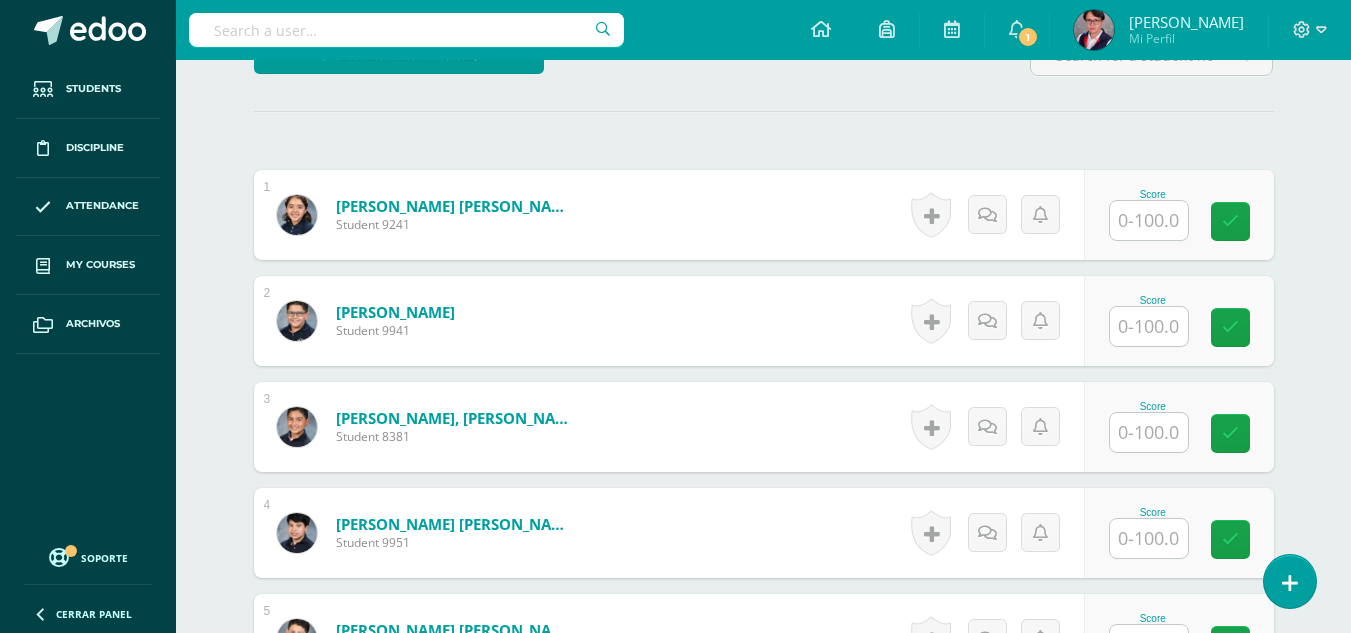scroll, scrollTop: 526, scrollLeft: 0, axis: vertical 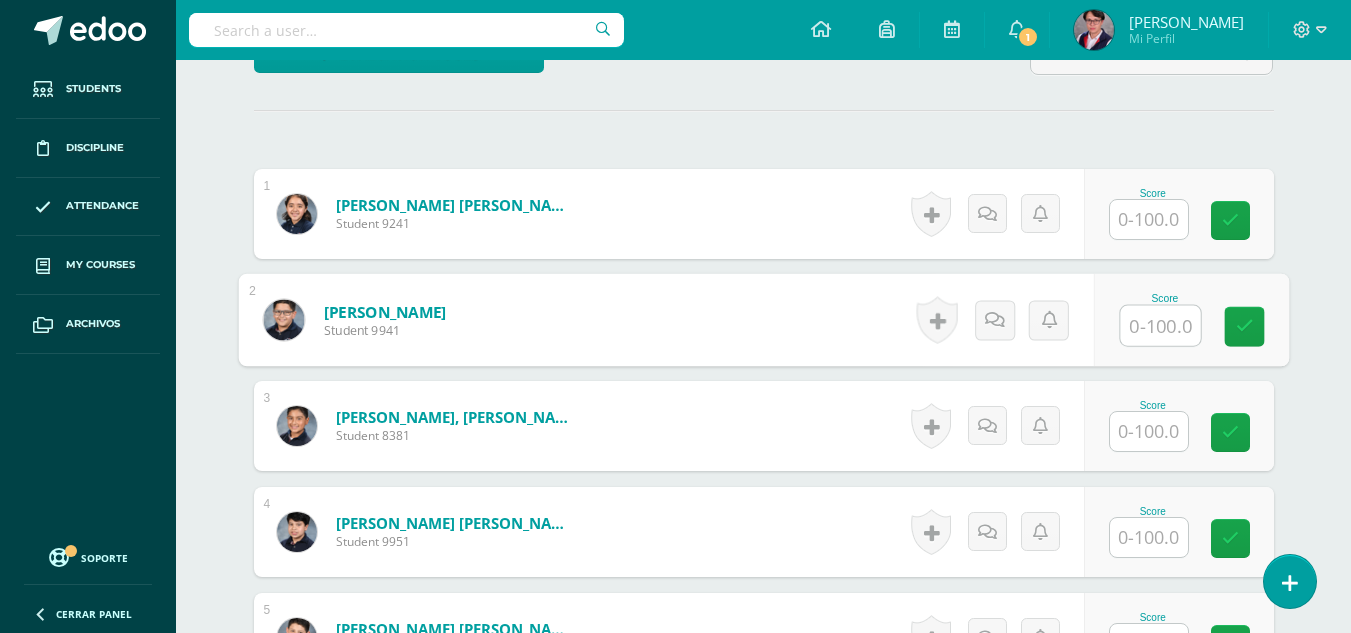 click at bounding box center (1160, 326) 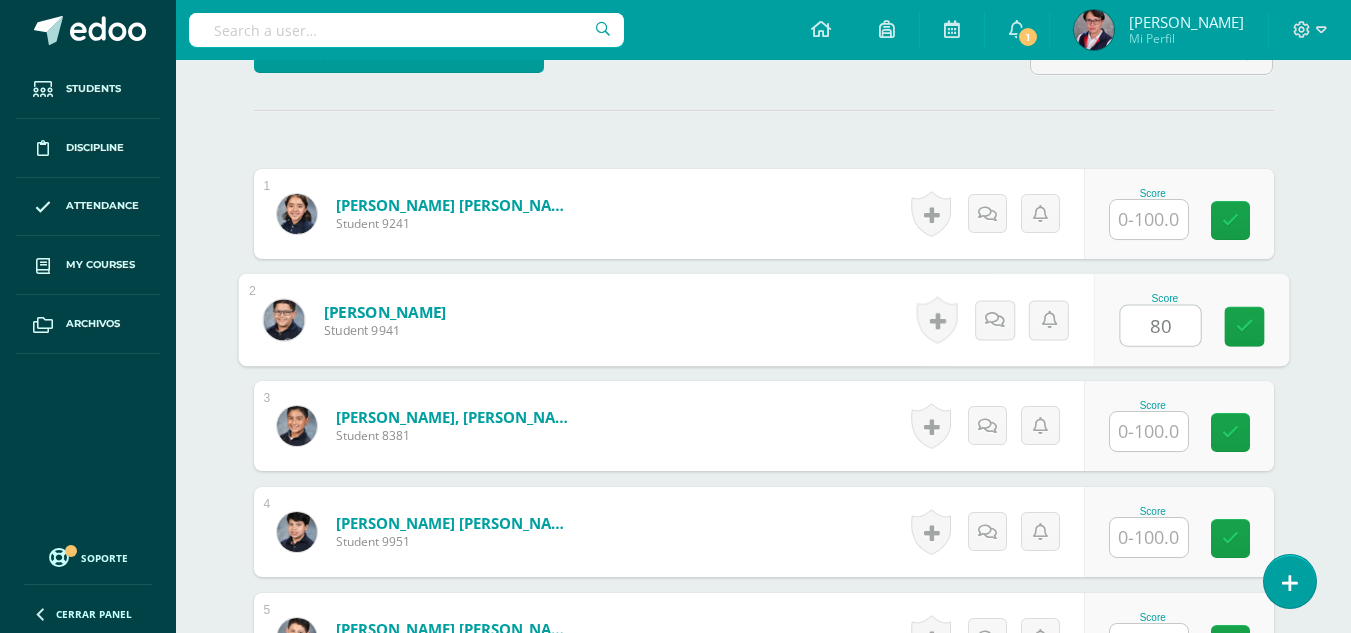 type on "80" 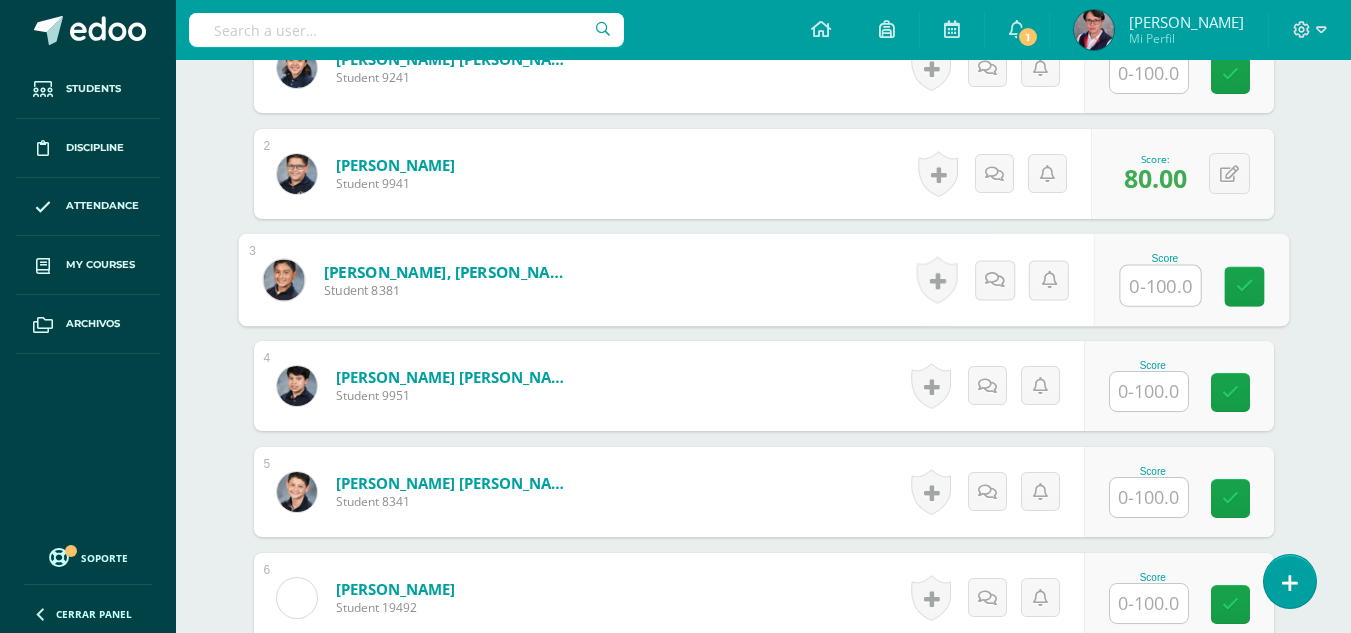 scroll, scrollTop: 697, scrollLeft: 0, axis: vertical 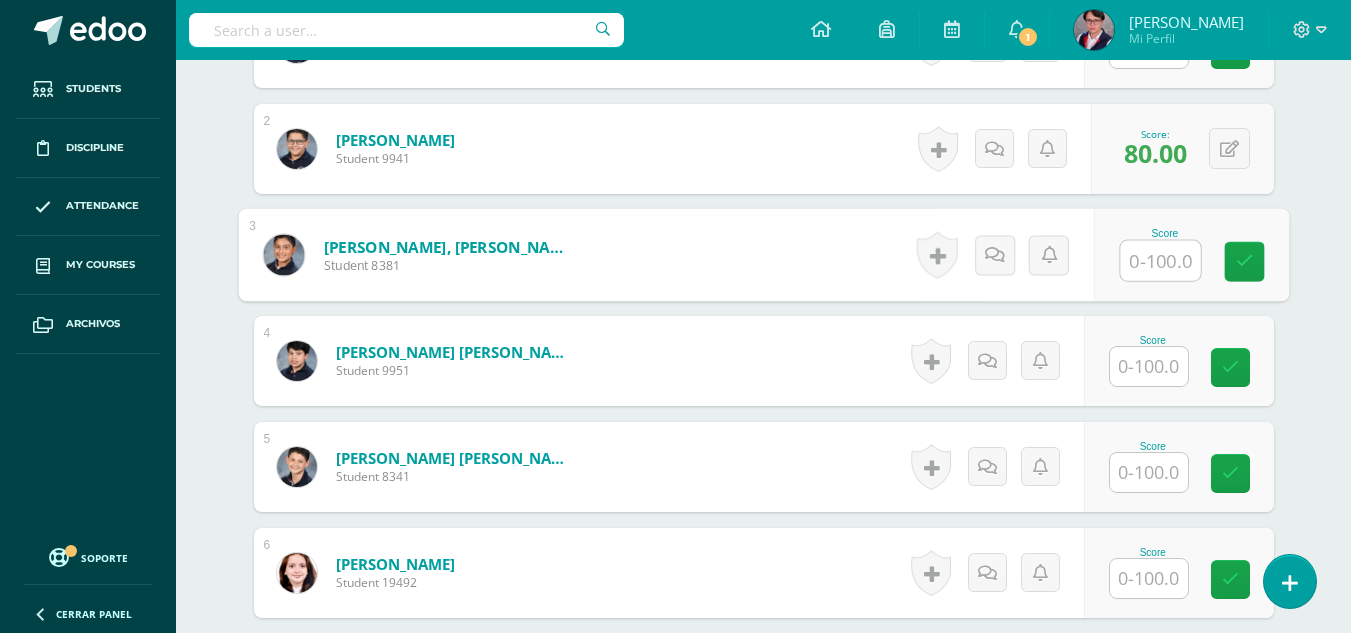 click at bounding box center [1149, 366] 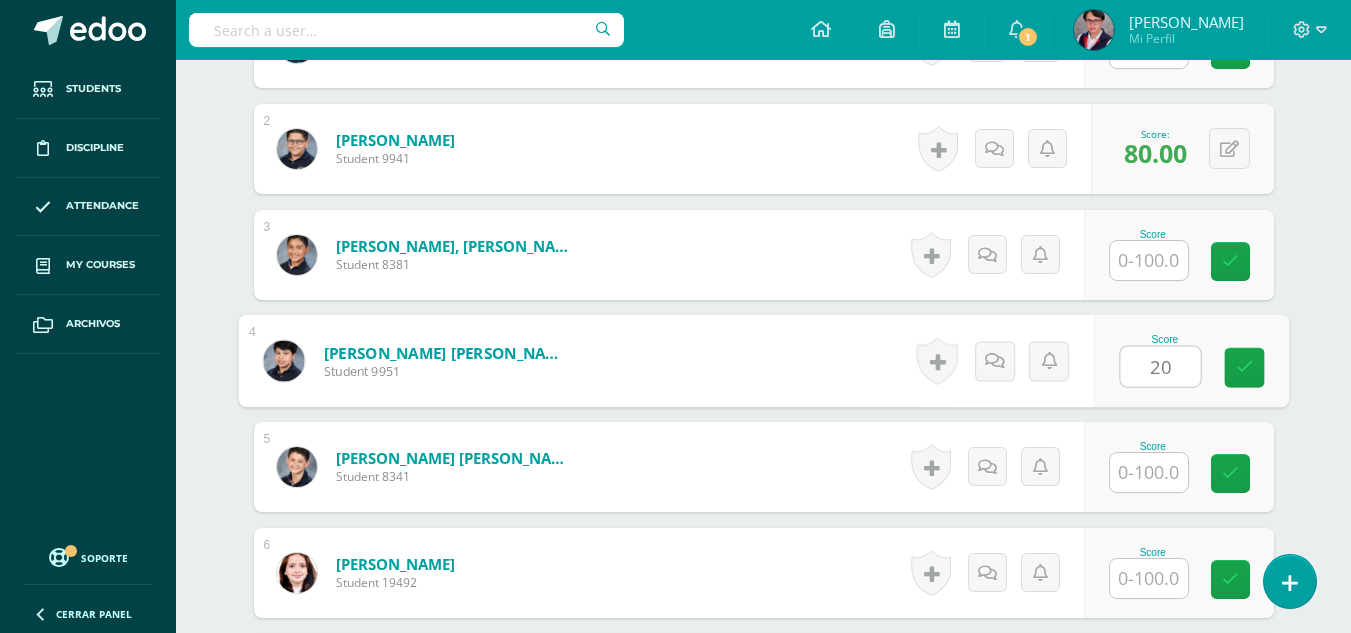 type on "20" 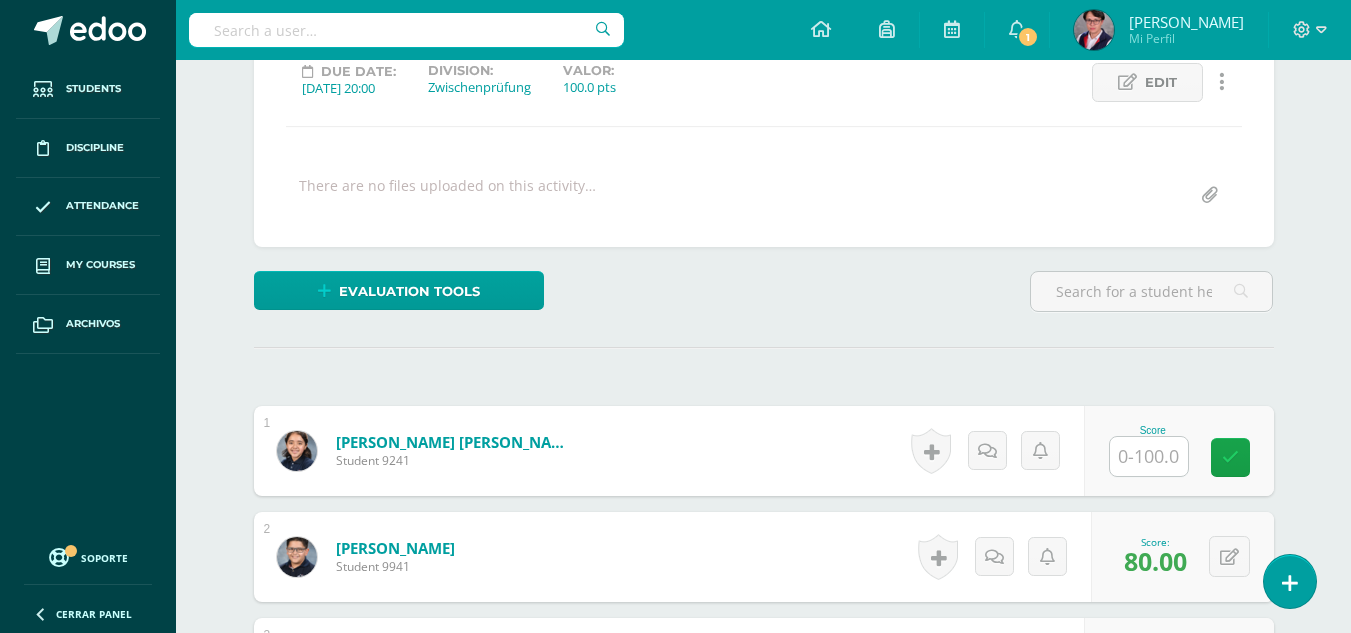 scroll, scrollTop: 392, scrollLeft: 0, axis: vertical 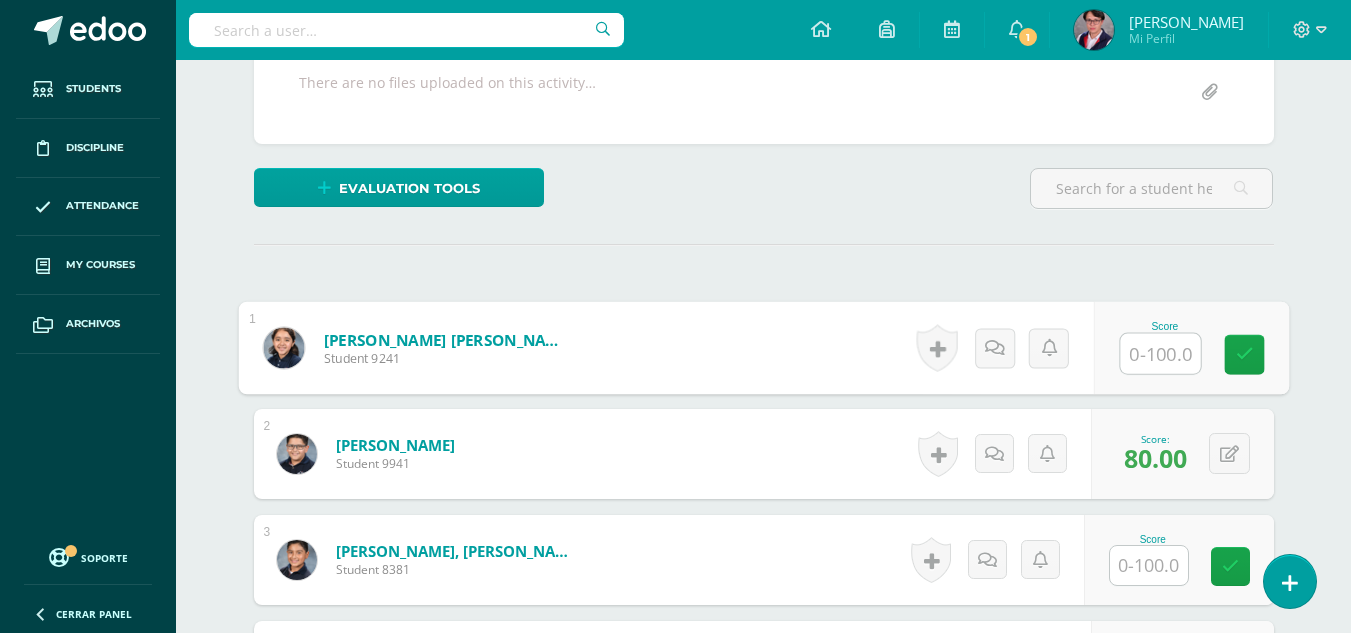 click at bounding box center (1160, 354) 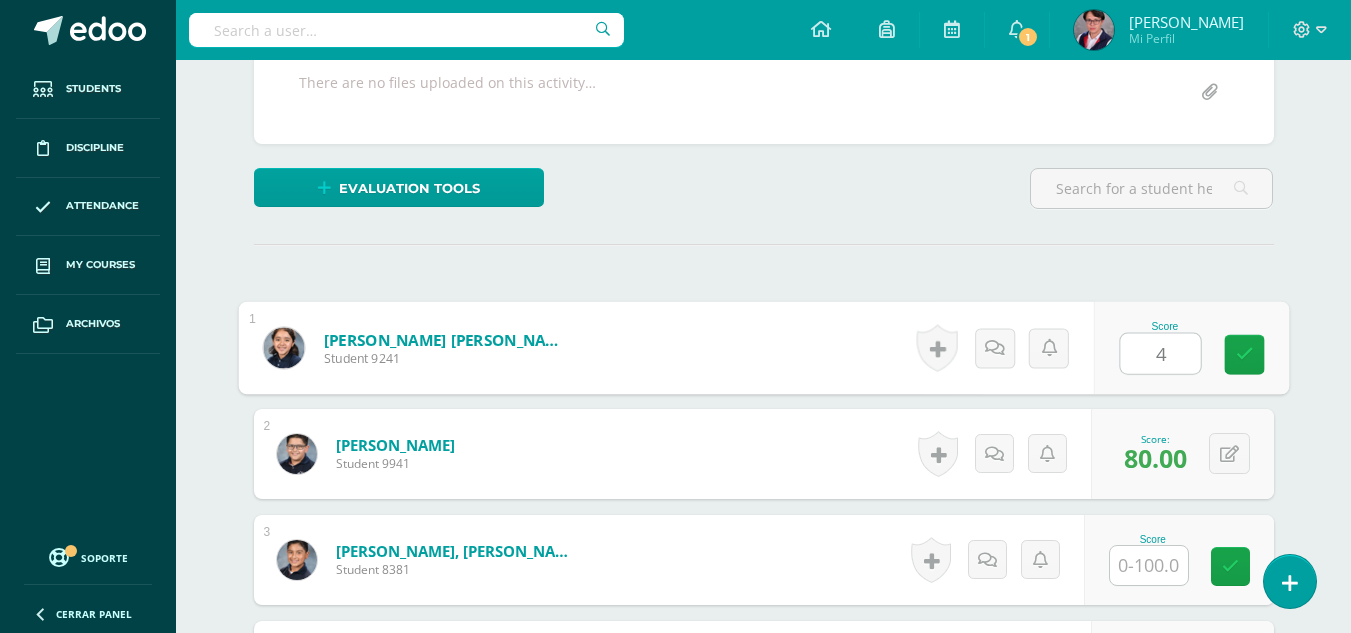 type on "40" 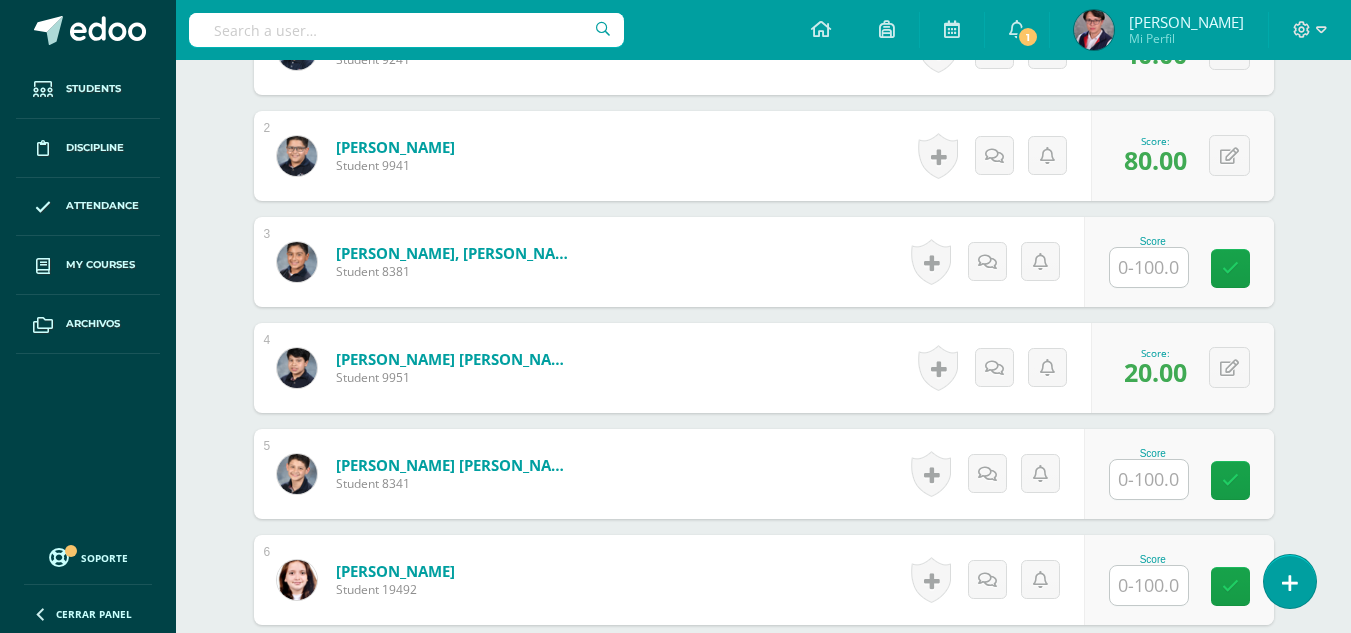 scroll, scrollTop: 691, scrollLeft: 0, axis: vertical 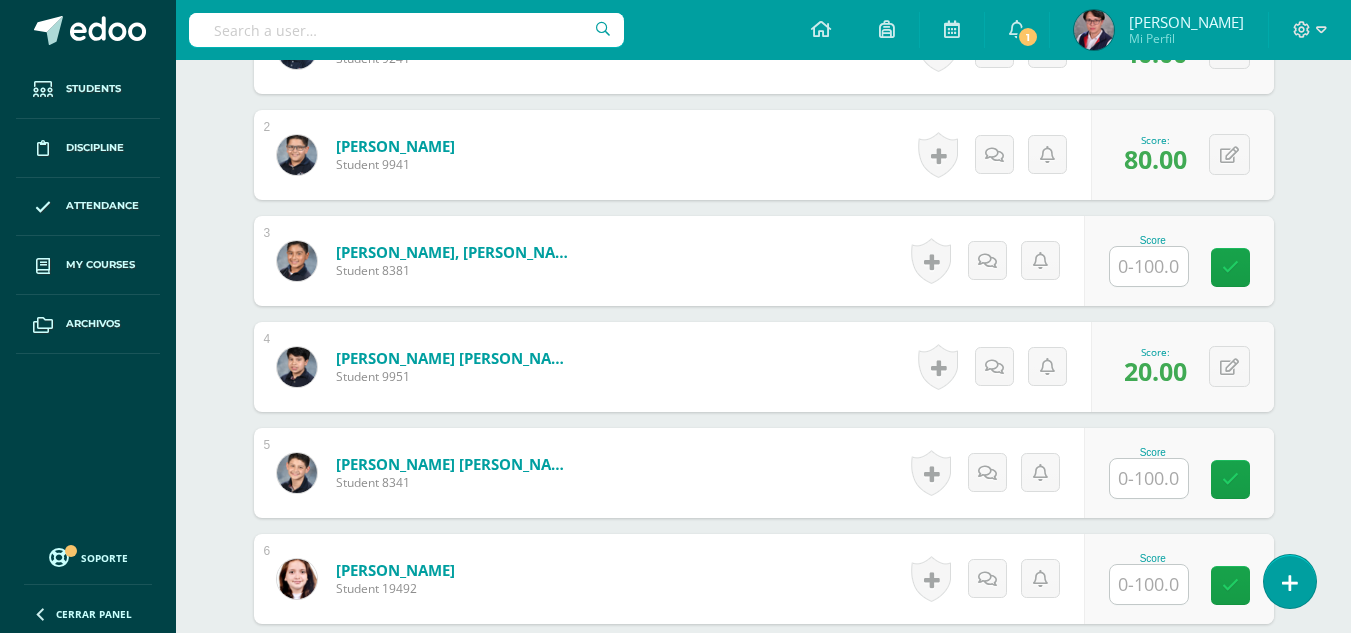 click at bounding box center (1149, 266) 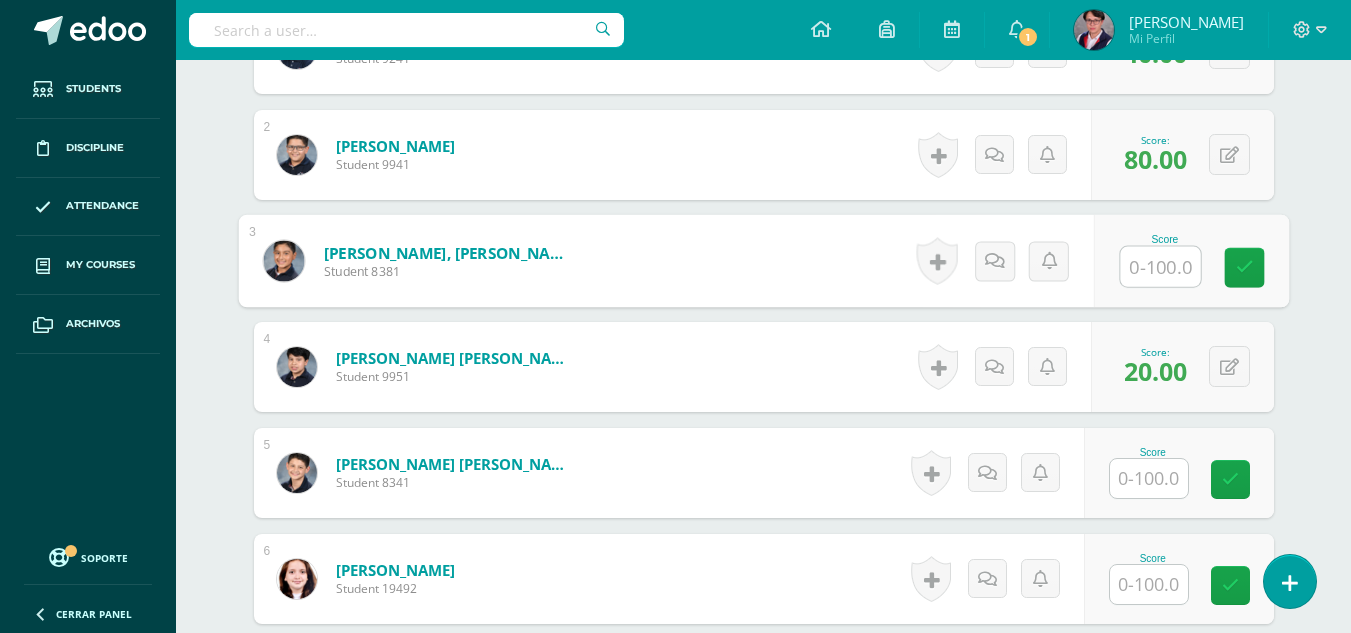 click at bounding box center [1160, 267] 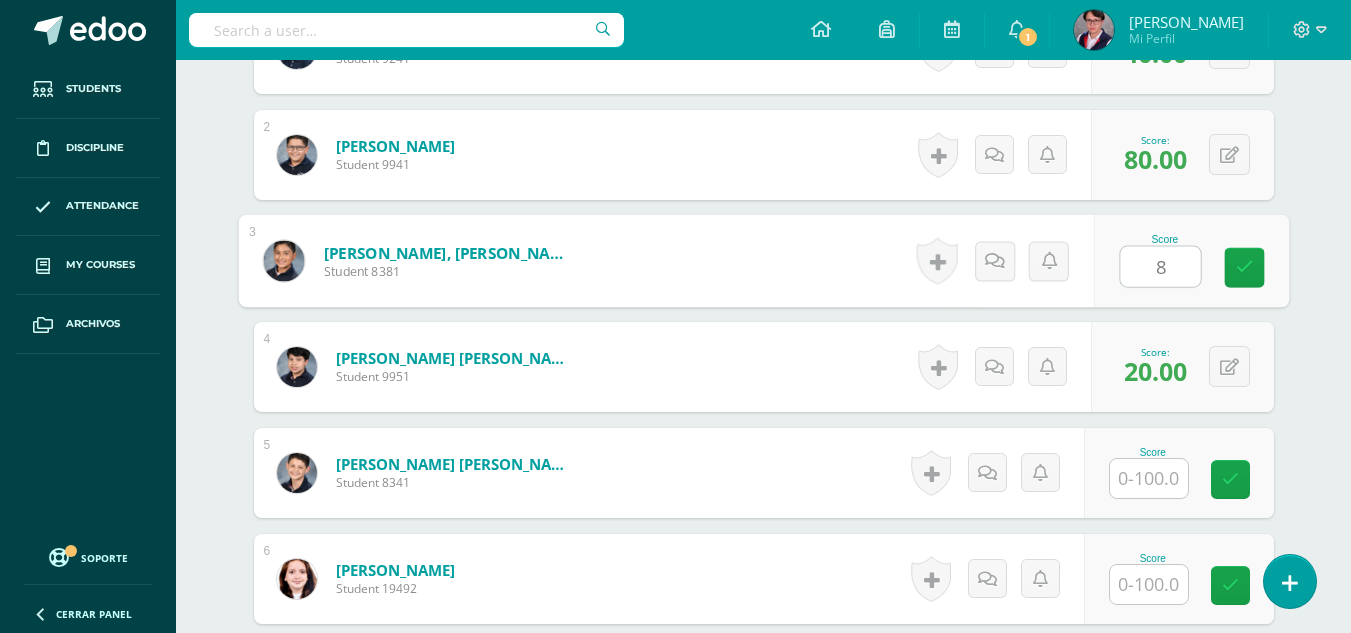 type on "80" 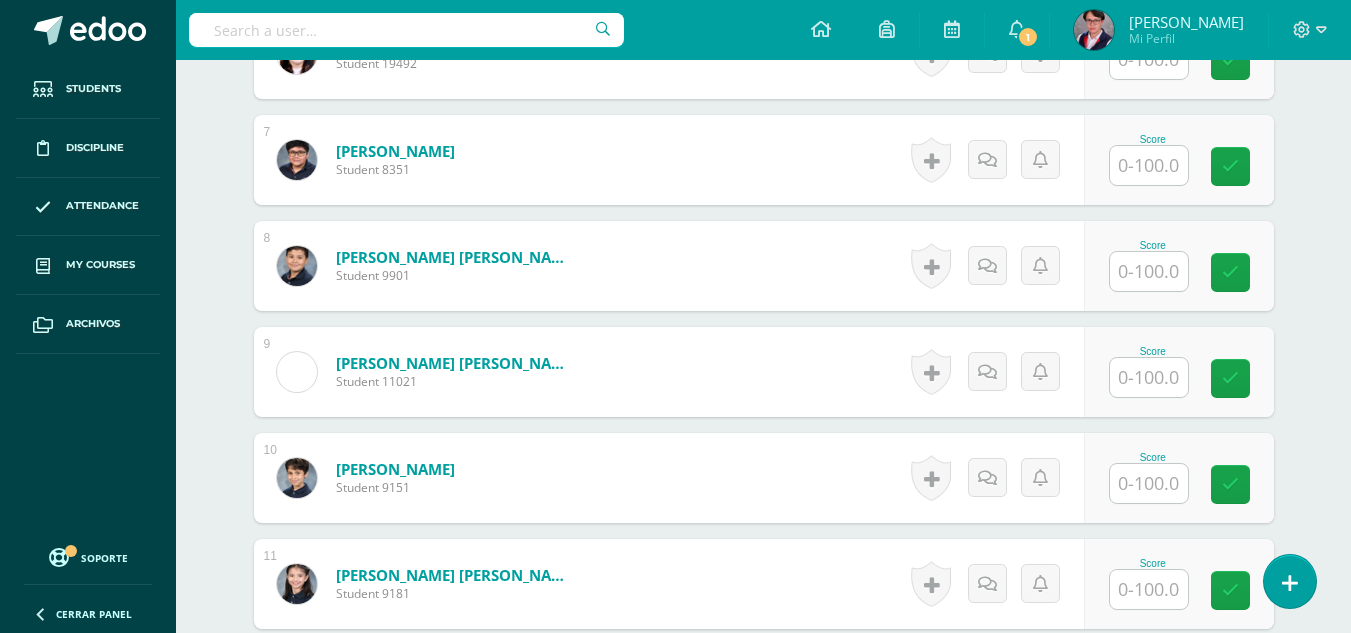 scroll, scrollTop: 1218, scrollLeft: 0, axis: vertical 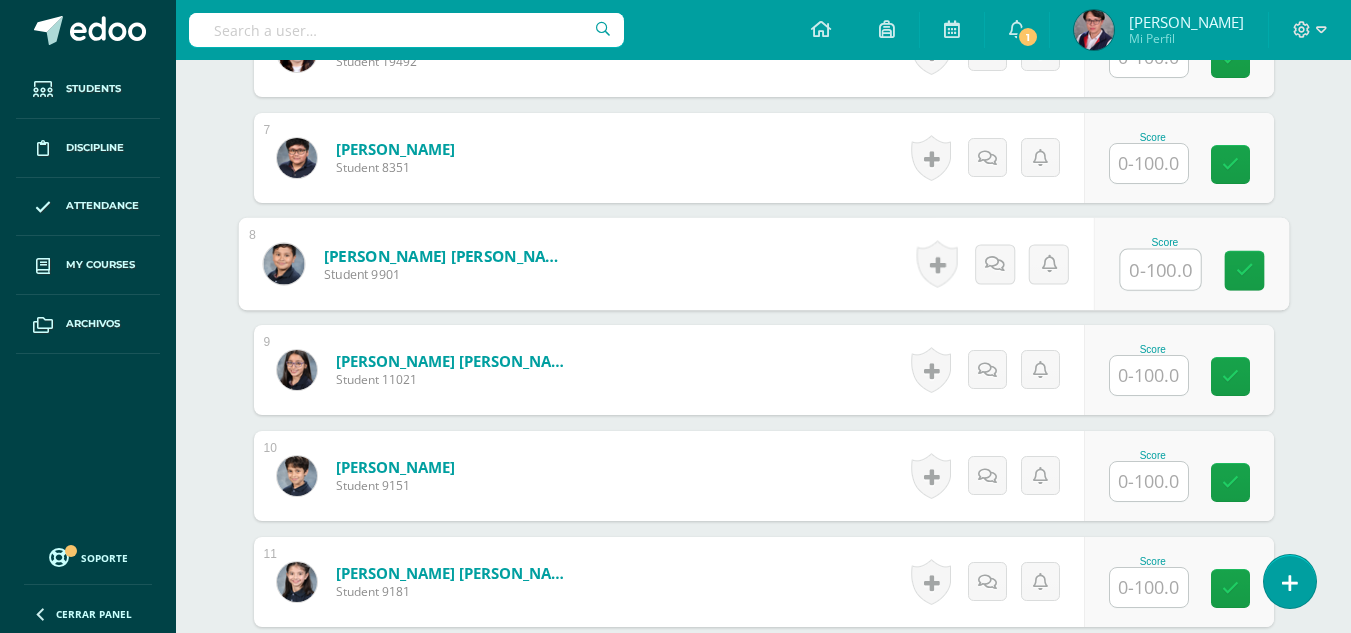 click at bounding box center [1160, 270] 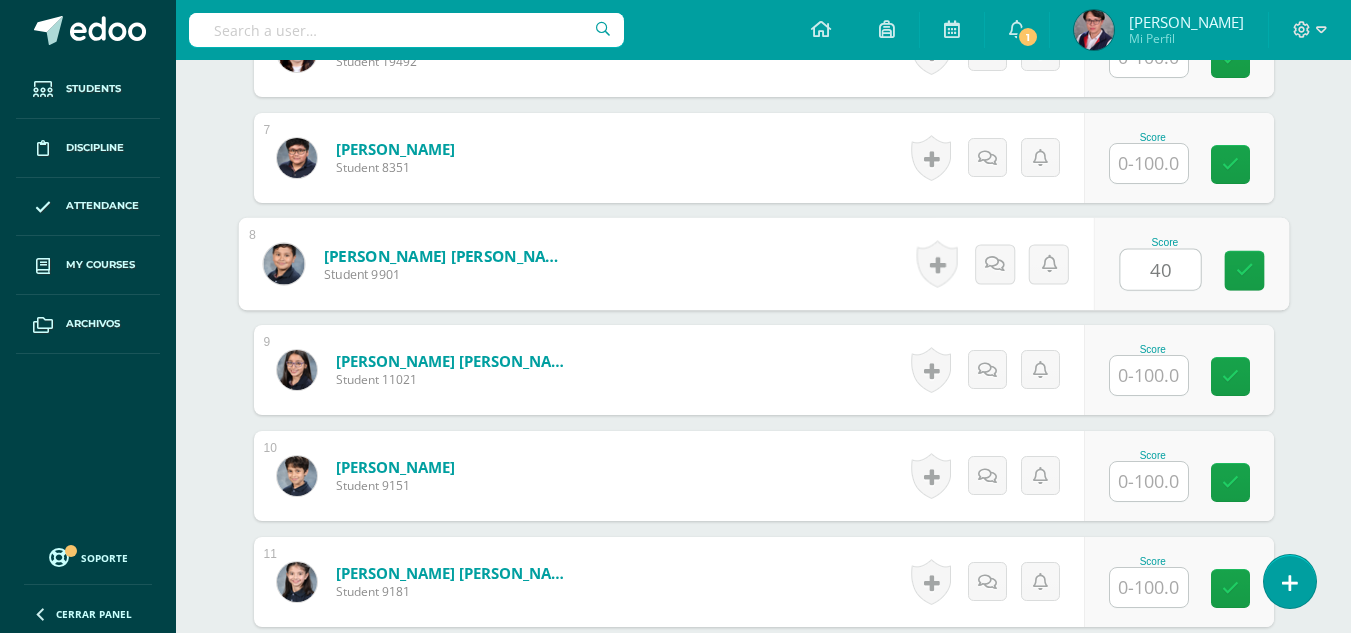 type on "40" 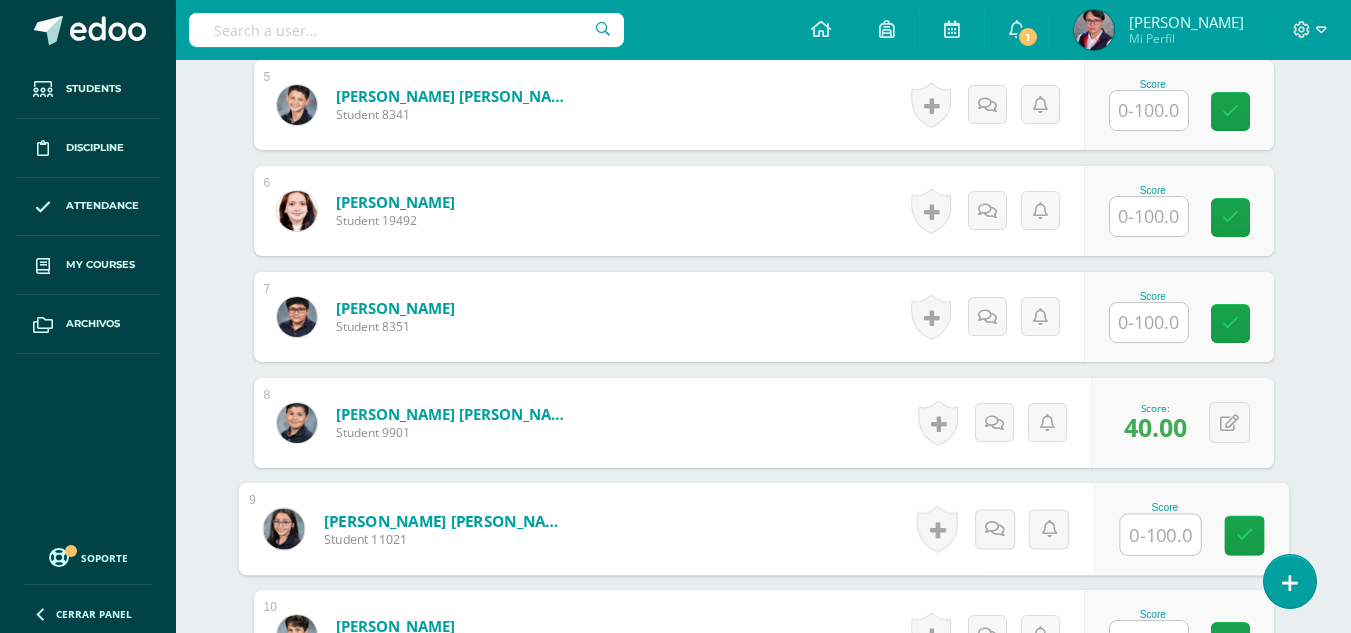 scroll, scrollTop: 1013, scrollLeft: 0, axis: vertical 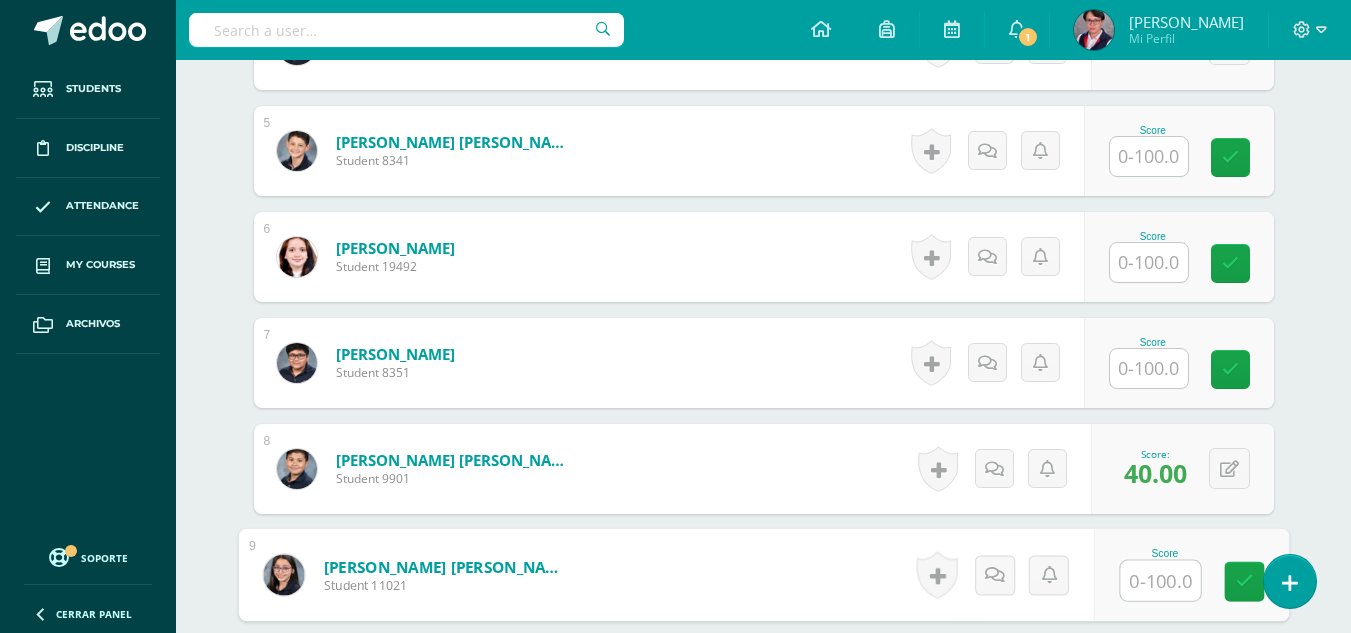 click at bounding box center [1149, 262] 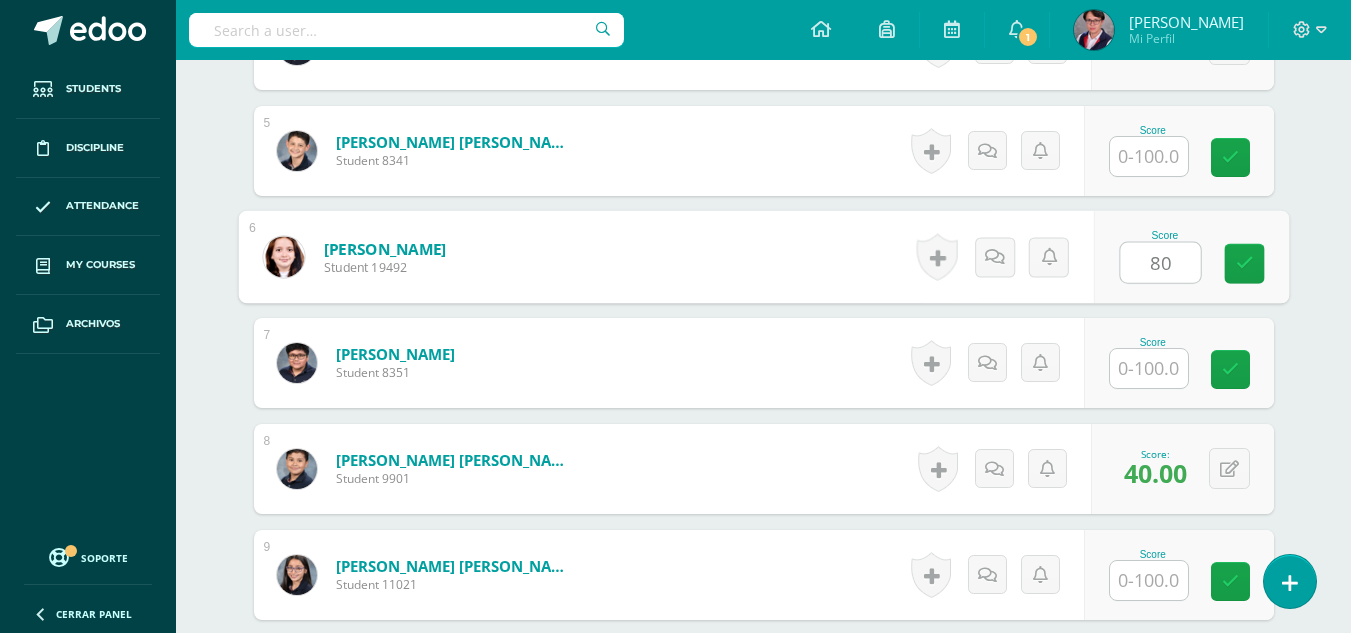 type on "80" 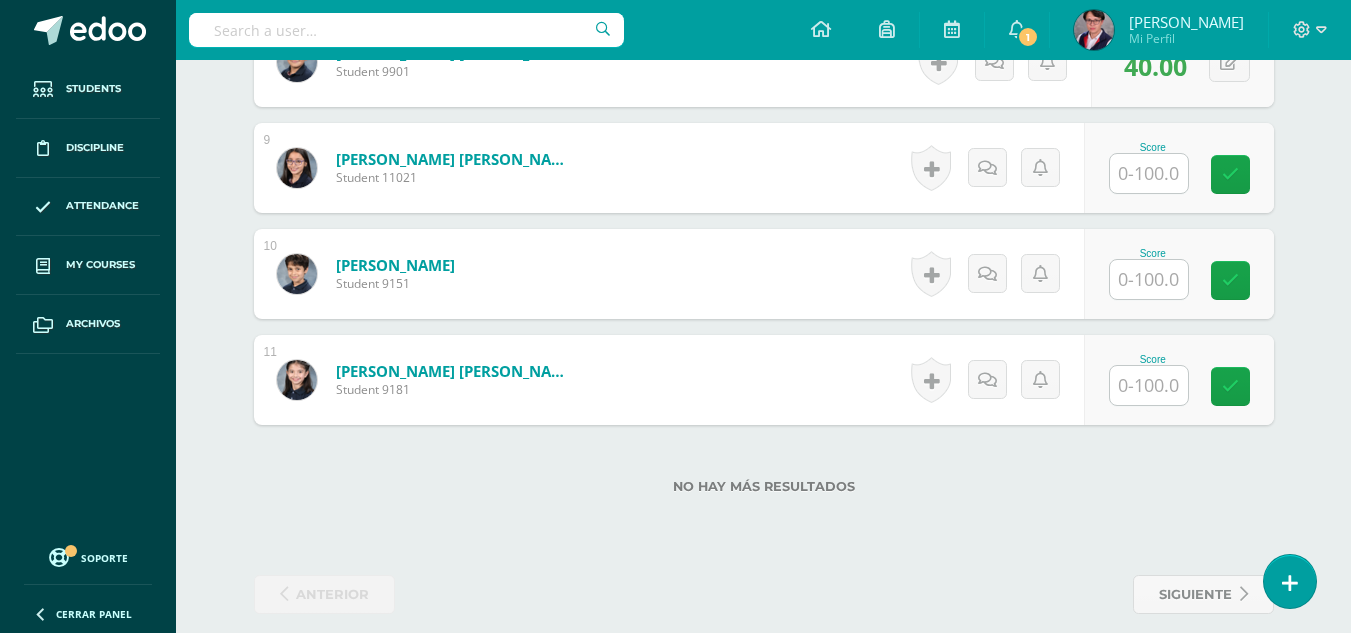 scroll, scrollTop: 1421, scrollLeft: 0, axis: vertical 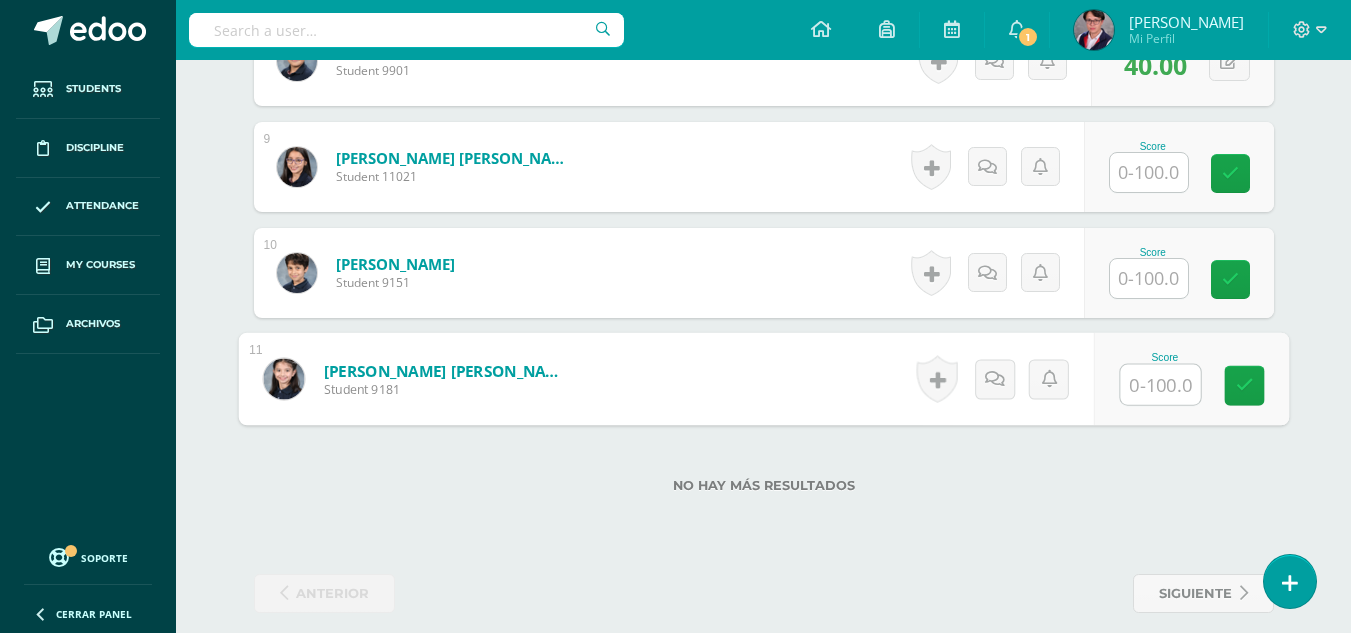 click at bounding box center (1160, 385) 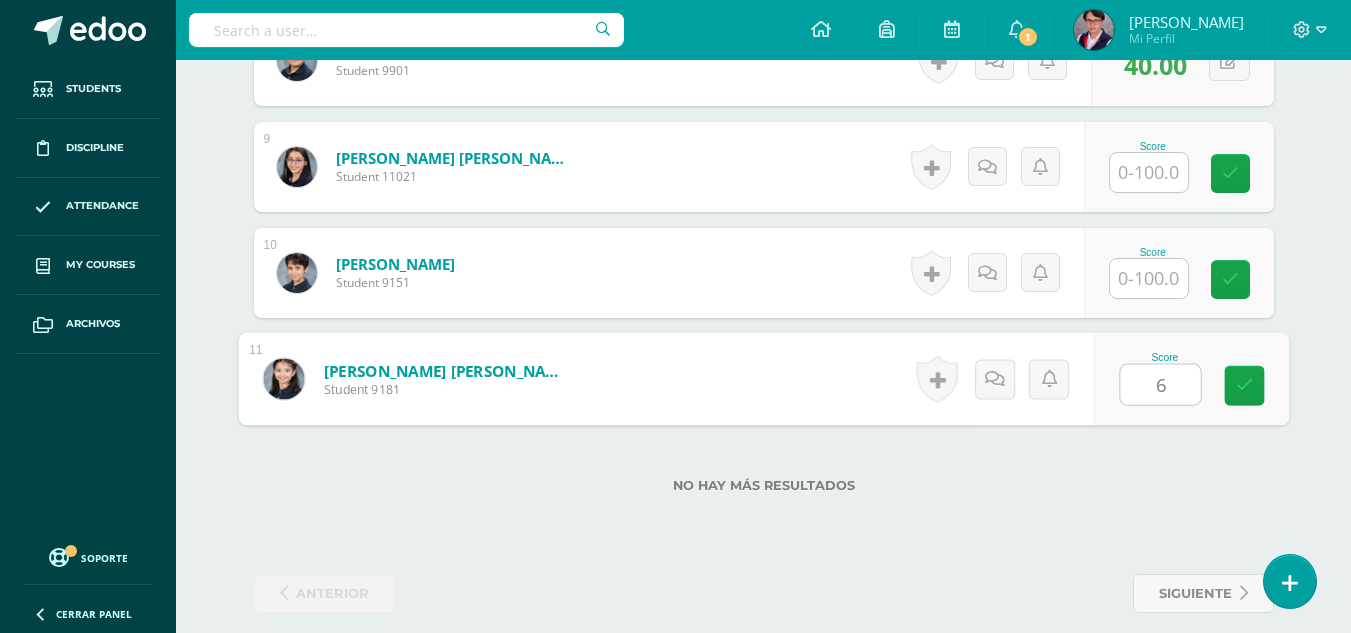 type on "60" 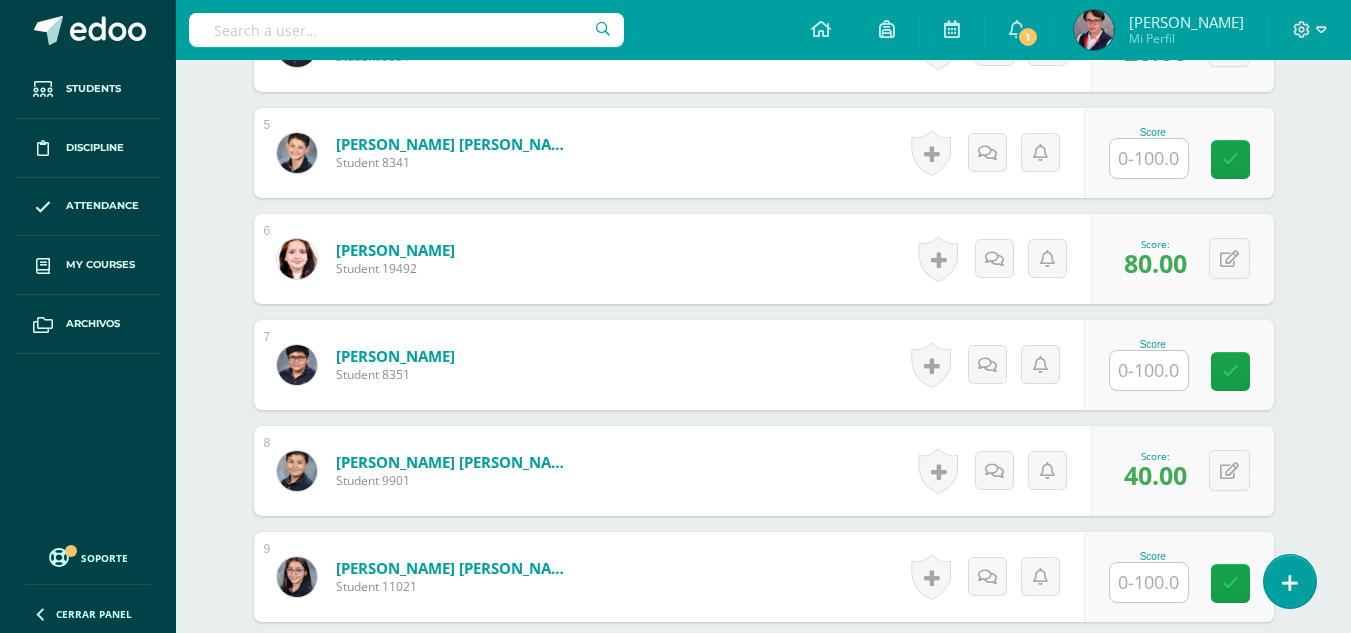 scroll, scrollTop: 1010, scrollLeft: 0, axis: vertical 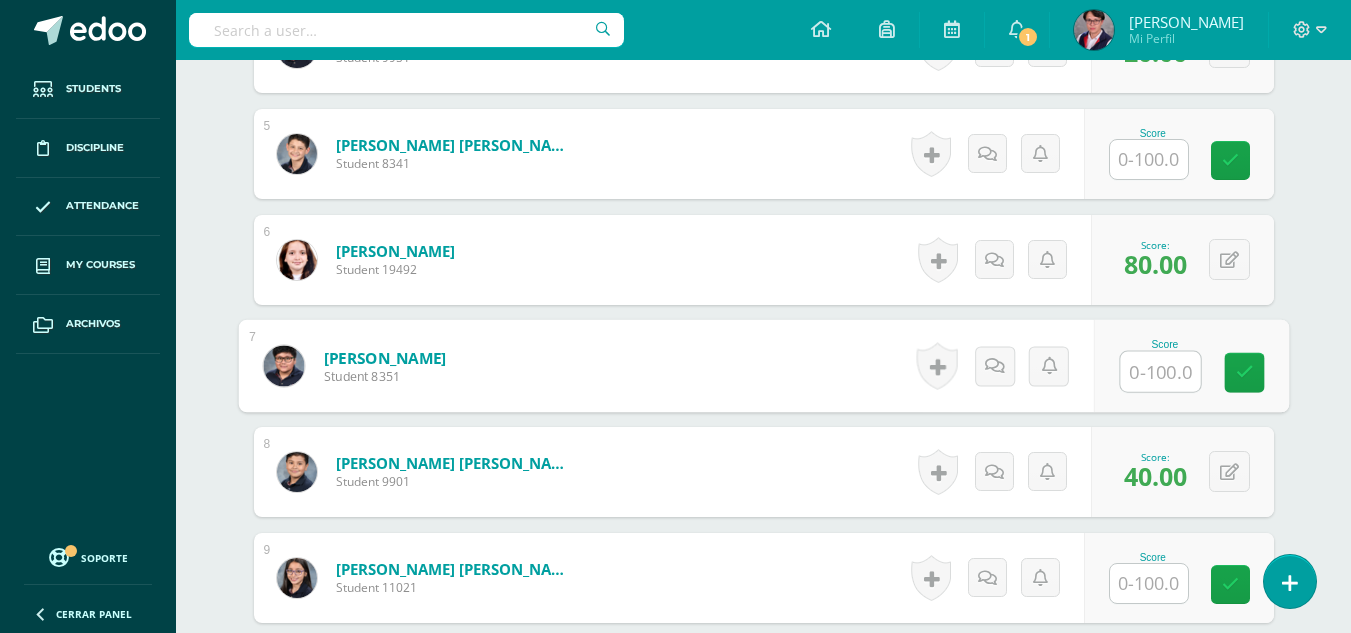 click at bounding box center [1160, 372] 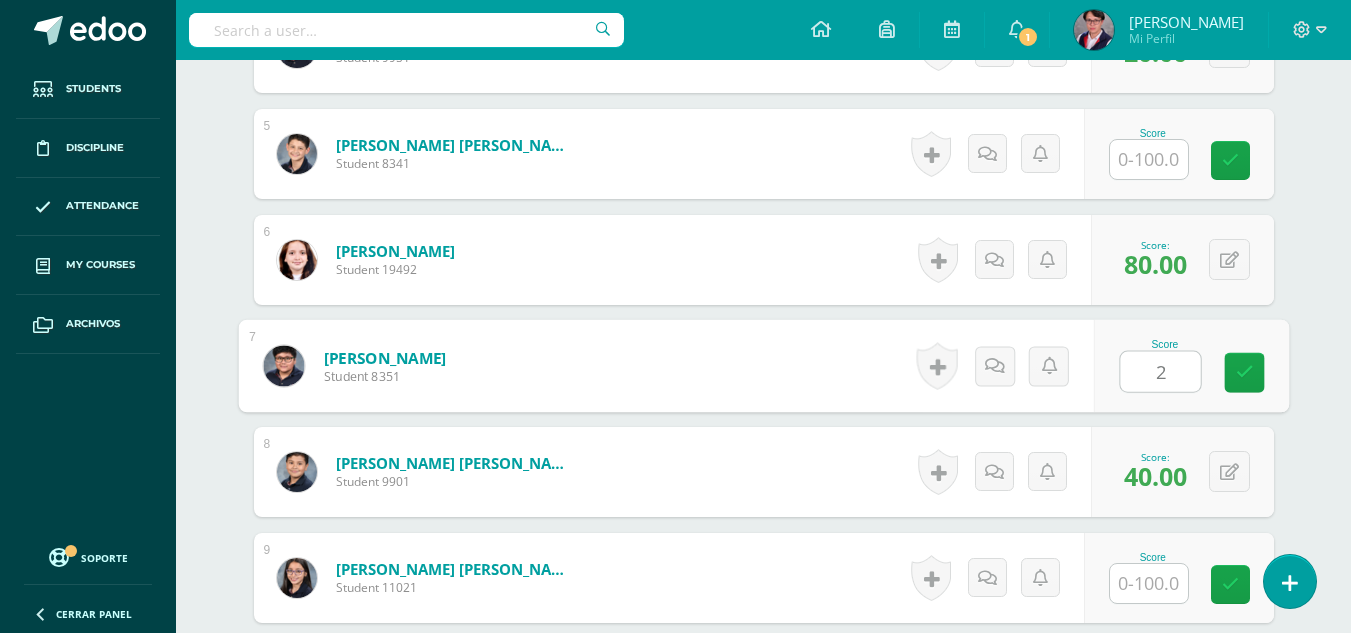 type on "20" 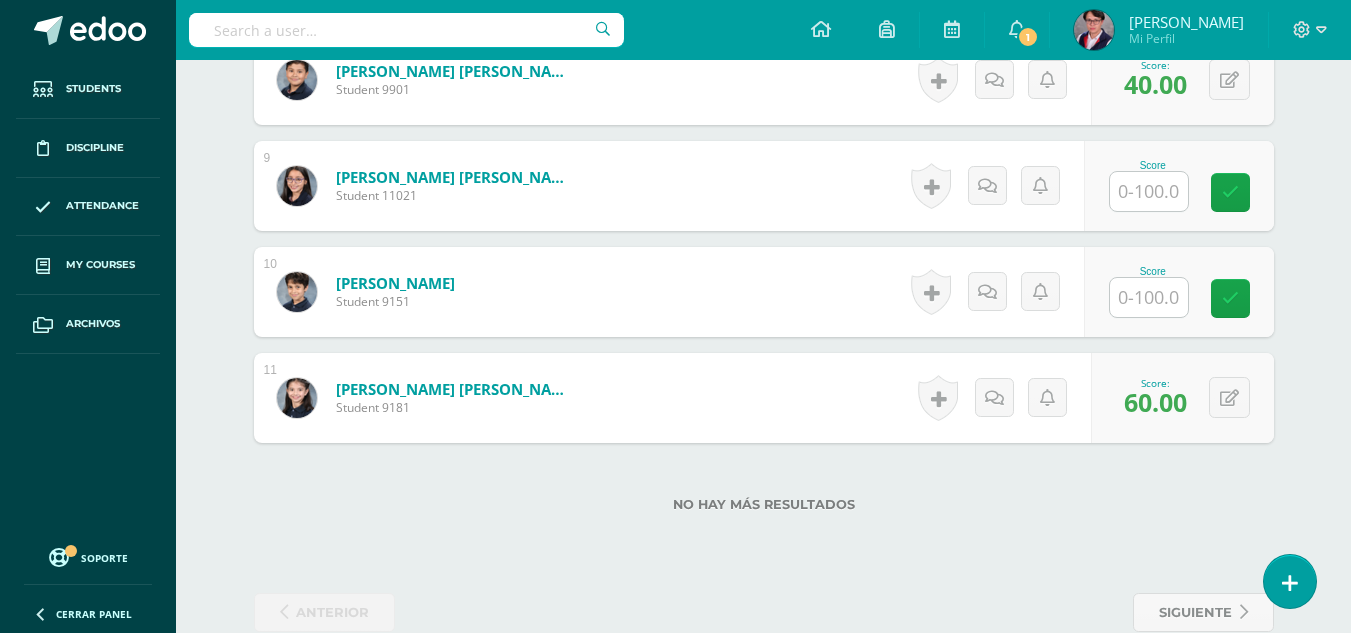 scroll, scrollTop: 1403, scrollLeft: 0, axis: vertical 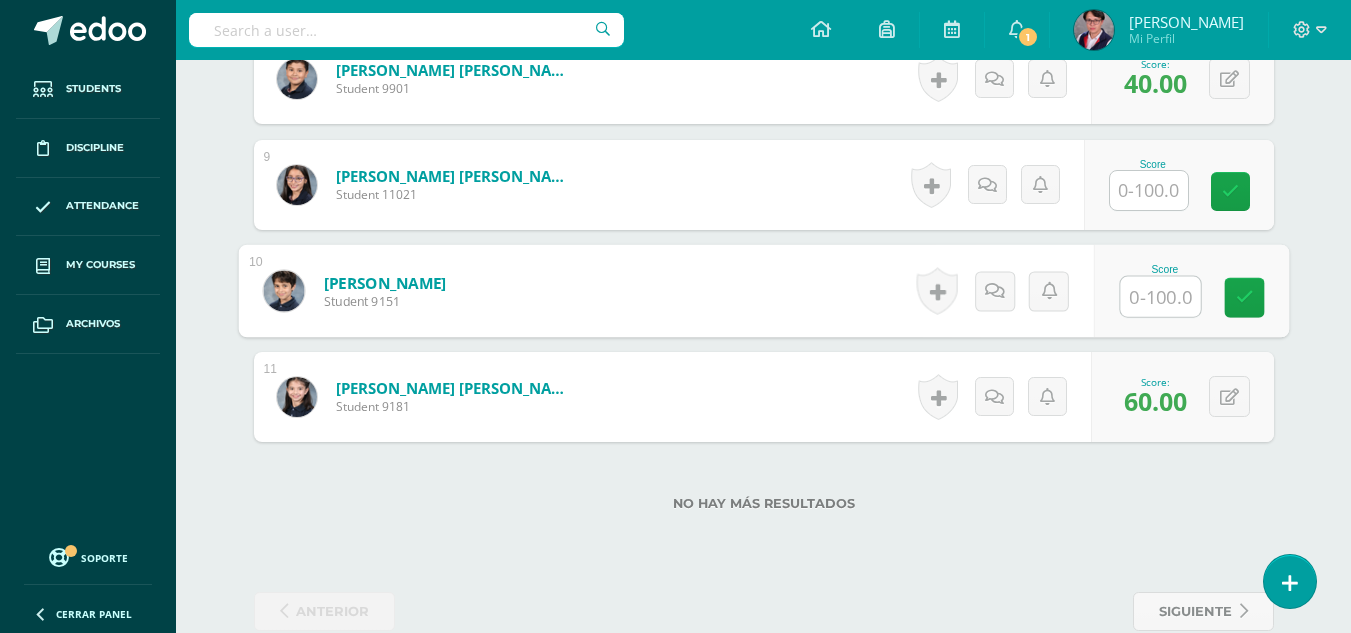 click at bounding box center [1160, 297] 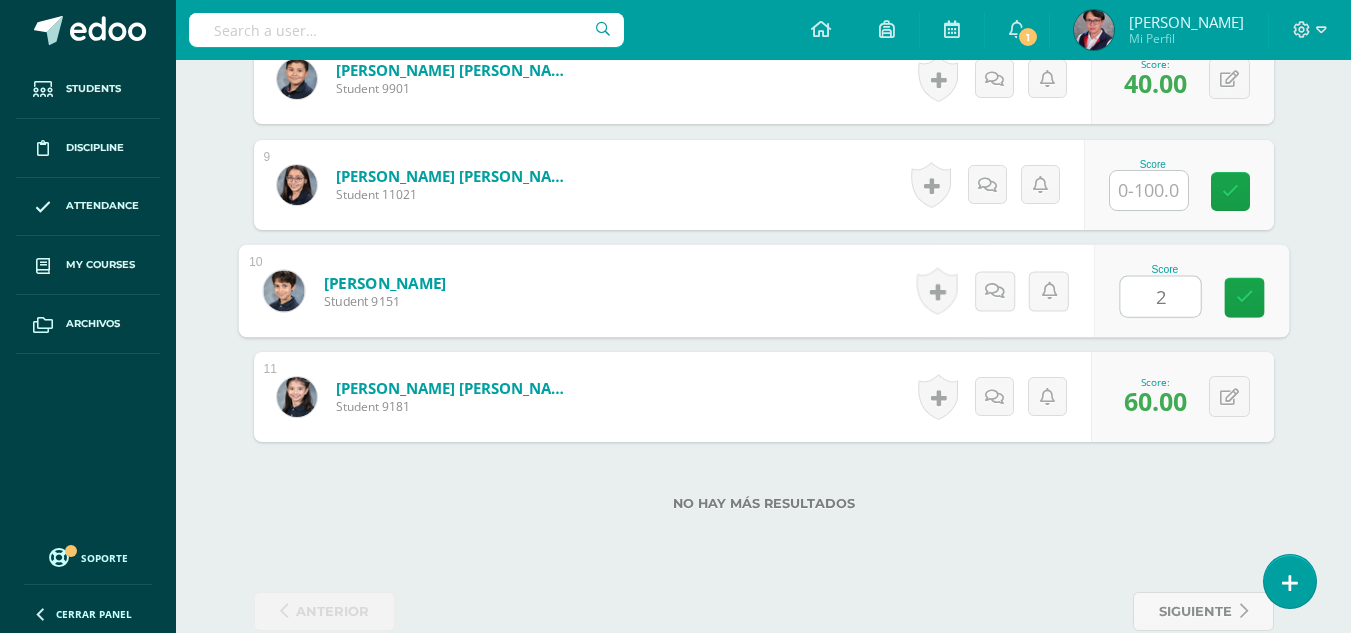 type on "20" 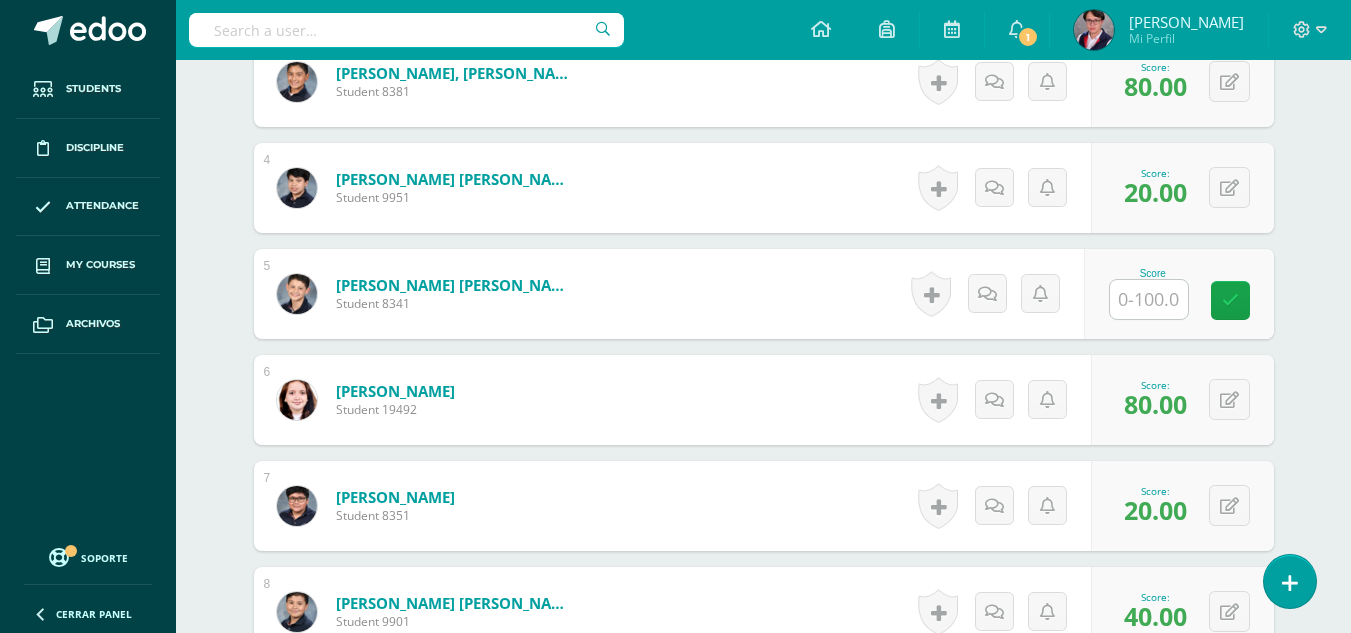 scroll, scrollTop: 871, scrollLeft: 0, axis: vertical 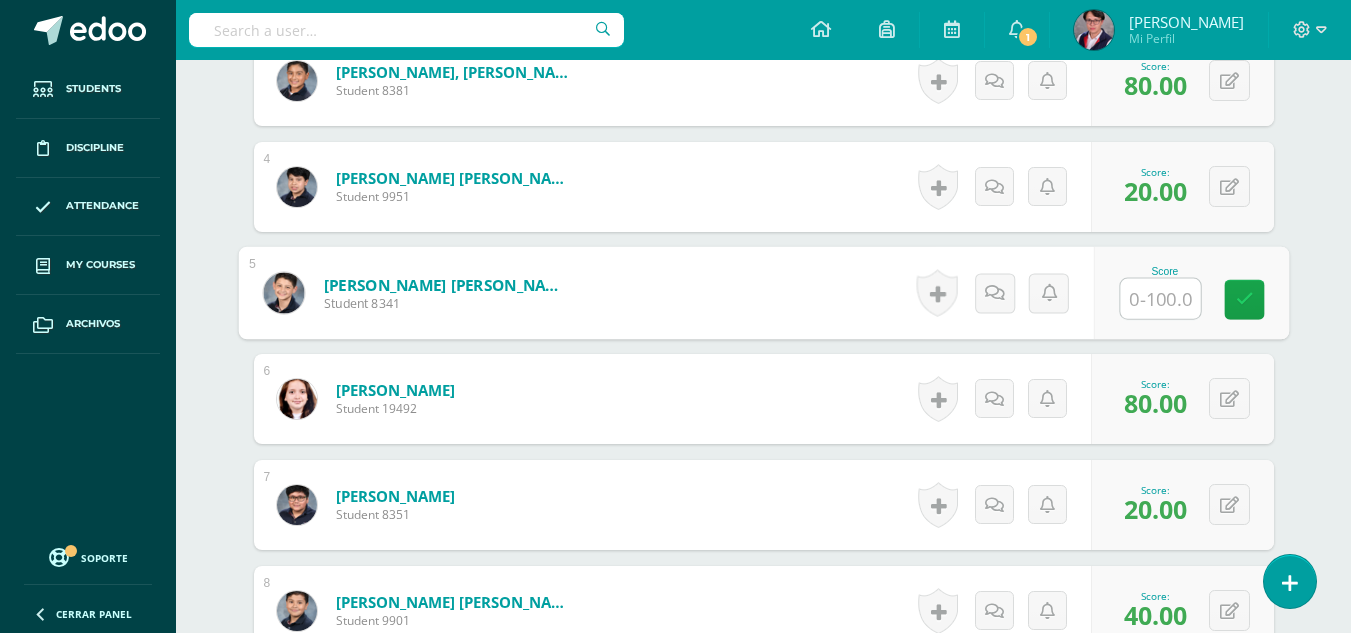 click at bounding box center [1160, 299] 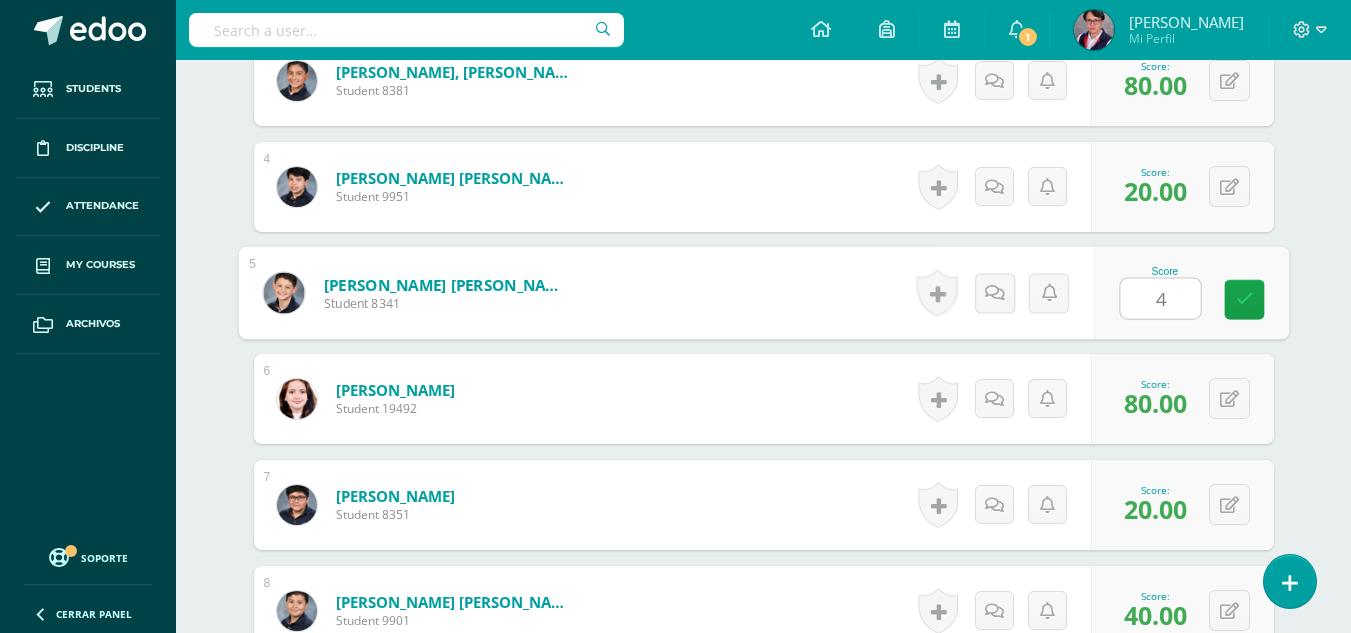 type on "40" 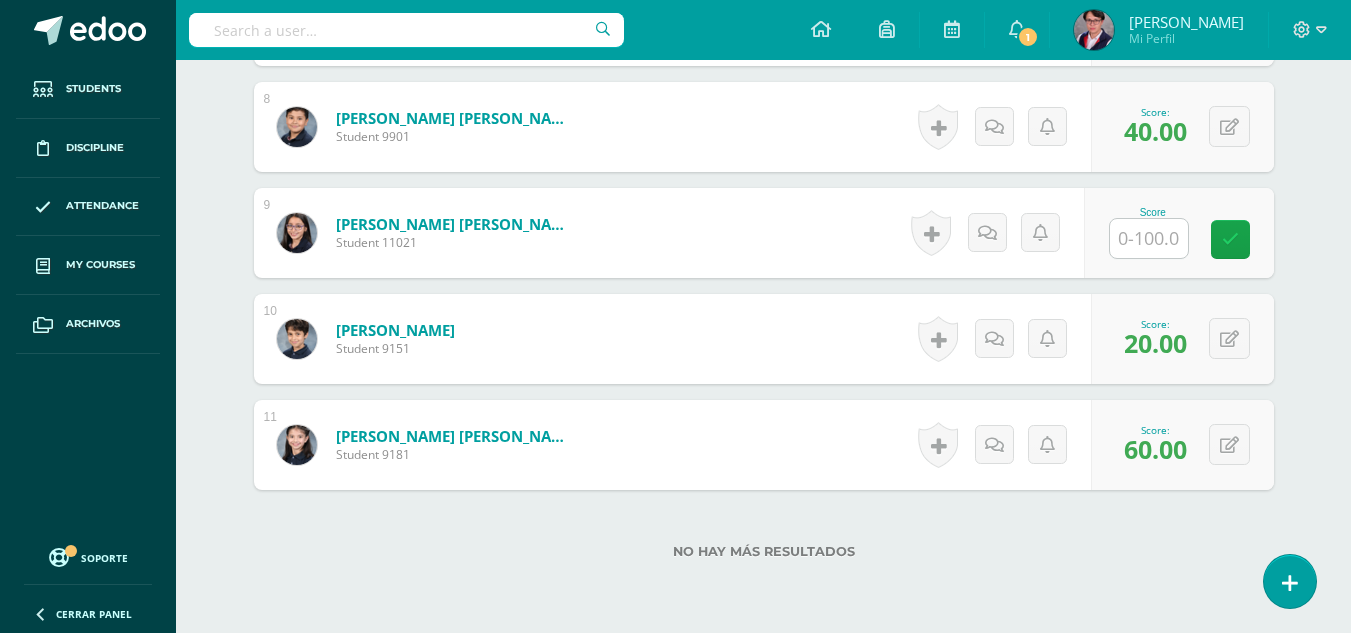 scroll, scrollTop: 1349, scrollLeft: 0, axis: vertical 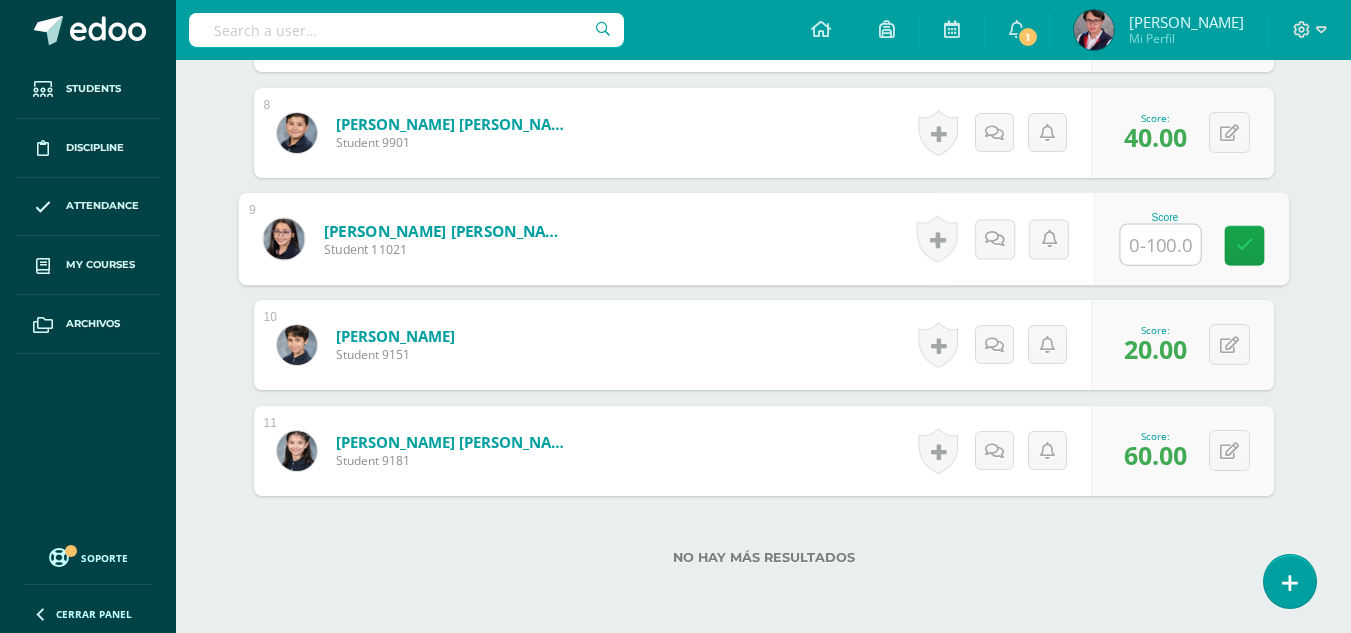 click at bounding box center [1160, 245] 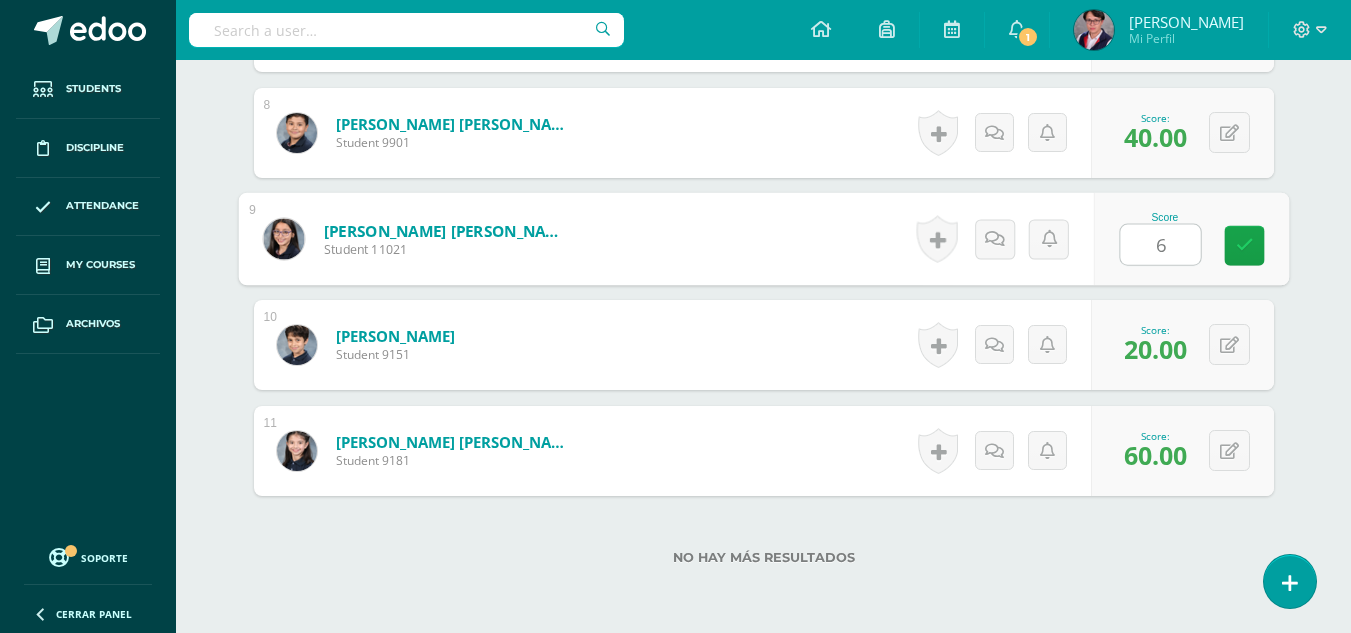type on "60" 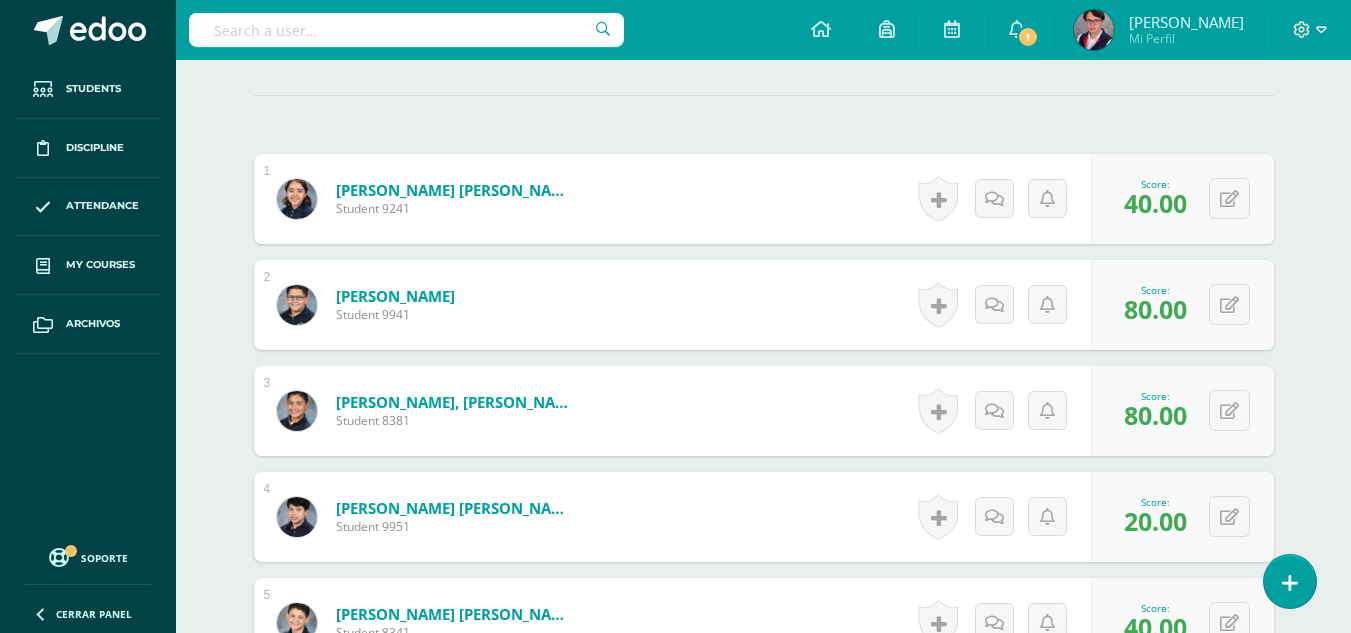 scroll, scrollTop: 0, scrollLeft: 0, axis: both 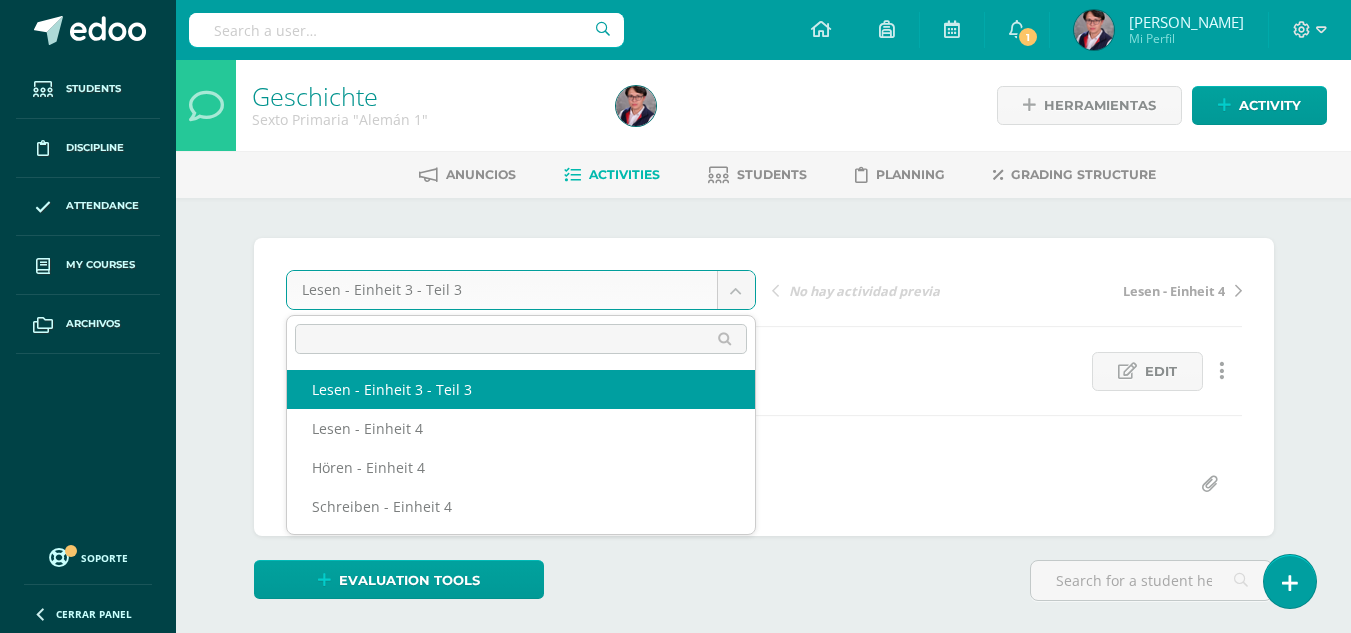 drag, startPoint x: 519, startPoint y: 296, endPoint x: 300, endPoint y: 286, distance: 219.2282 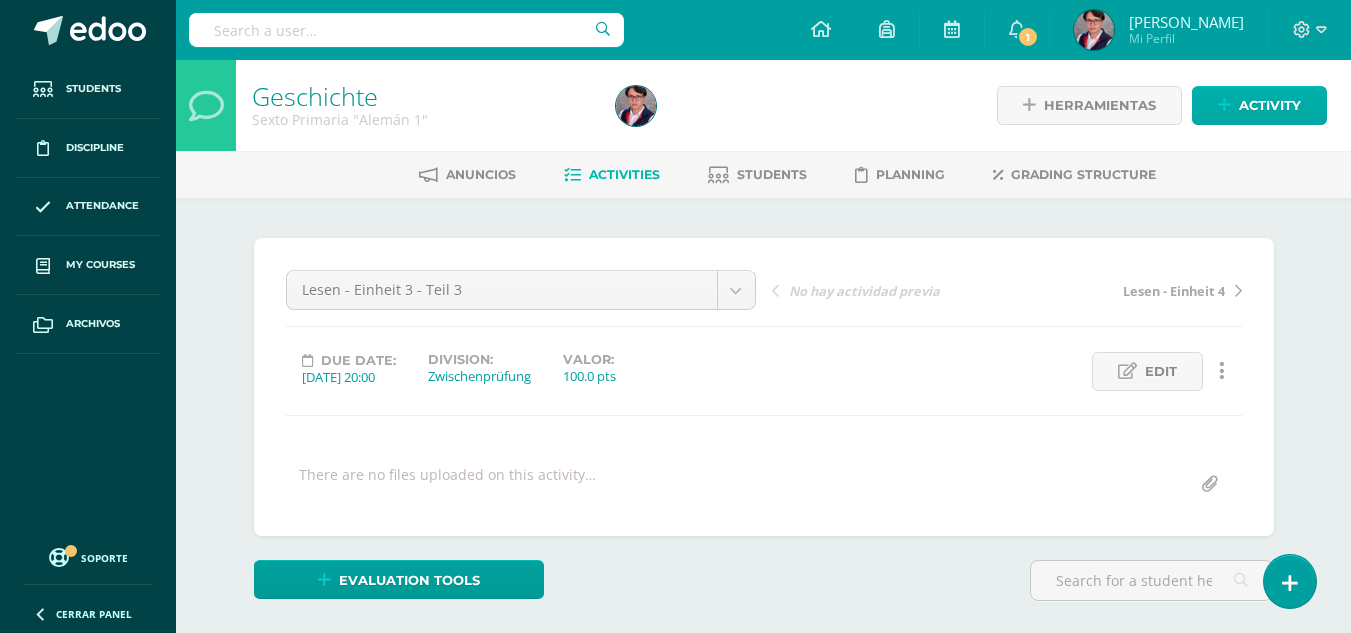 click on "Students Discipline Attendance My courses Archivos Soporte
Centro de ayuda
Últimas actualizaciones
10+ Cerrar panel
Neuronet
Segundo
Primaria
"A"
Activities Students Planning Grading structure
Neuronet
Segundo
Primaria
"B"
Activities Students Planning Grading structure
Deutsche Sprache
Quinto
Primaria
"Alemán 1"
Activities Students Planning Grading structure
Sachunterricht
Activities Students Planning Grading structure Activities Students Planning Activities 1" at bounding box center [675, 1037] 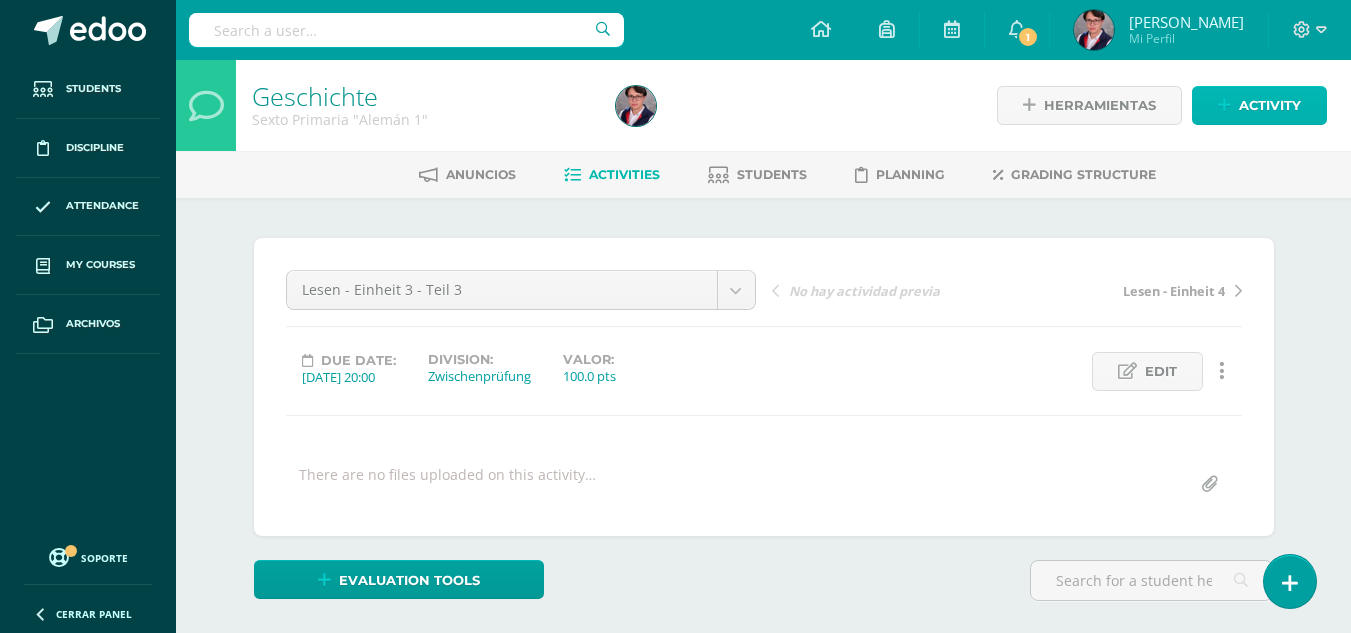 click on "Activity" at bounding box center [1270, 105] 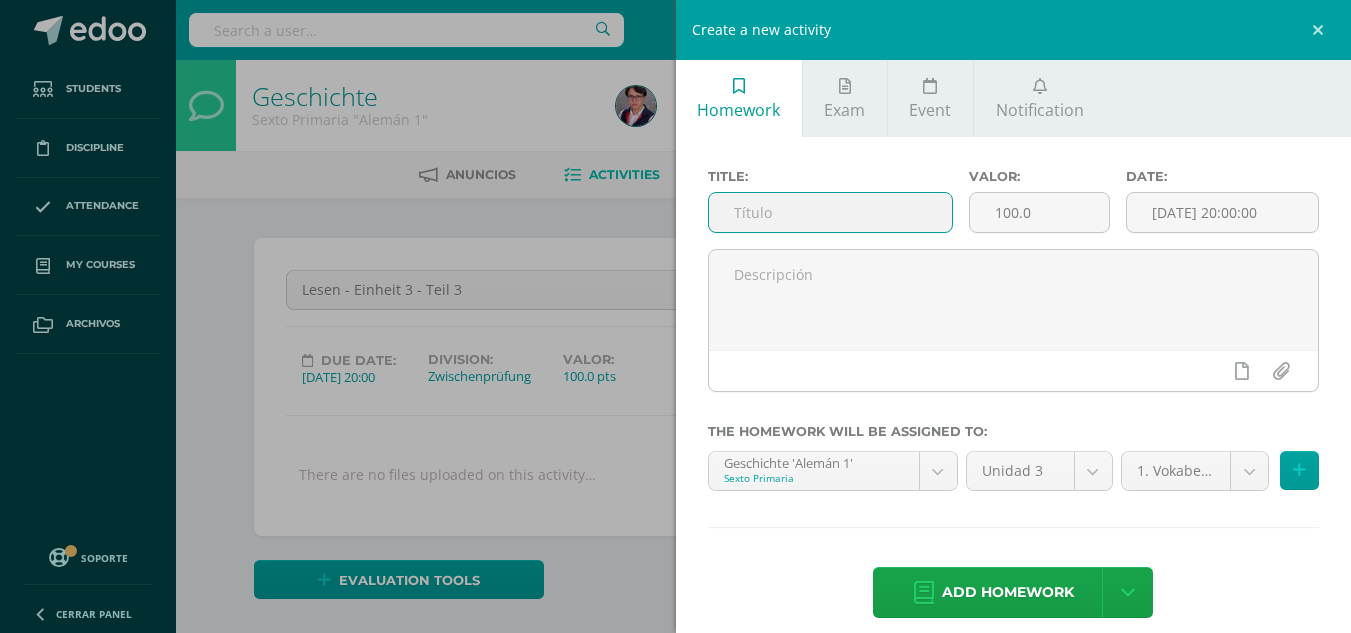 click at bounding box center (830, 212) 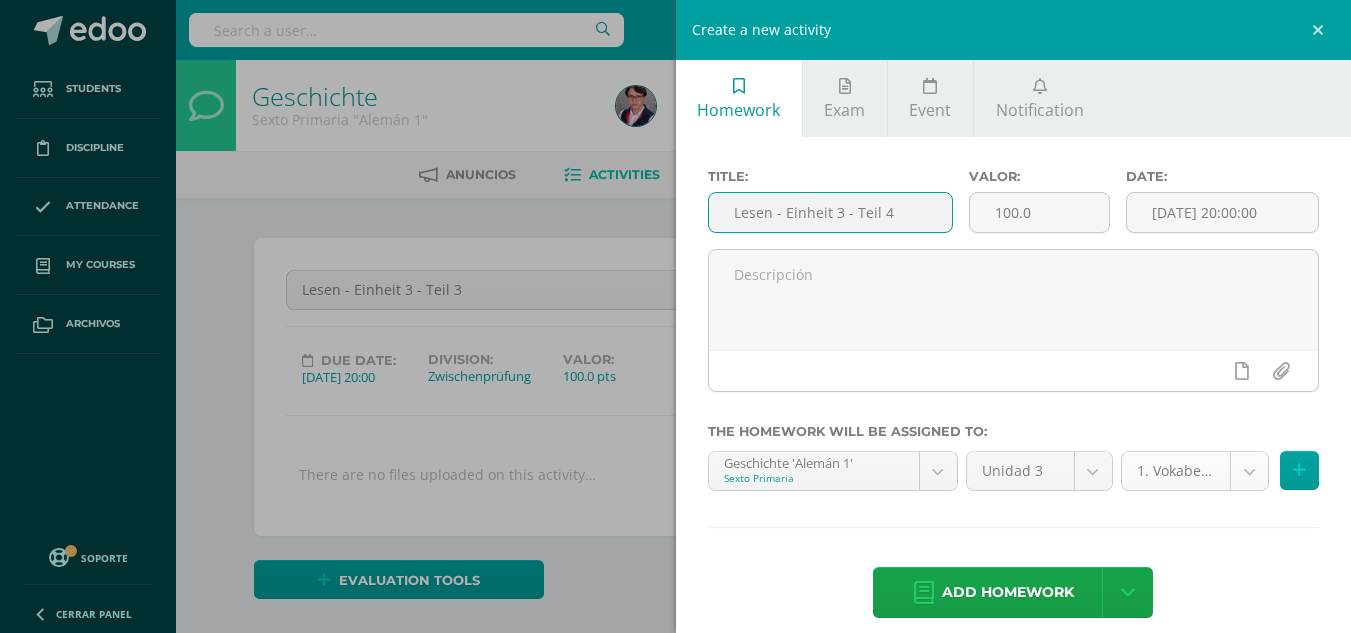 type on "Lesen - Einheit 3 - Teil 4" 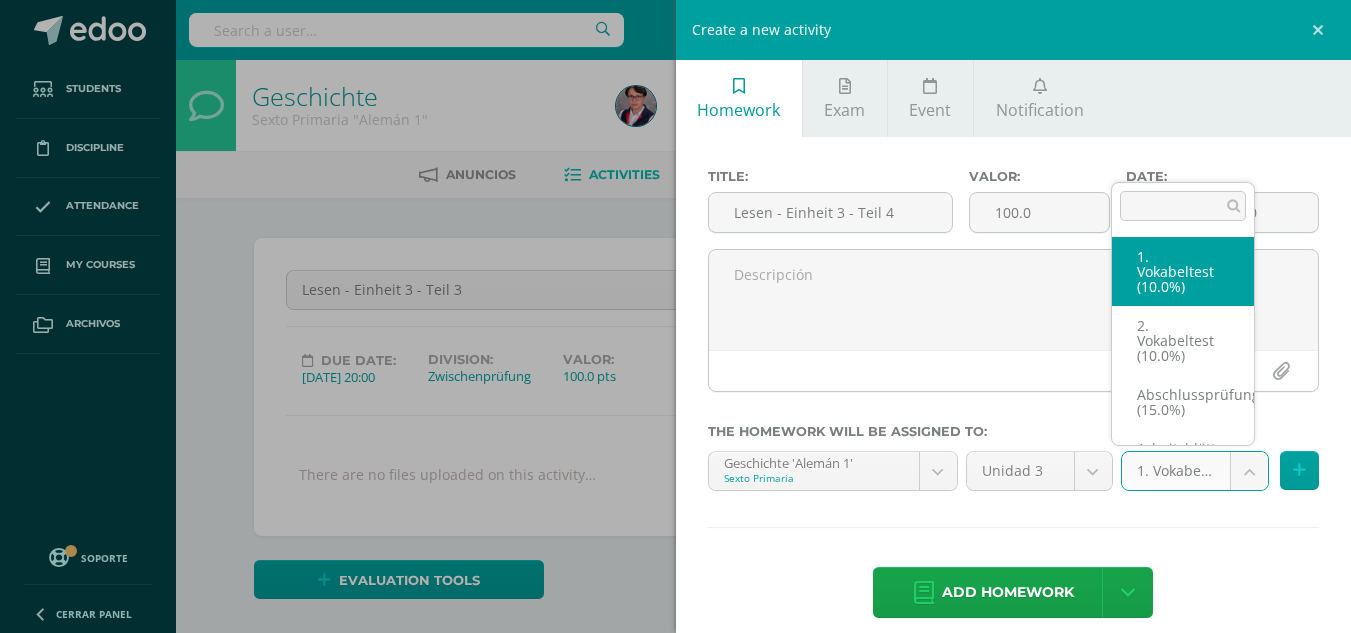 click on "Students Discipline Attendance My courses Archivos Soporte
Centro de ayuda
Últimas actualizaciones
10+ Cerrar panel
Neuronet
Segundo
Primaria
"A"
Activities Students Planning Grading structure
Neuronet
Segundo
Primaria
"B"
Activities Students Planning Grading structure
Deutsche Sprache
Quinto
Primaria
"Alemán 1"
Activities Students Planning Grading structure
Sachunterricht
Activities Students Planning Grading structure Activities Students Planning Activities 1" at bounding box center [675, 1037] 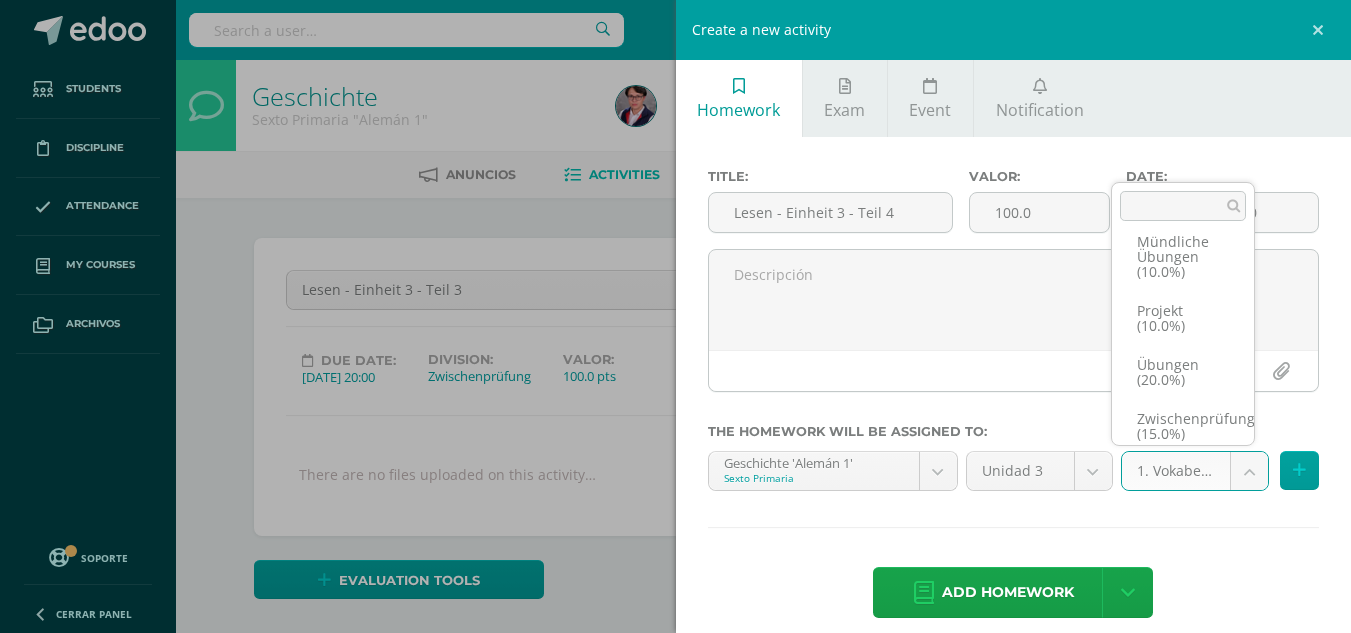scroll, scrollTop: 277, scrollLeft: 0, axis: vertical 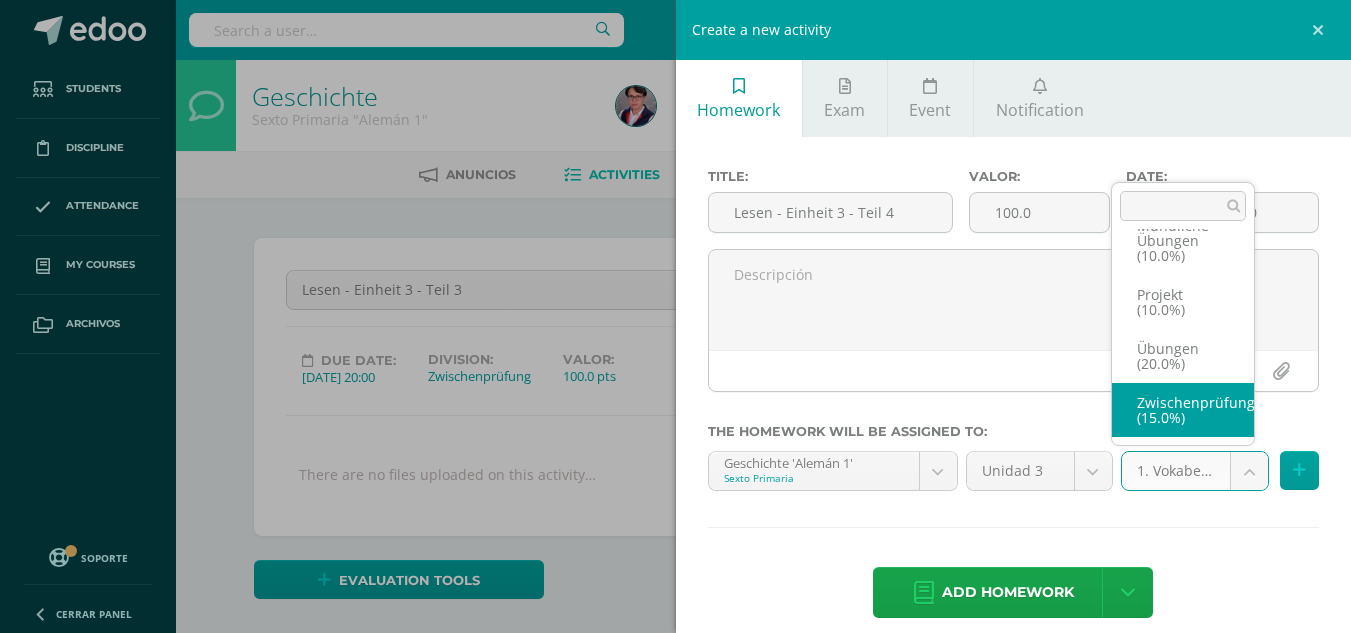 select on "226313" 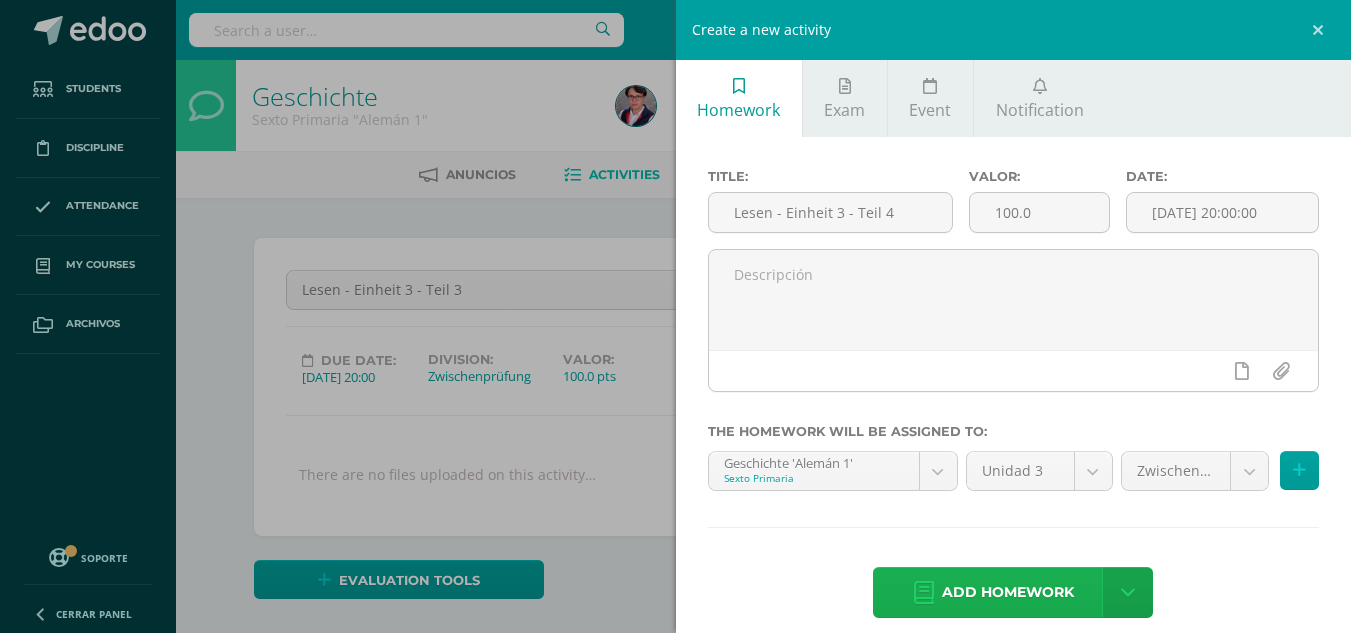 click on "Add homework" at bounding box center (1008, 592) 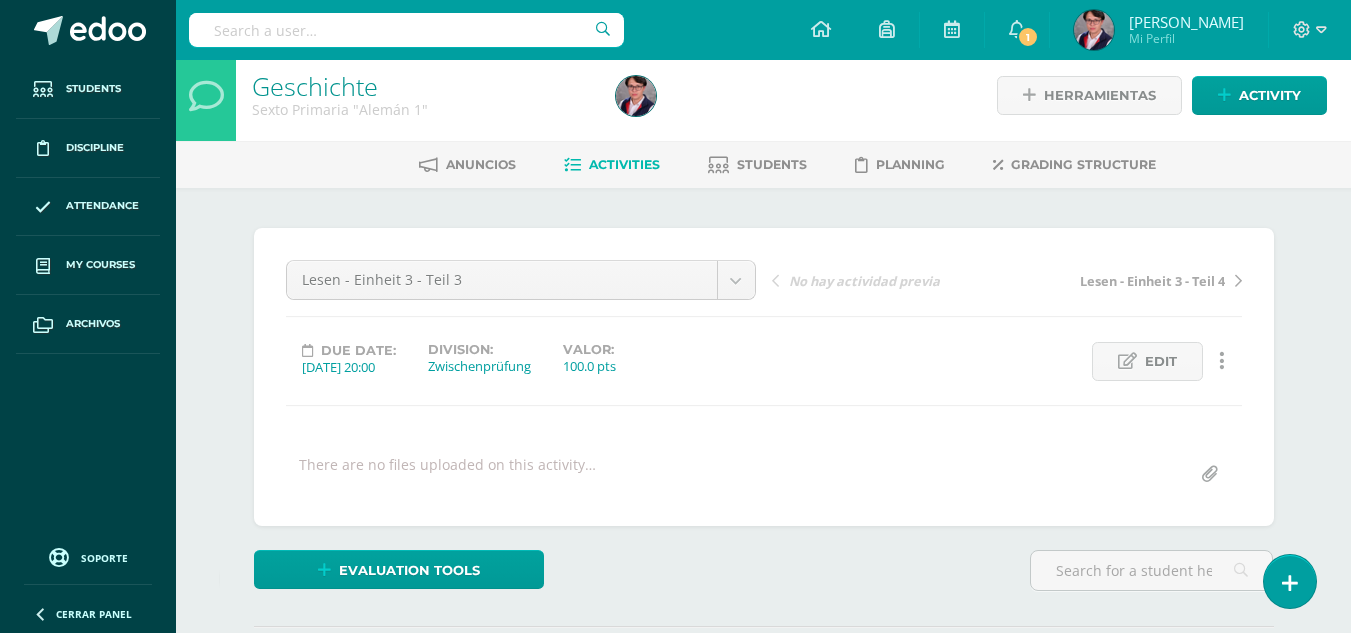 scroll, scrollTop: 11, scrollLeft: 0, axis: vertical 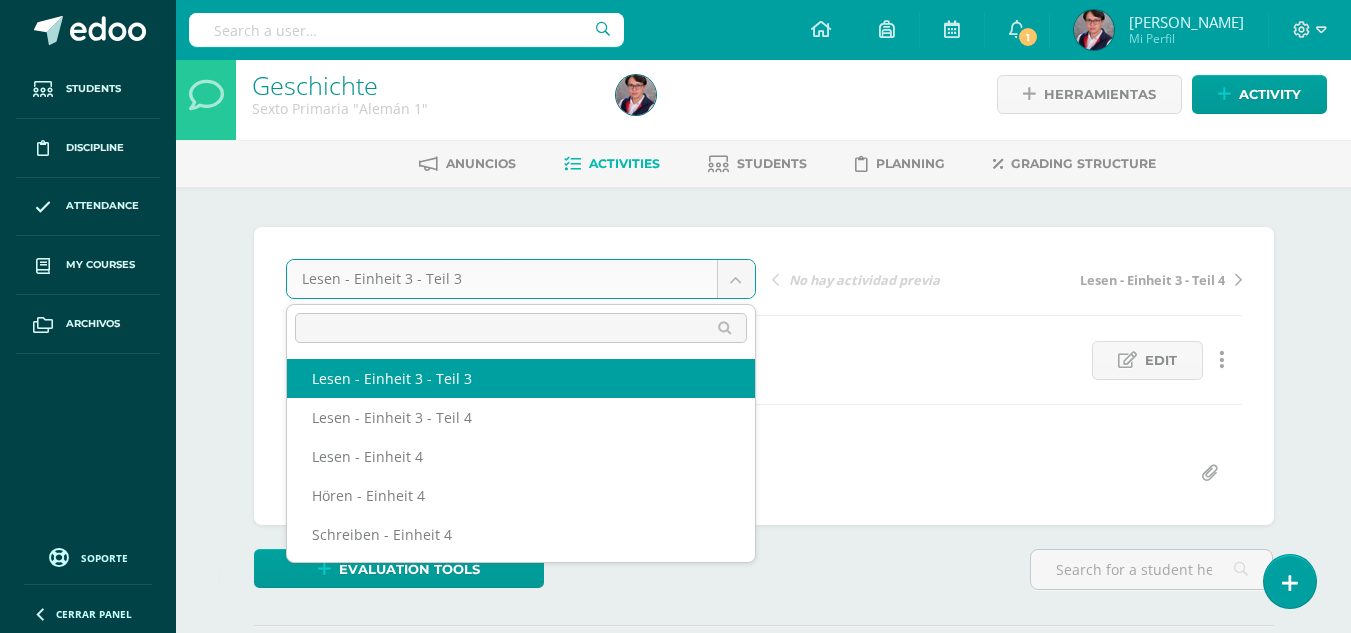 click on "Homework successfully assigned         Students Discipline Attendance My courses Archivos Soporte
Centro de ayuda
Últimas actualizaciones
10+ Cerrar panel
Neuronet
Segundo
Primaria
"A"
Activities Students Planning Grading structure
Neuronet
Segundo
Primaria
"B"
Activities Students Planning Grading structure
Deutsche Sprache
Quinto
Primaria
"Alemán 1"
Activities Students Planning Grading structure
Sachunterricht
Activities Students Planning Activities 1 1 1" at bounding box center [675, 385] 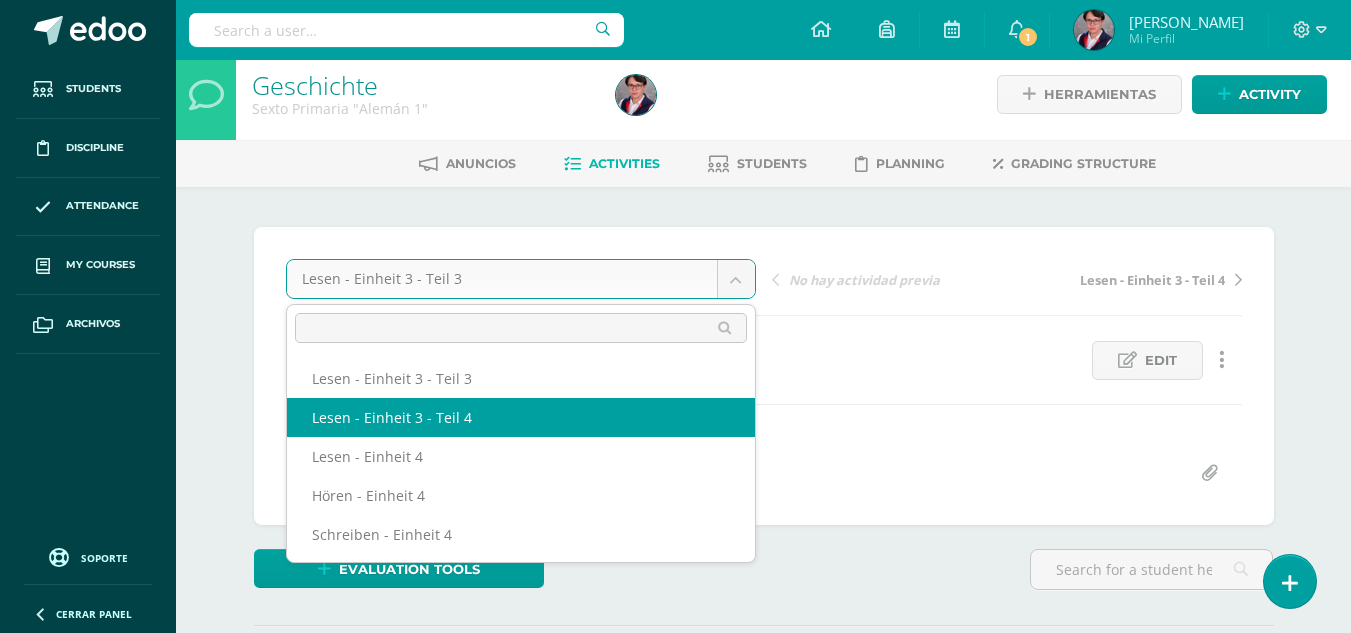 select on "/dashboard/teacher/grade-activity/229010/" 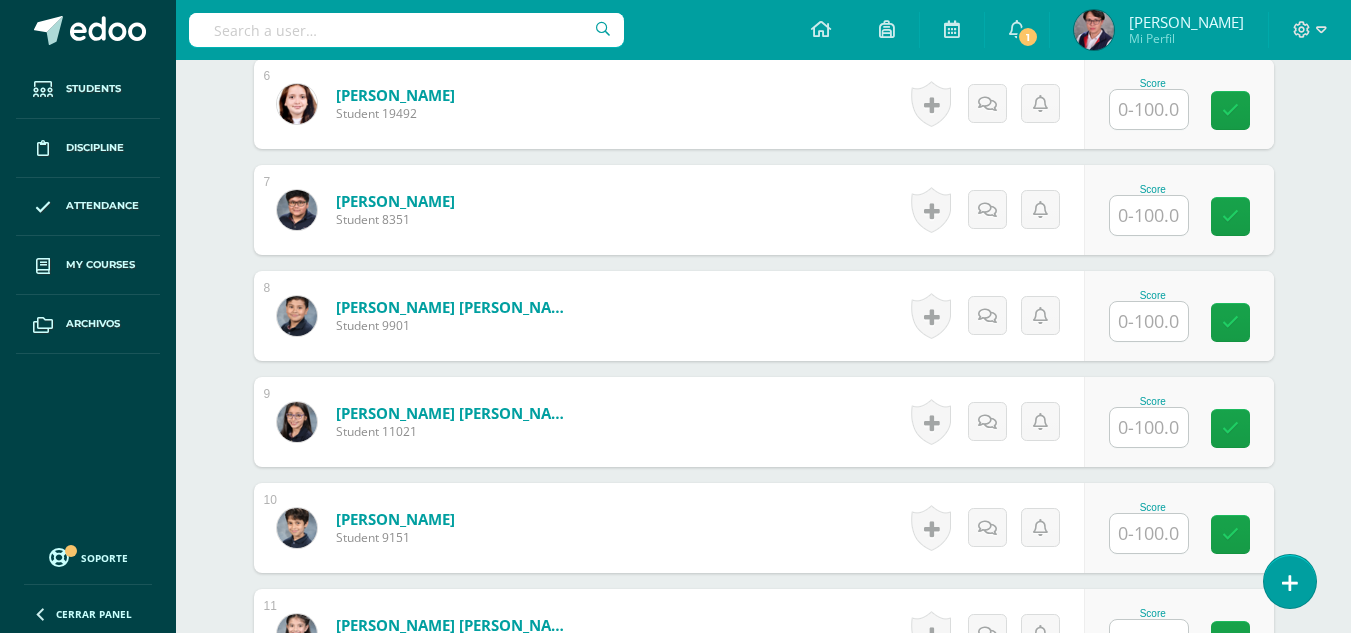 scroll, scrollTop: 1167, scrollLeft: 0, axis: vertical 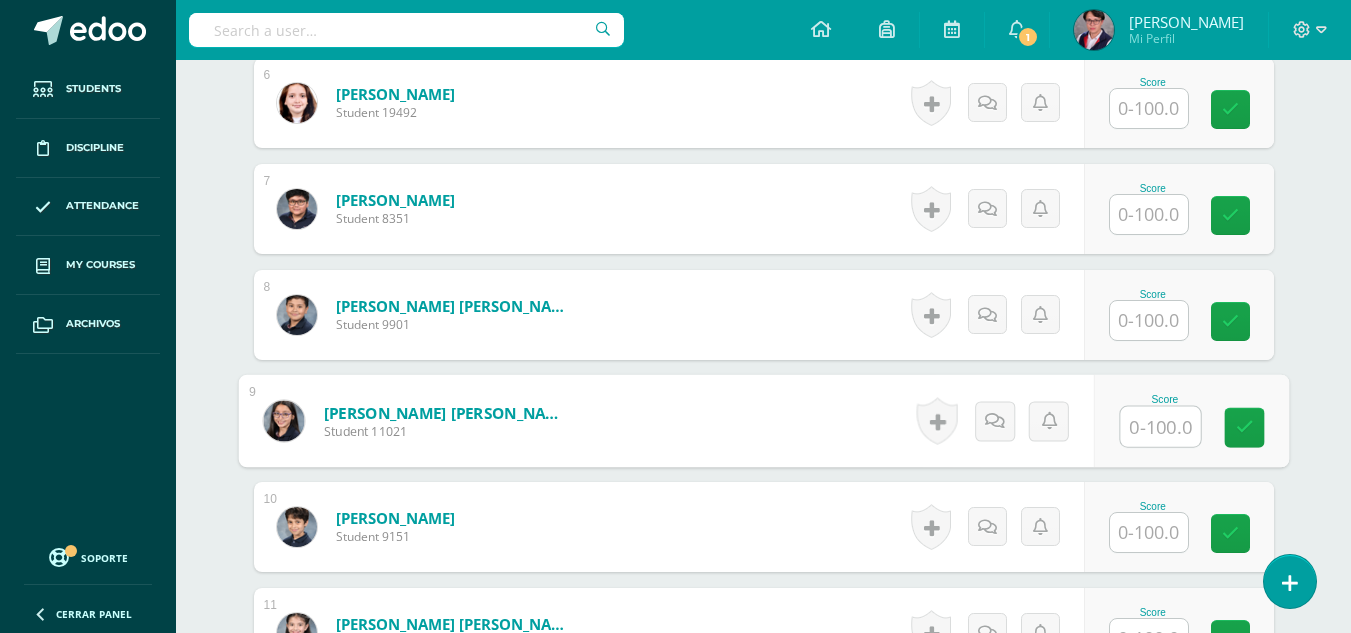 drag, startPoint x: 612, startPoint y: 447, endPoint x: 1129, endPoint y: 417, distance: 517.8697 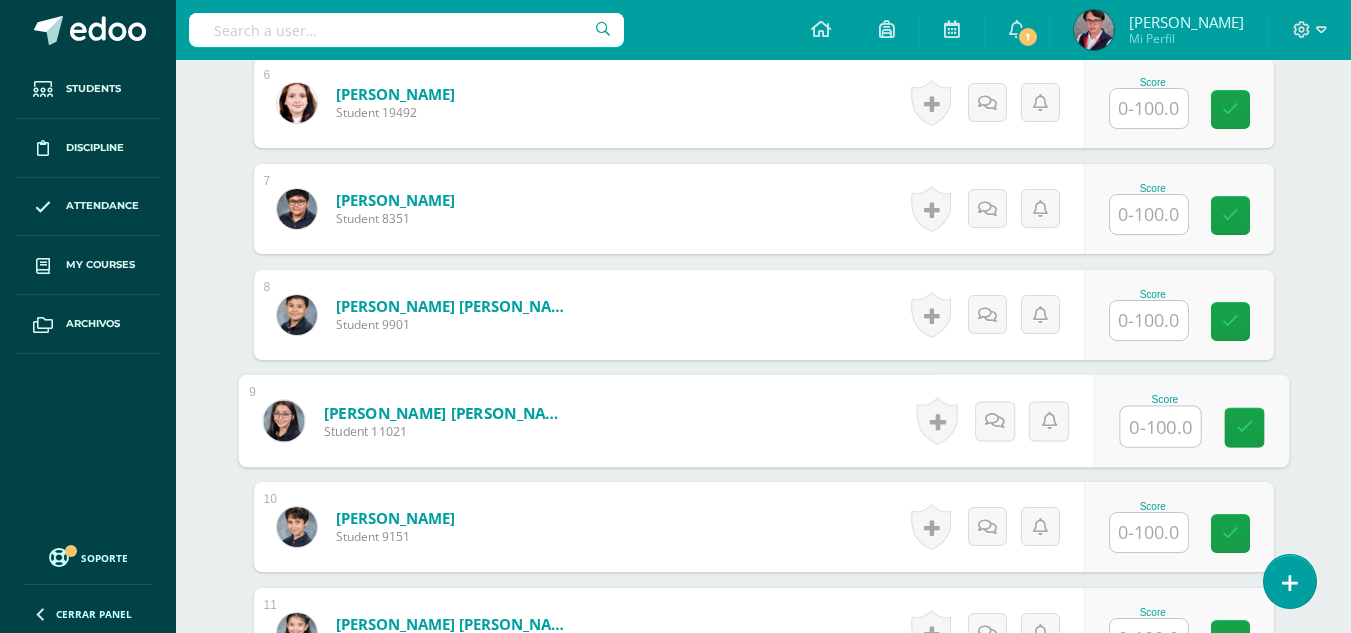 click at bounding box center [1160, 427] 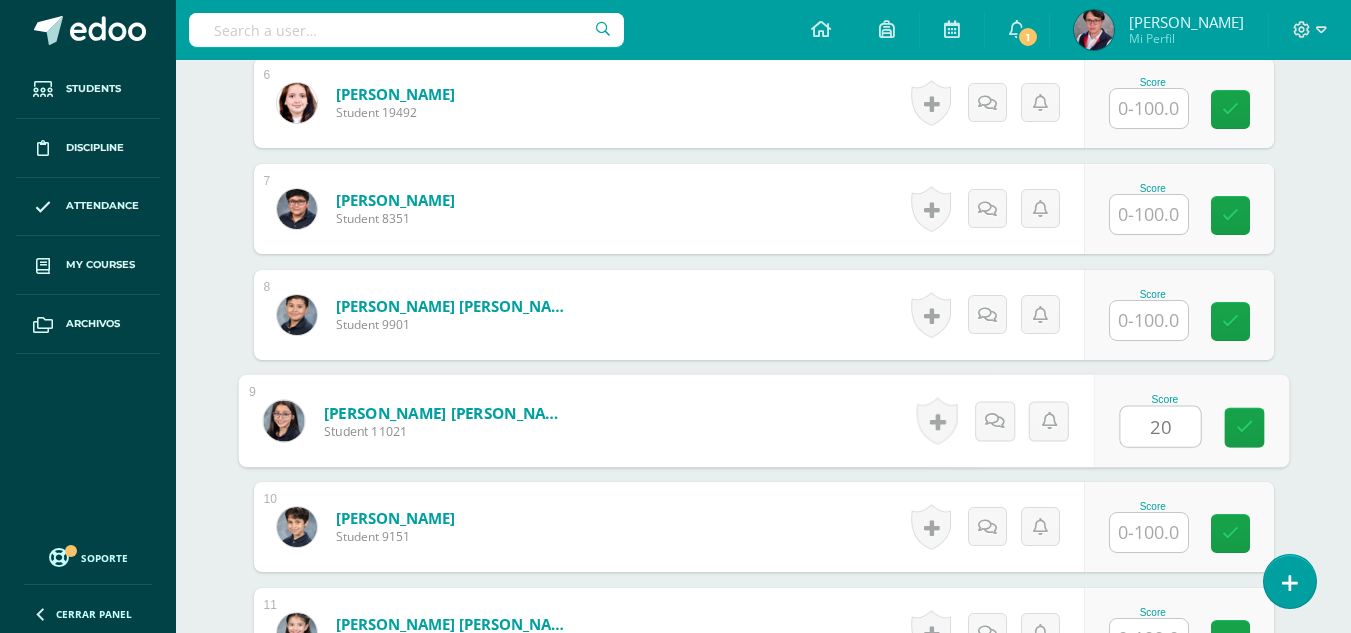 type on "20" 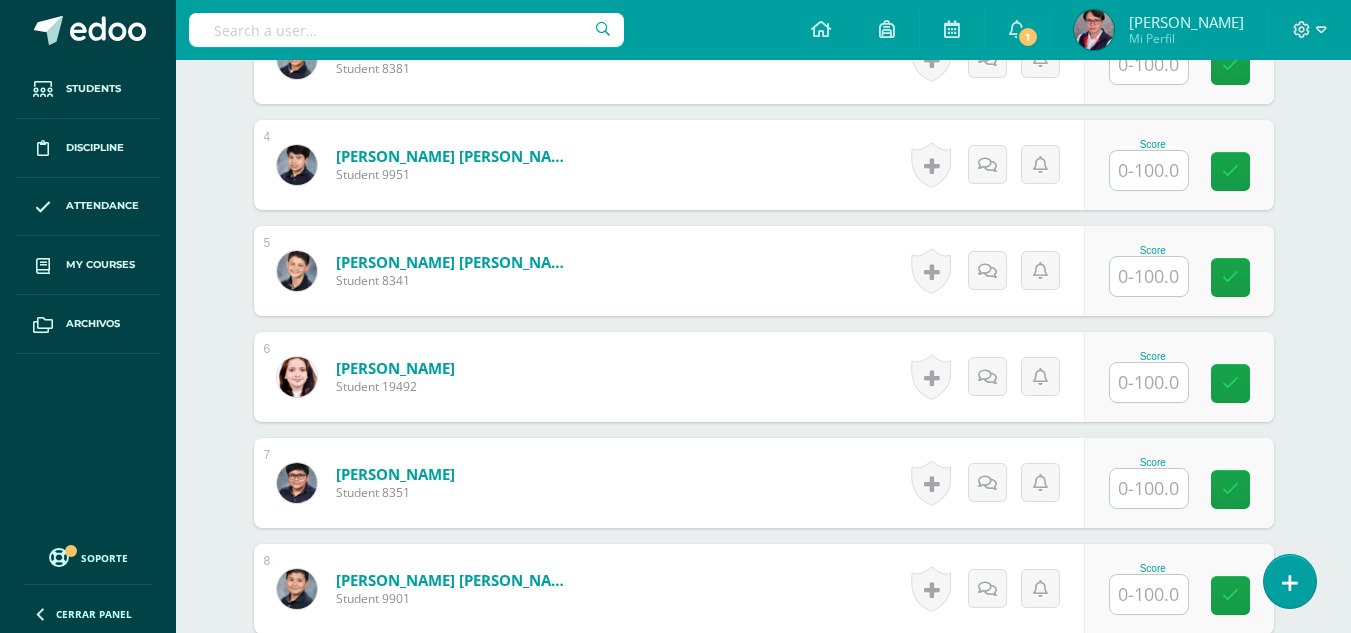 scroll, scrollTop: 892, scrollLeft: 0, axis: vertical 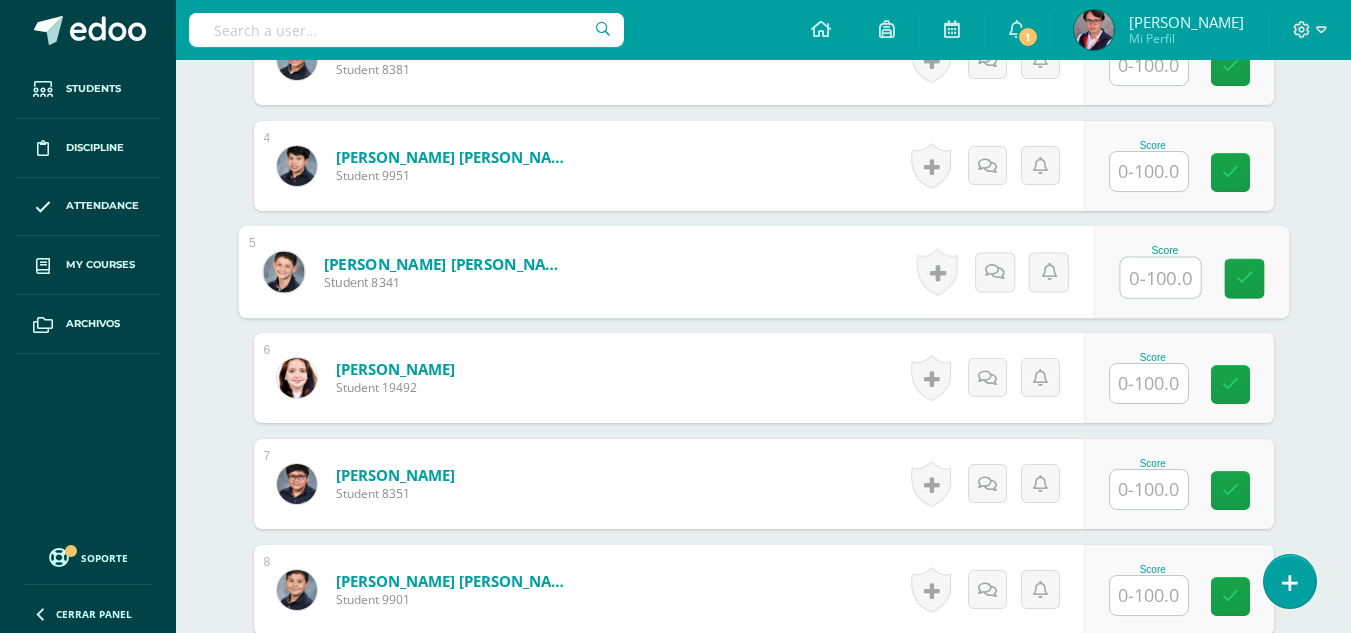 click at bounding box center (1160, 278) 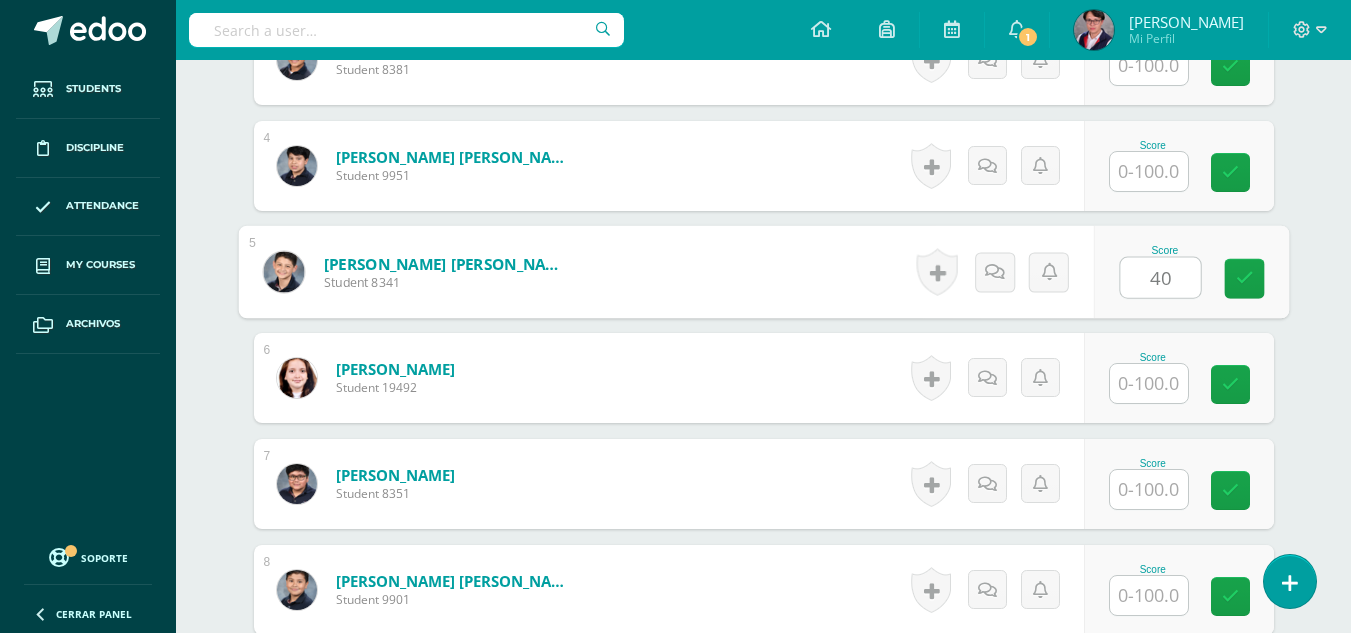 type on "40" 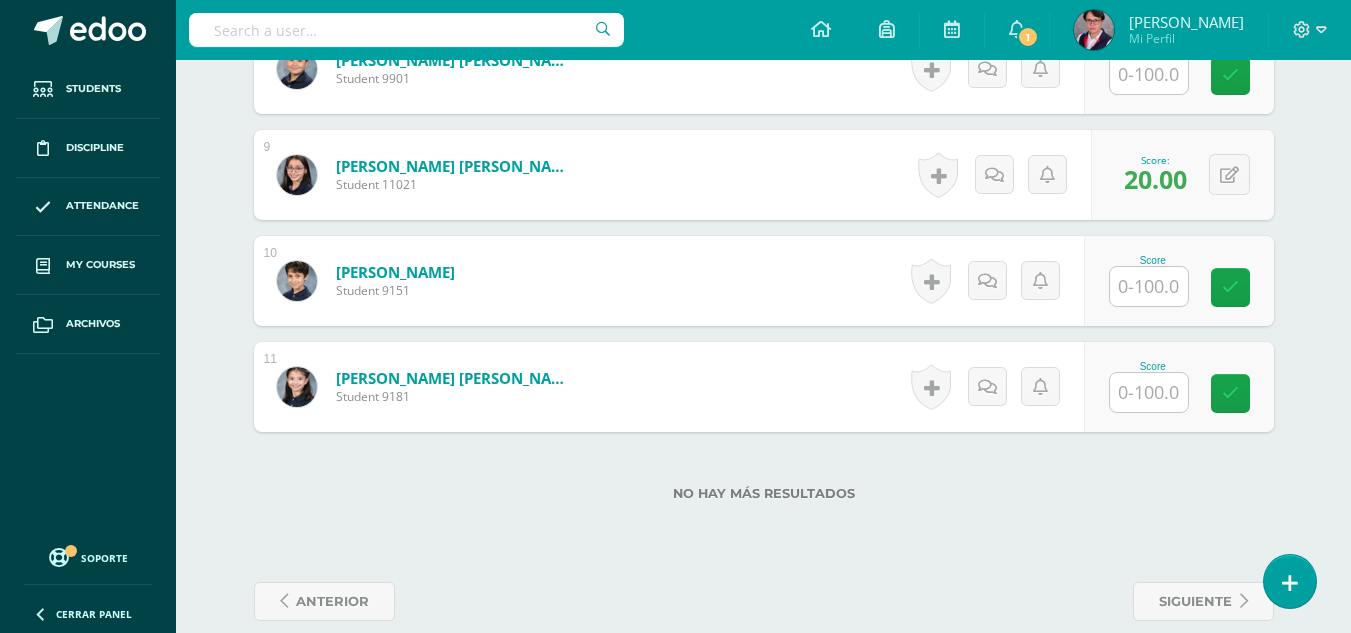 scroll, scrollTop: 1414, scrollLeft: 0, axis: vertical 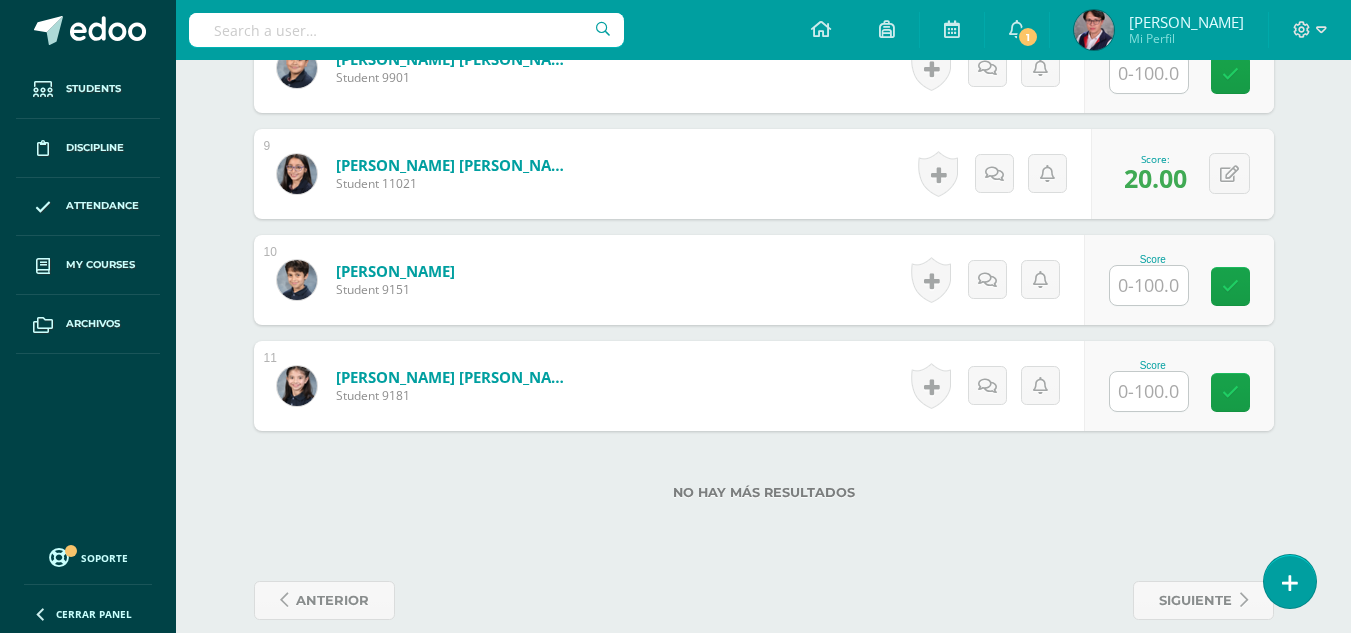 click at bounding box center [1149, 285] 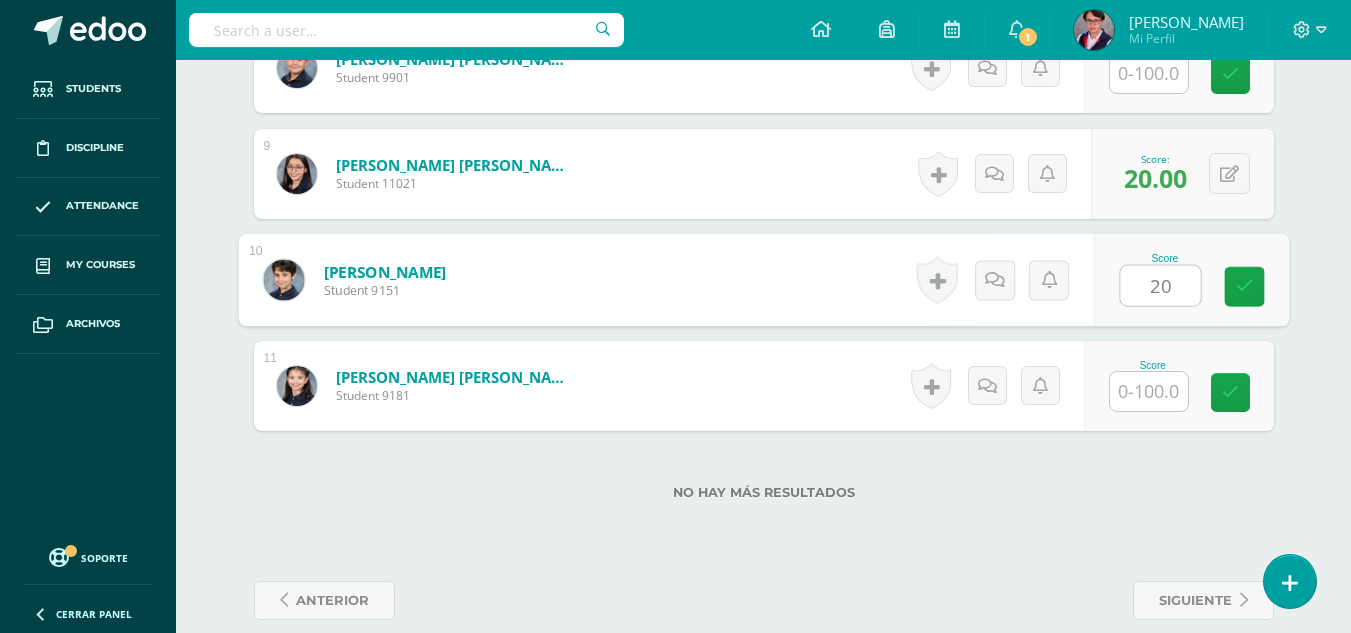 type on "20" 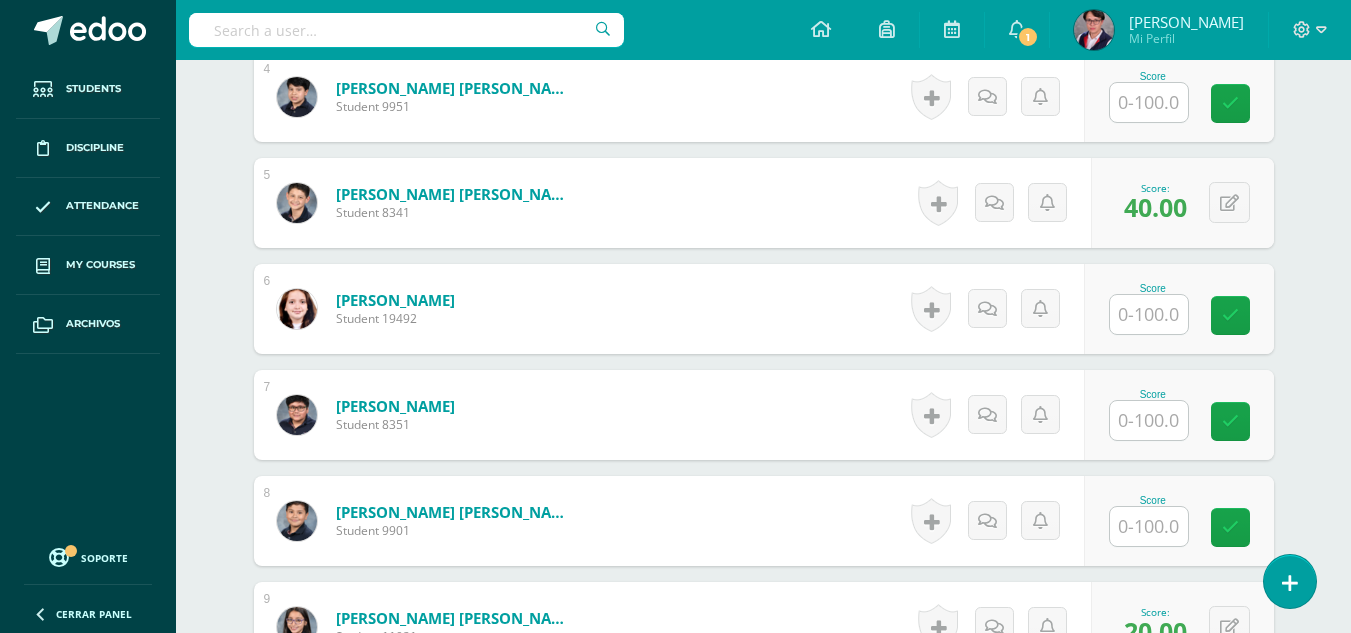 scroll, scrollTop: 933, scrollLeft: 0, axis: vertical 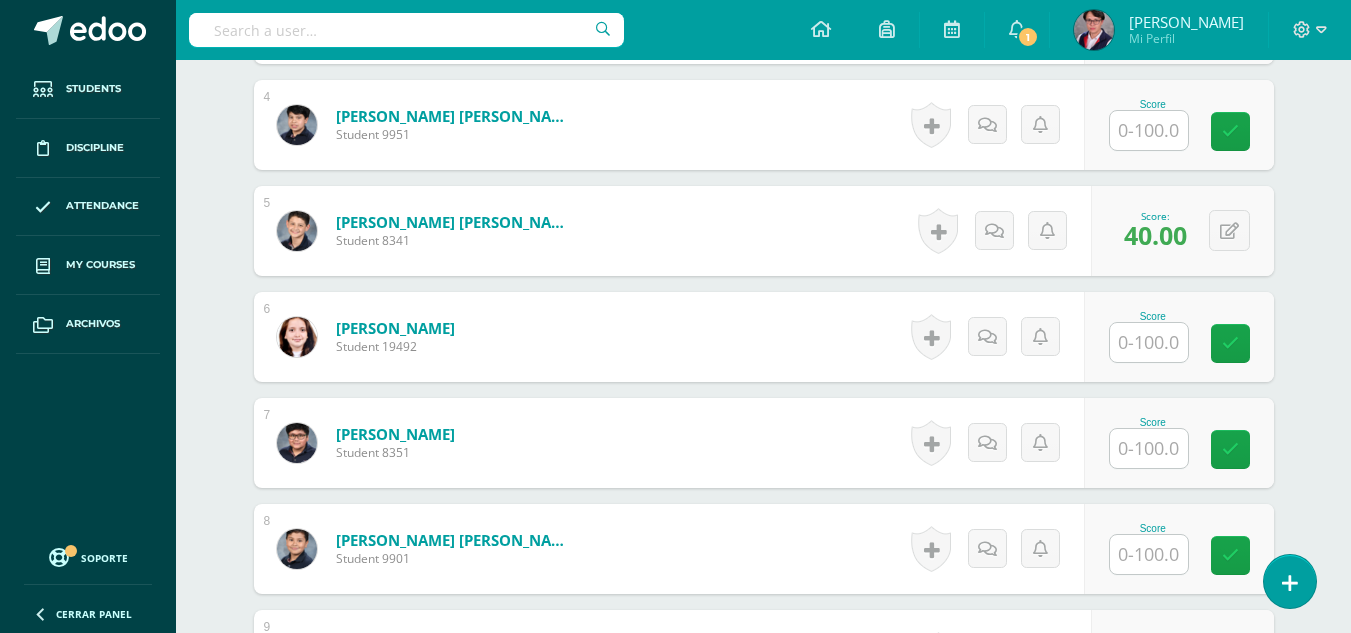 click on "Score" at bounding box center (1179, 337) 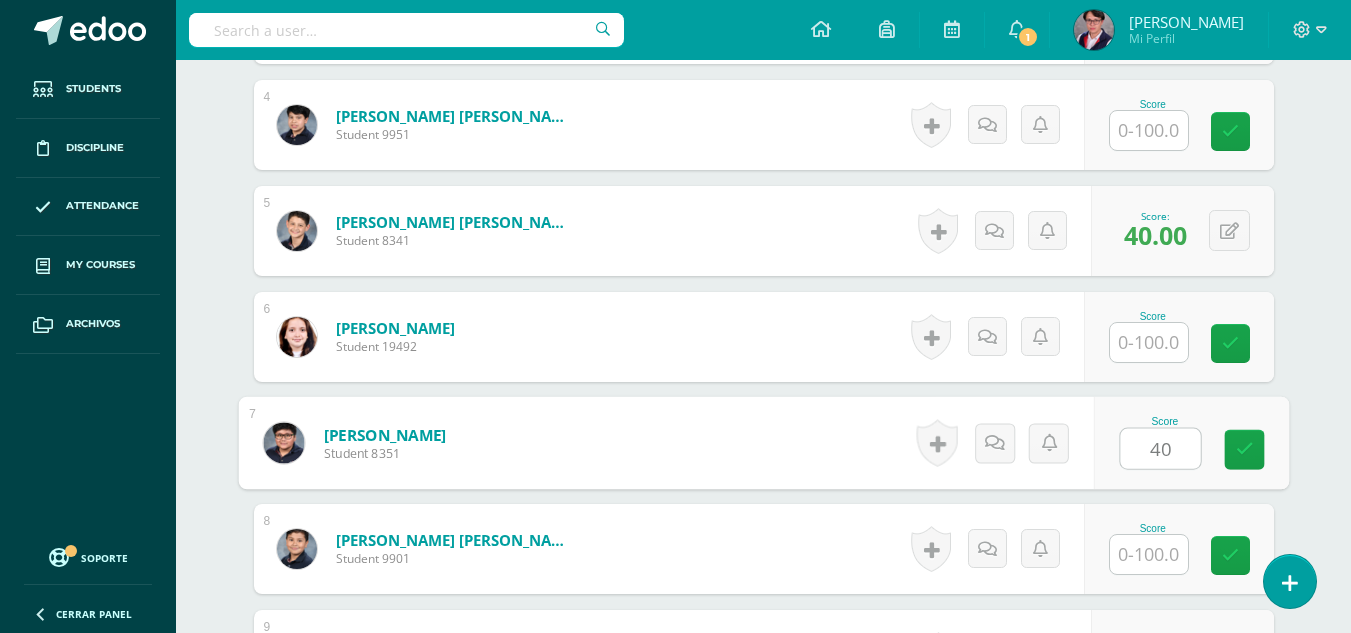 type on "40" 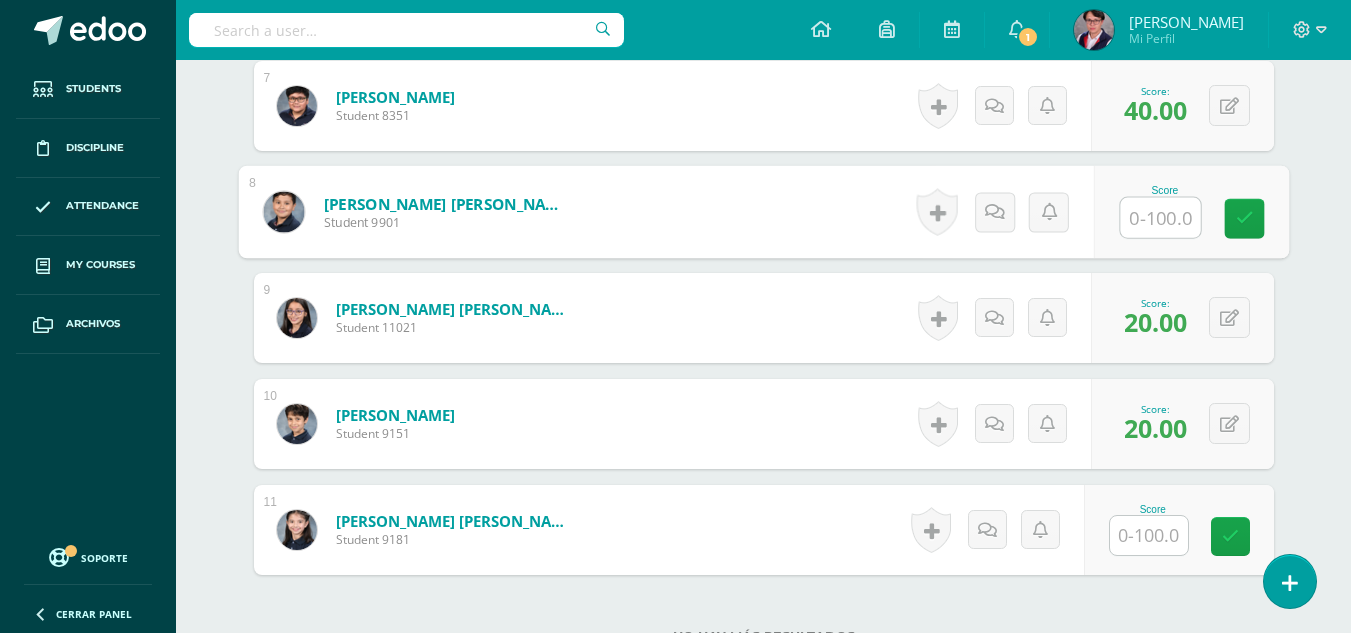 scroll, scrollTop: 1394, scrollLeft: 0, axis: vertical 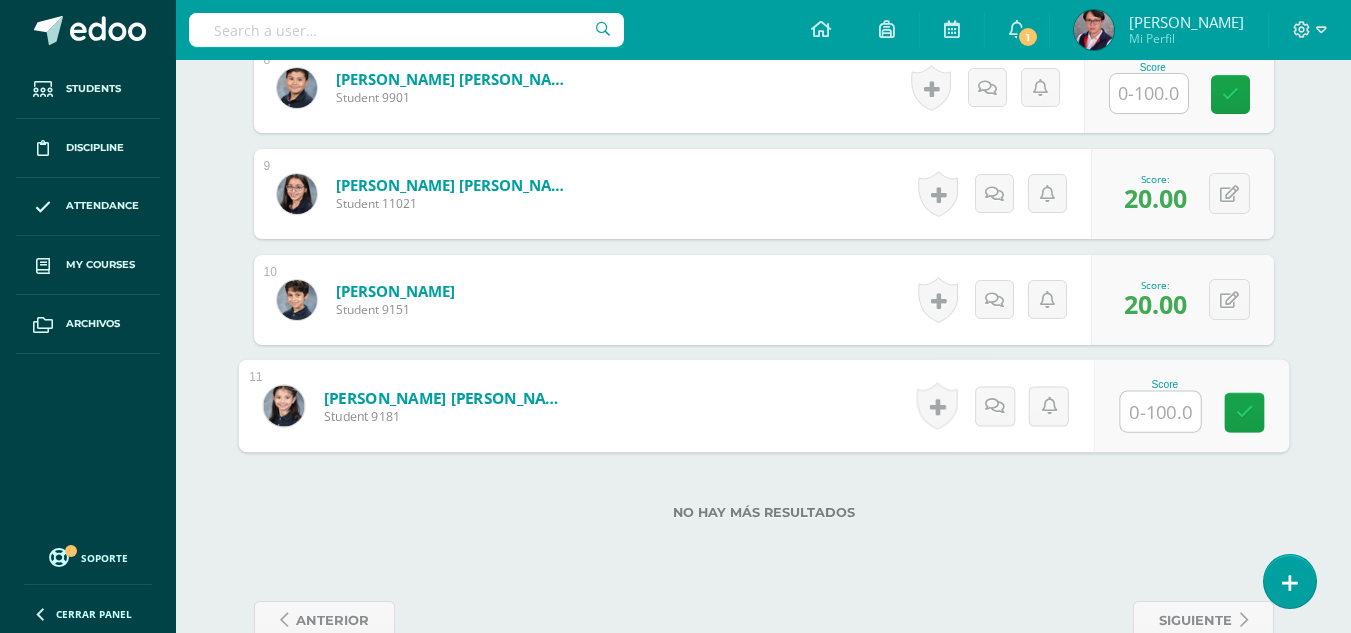 click at bounding box center (1160, 412) 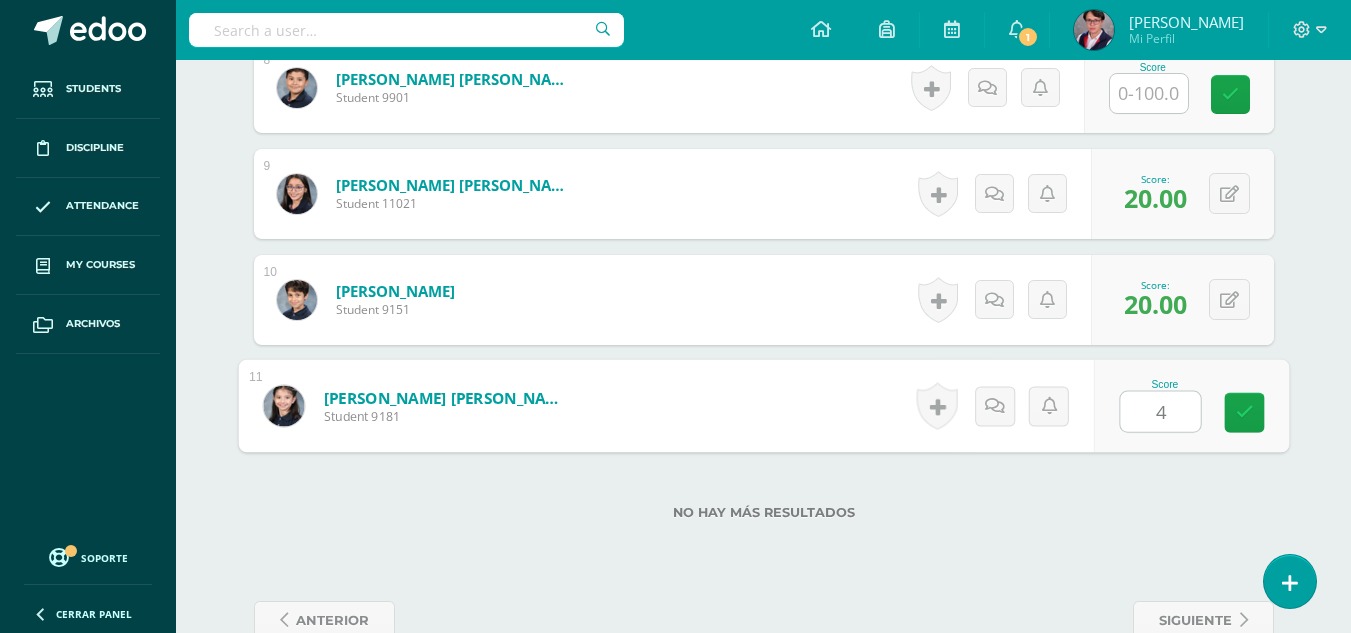 type on "40" 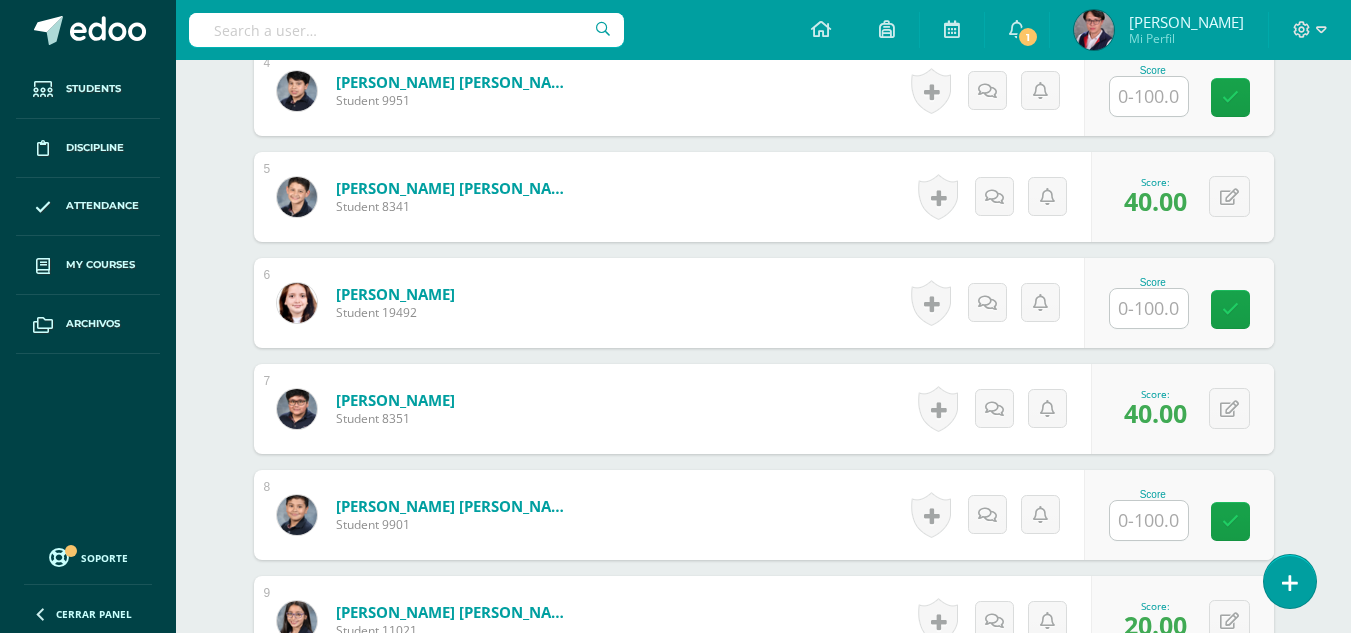 scroll, scrollTop: 966, scrollLeft: 0, axis: vertical 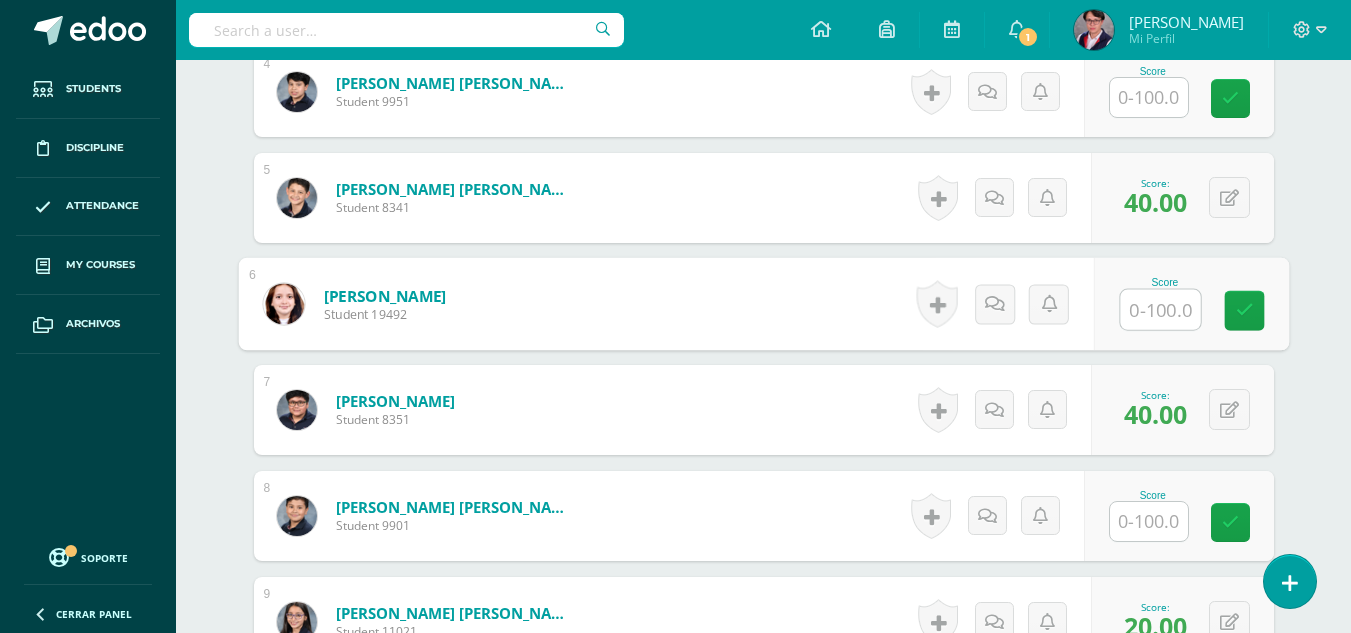 click at bounding box center [1160, 310] 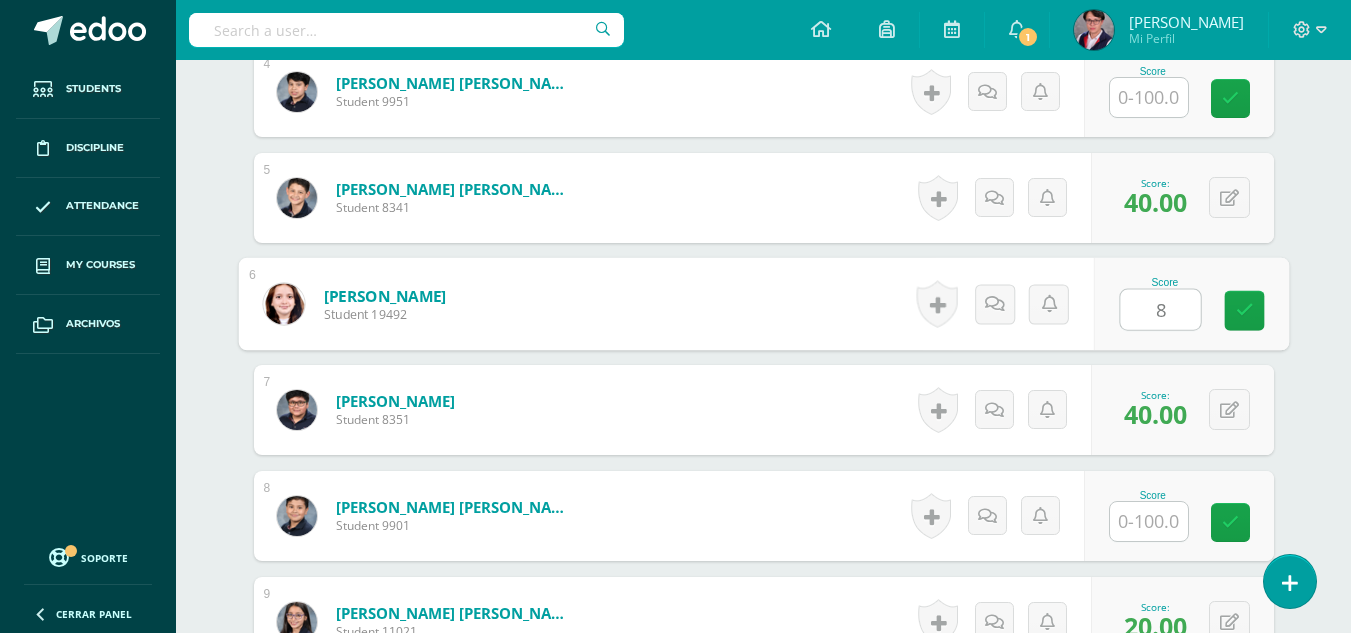 type on "80" 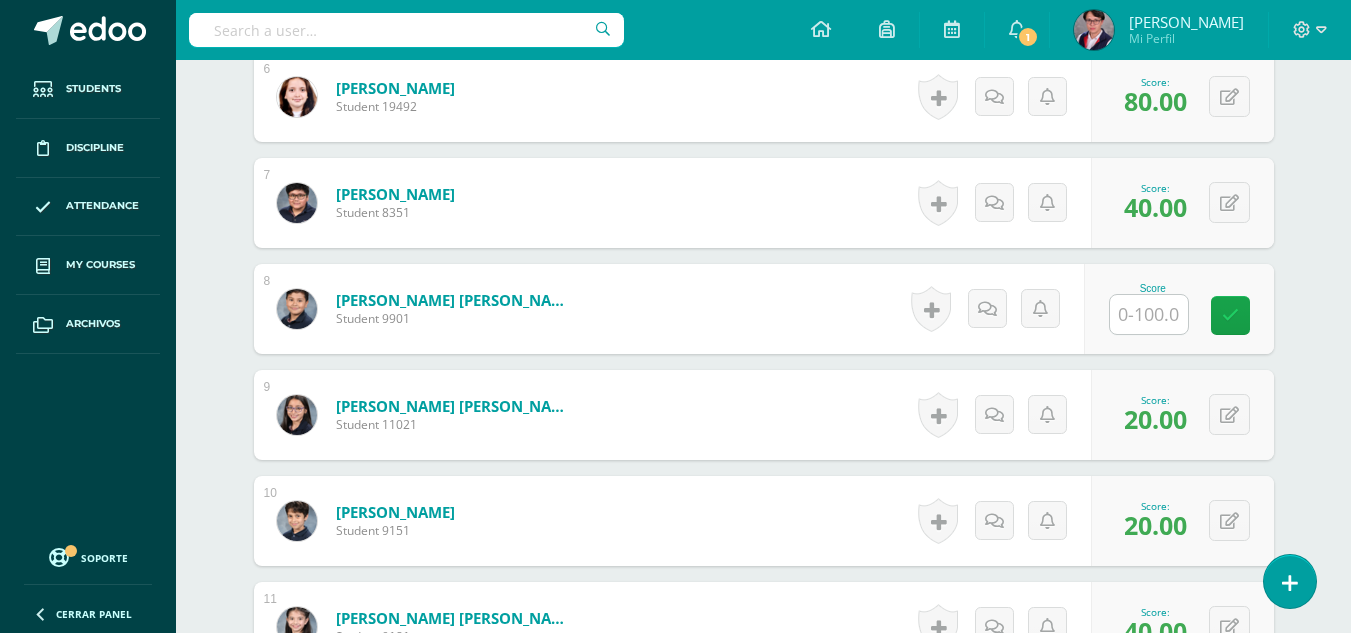 scroll, scrollTop: 1174, scrollLeft: 0, axis: vertical 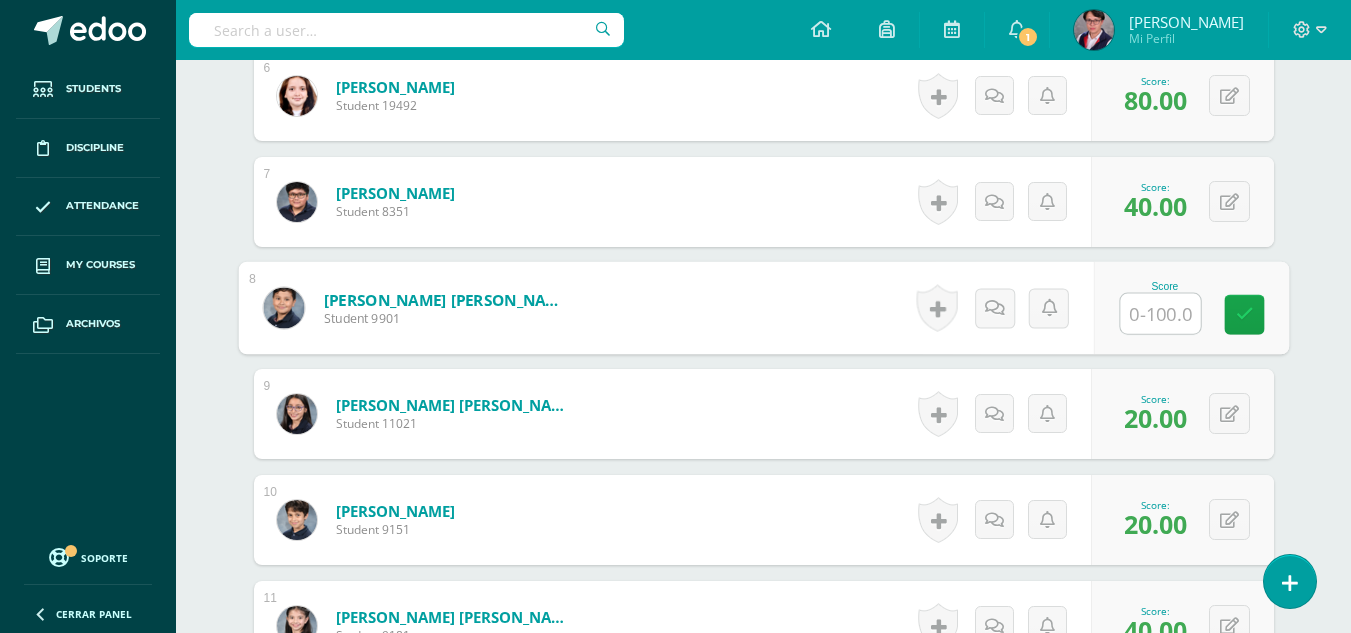 click at bounding box center (1160, 314) 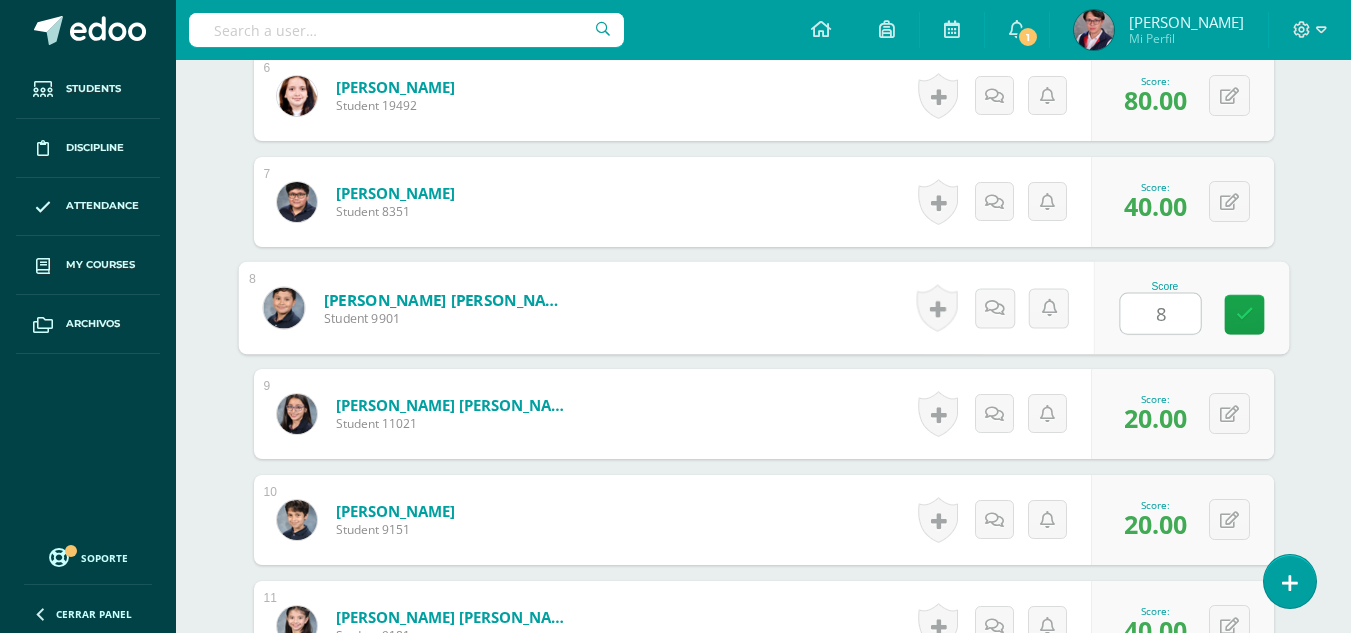type on "80" 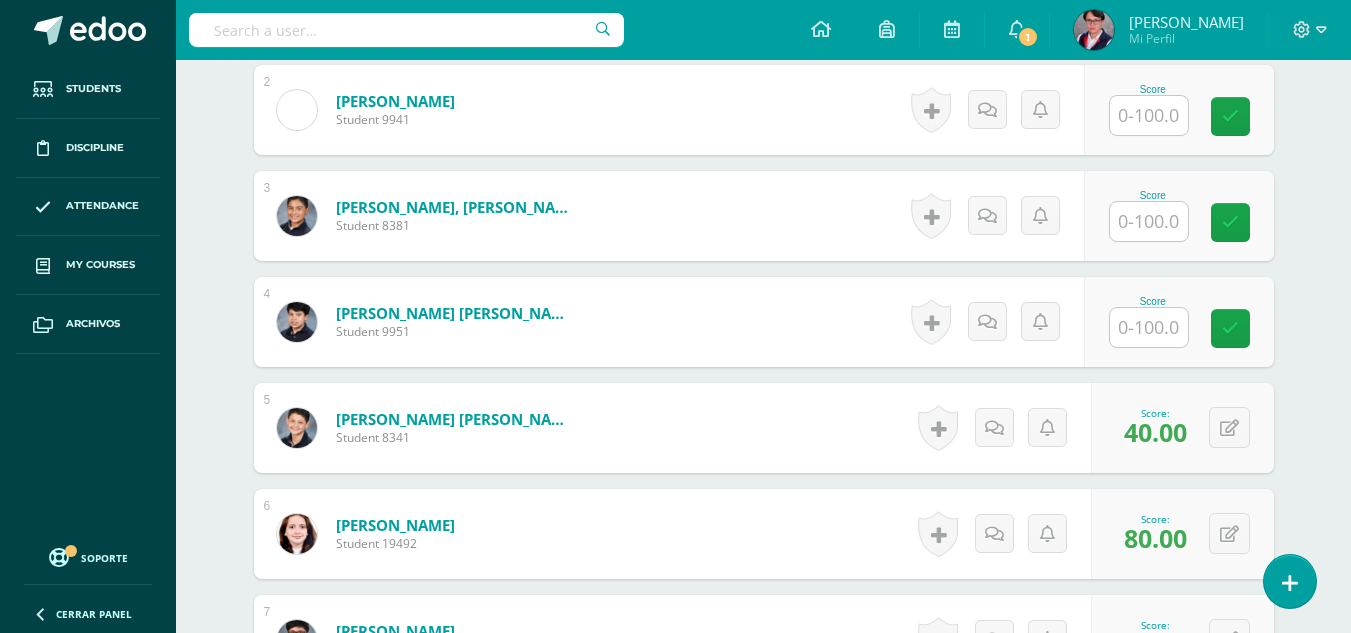 scroll, scrollTop: 713, scrollLeft: 0, axis: vertical 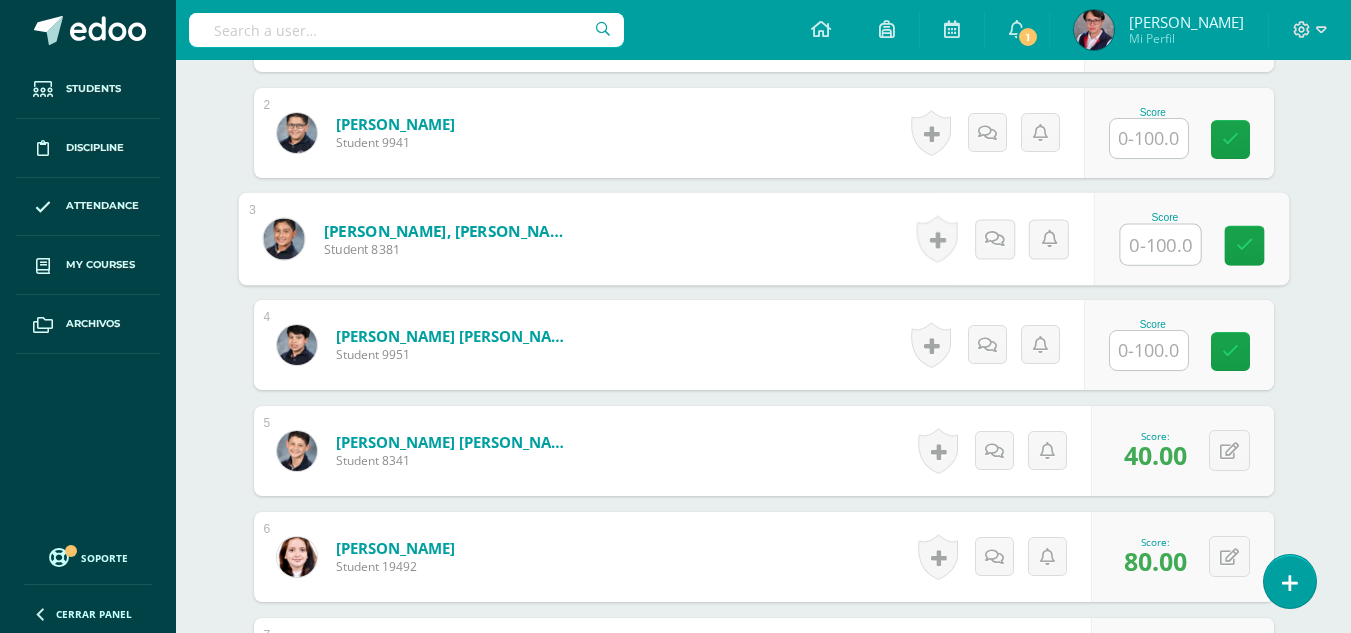 click at bounding box center (1160, 245) 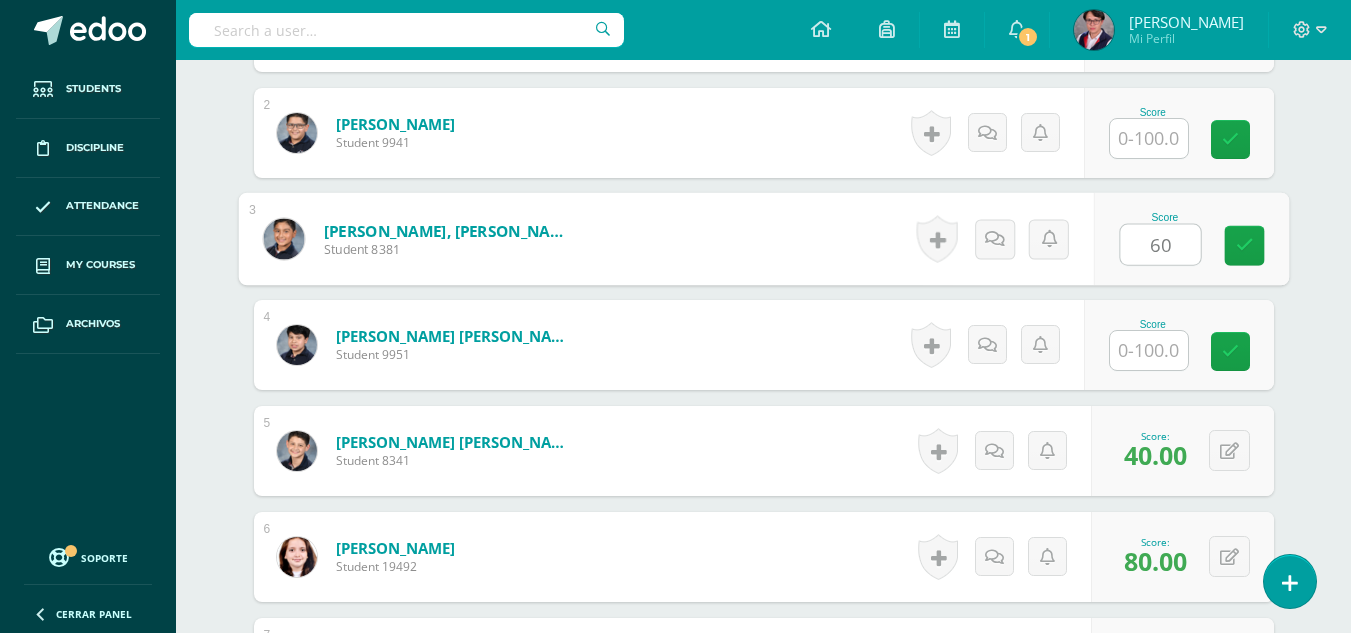type on "60" 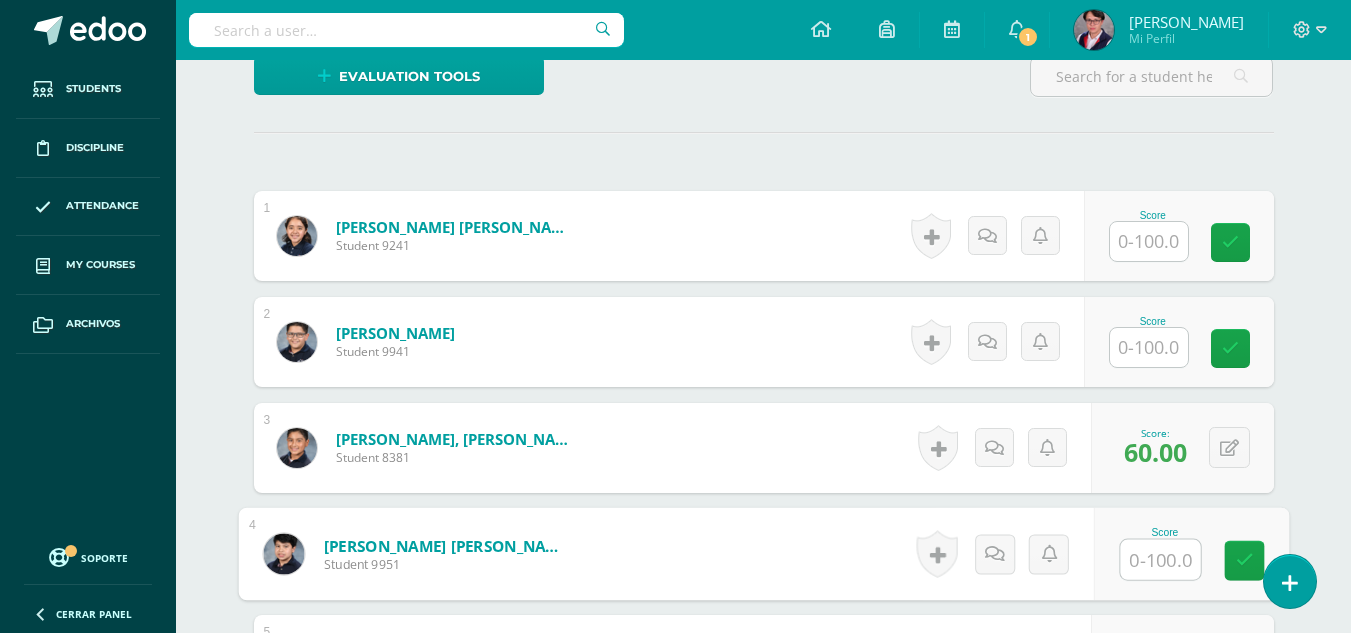 scroll, scrollTop: 521, scrollLeft: 0, axis: vertical 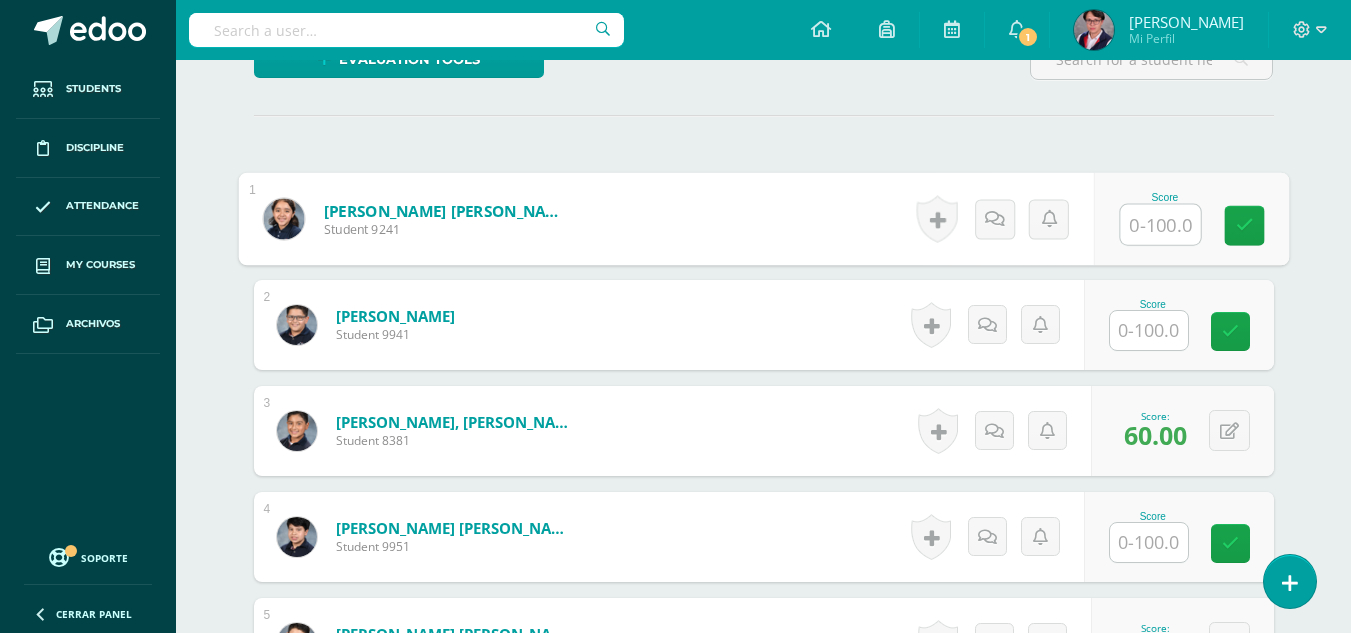 click at bounding box center [1160, 225] 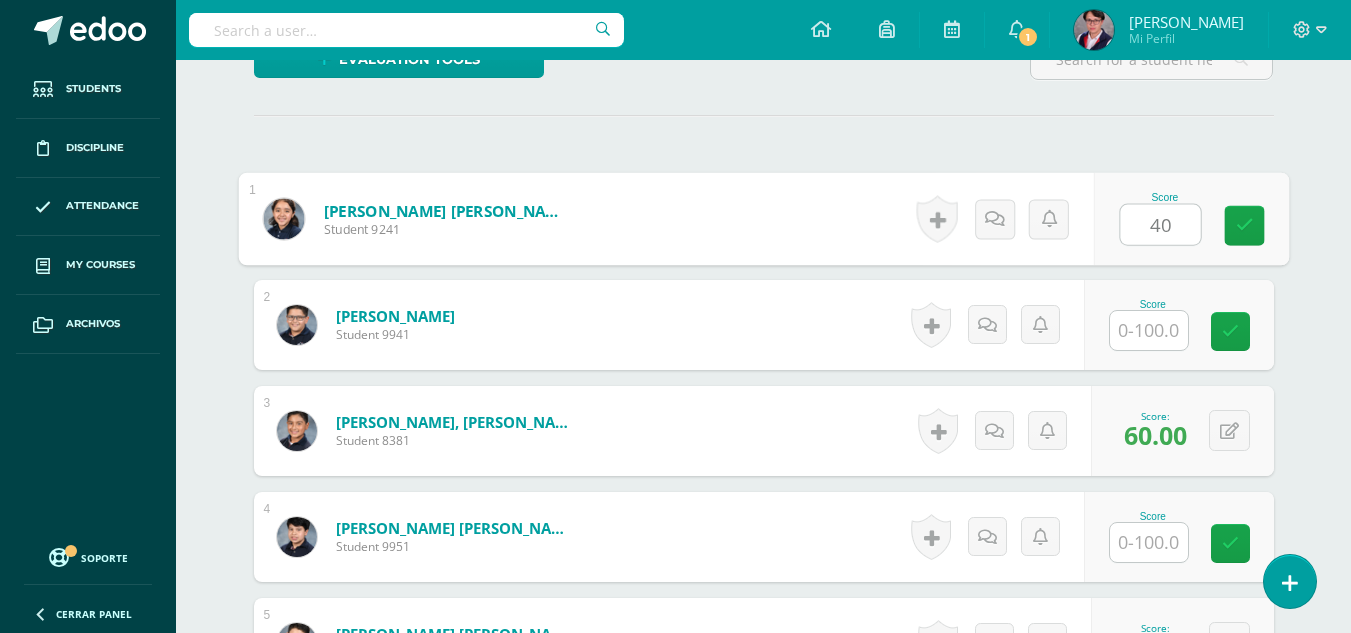 type on "40" 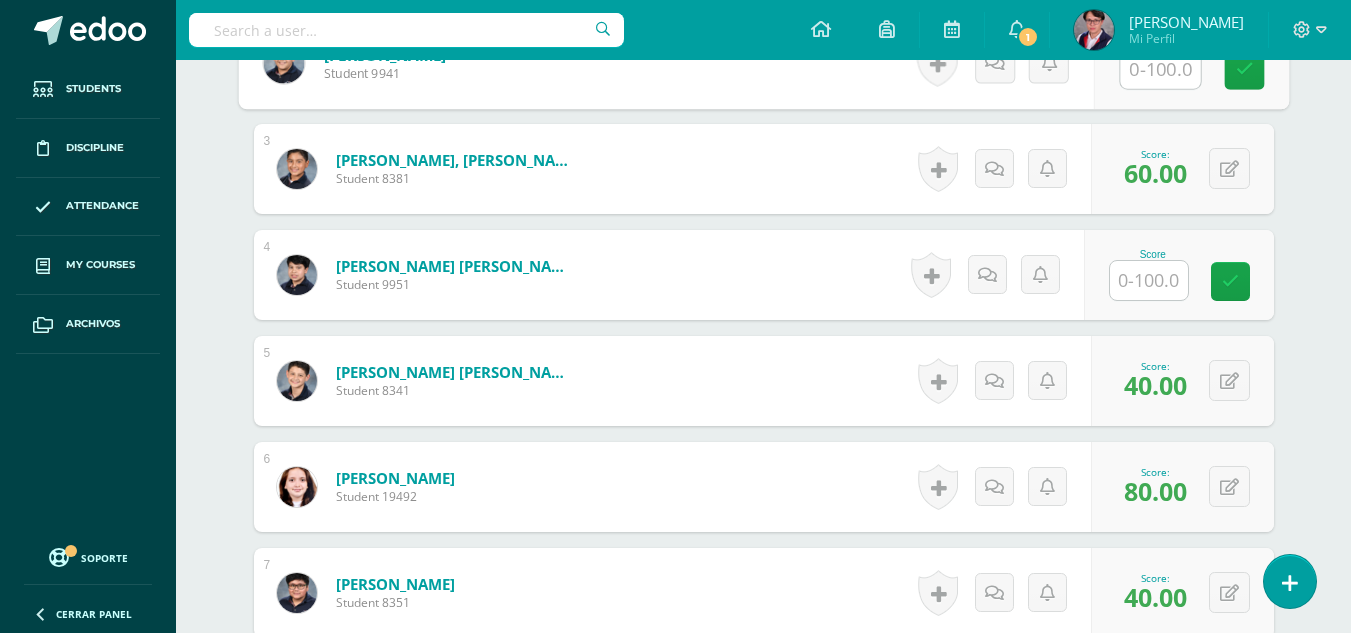 scroll, scrollTop: 786, scrollLeft: 0, axis: vertical 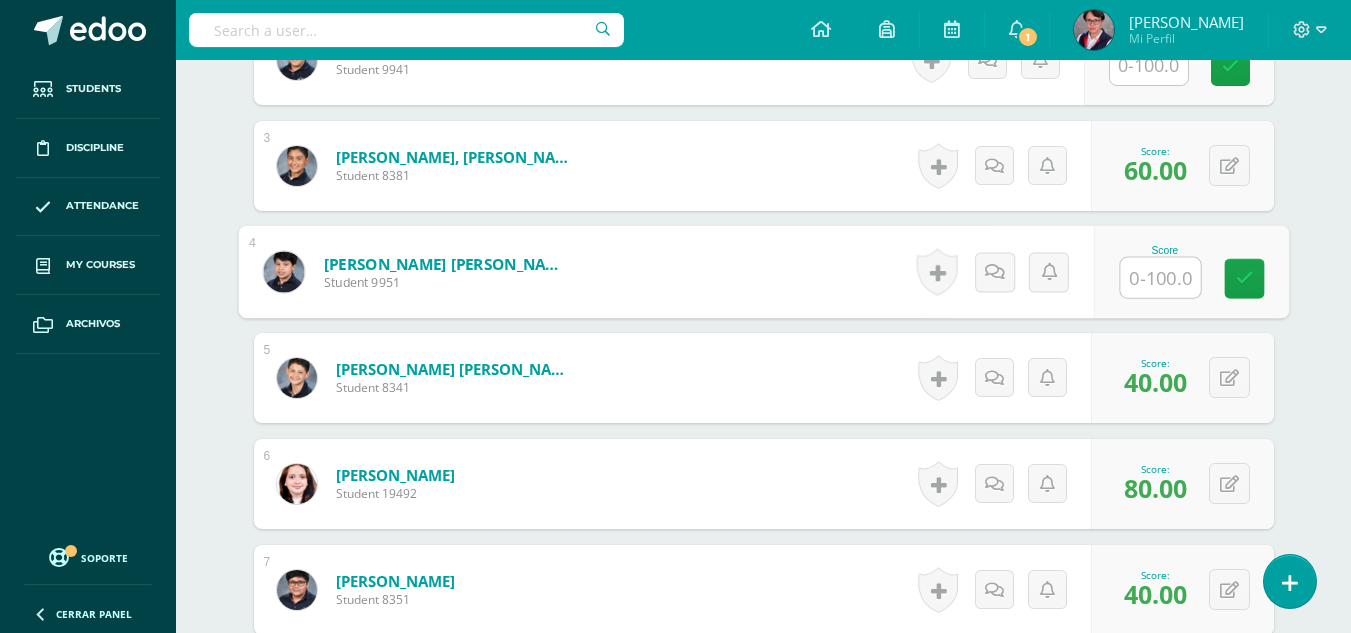 click at bounding box center (1160, 278) 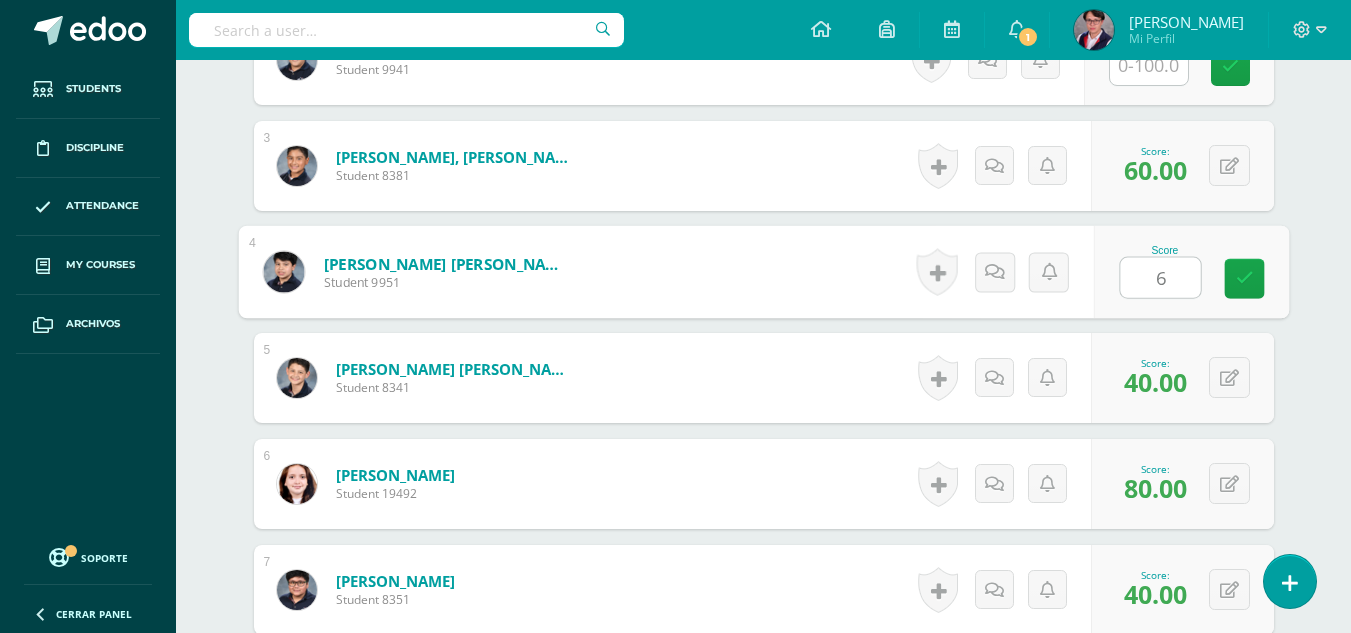 type on "60" 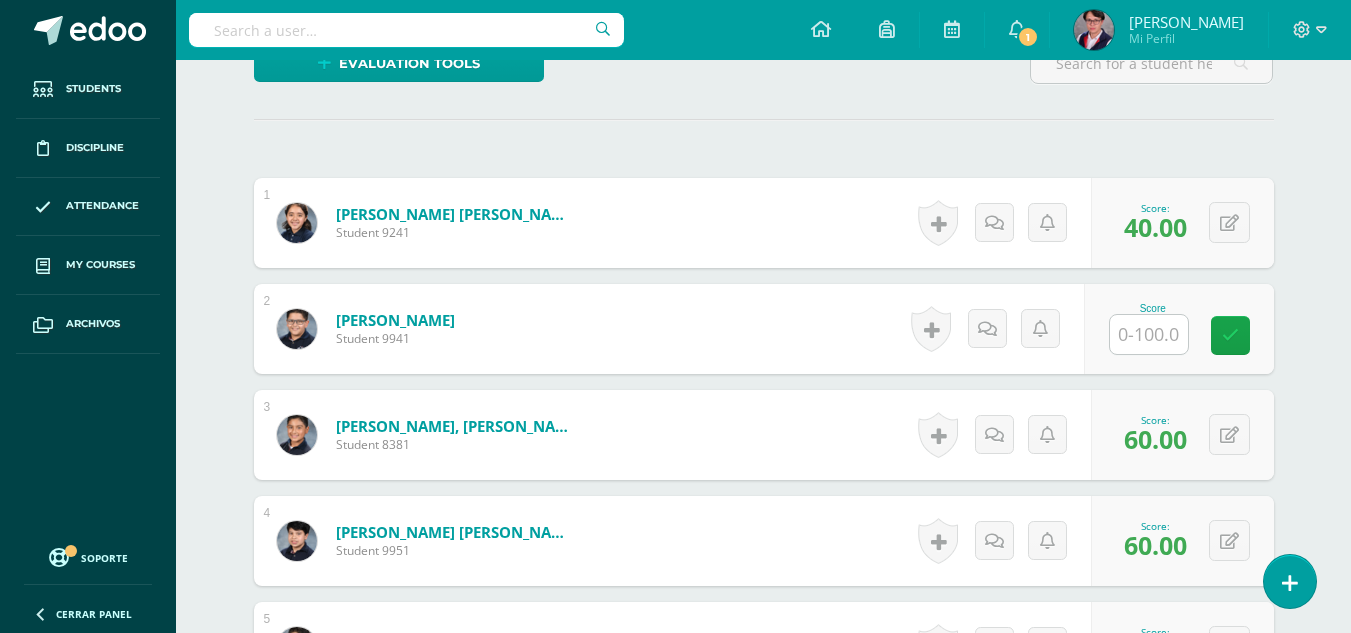 scroll, scrollTop: 516, scrollLeft: 0, axis: vertical 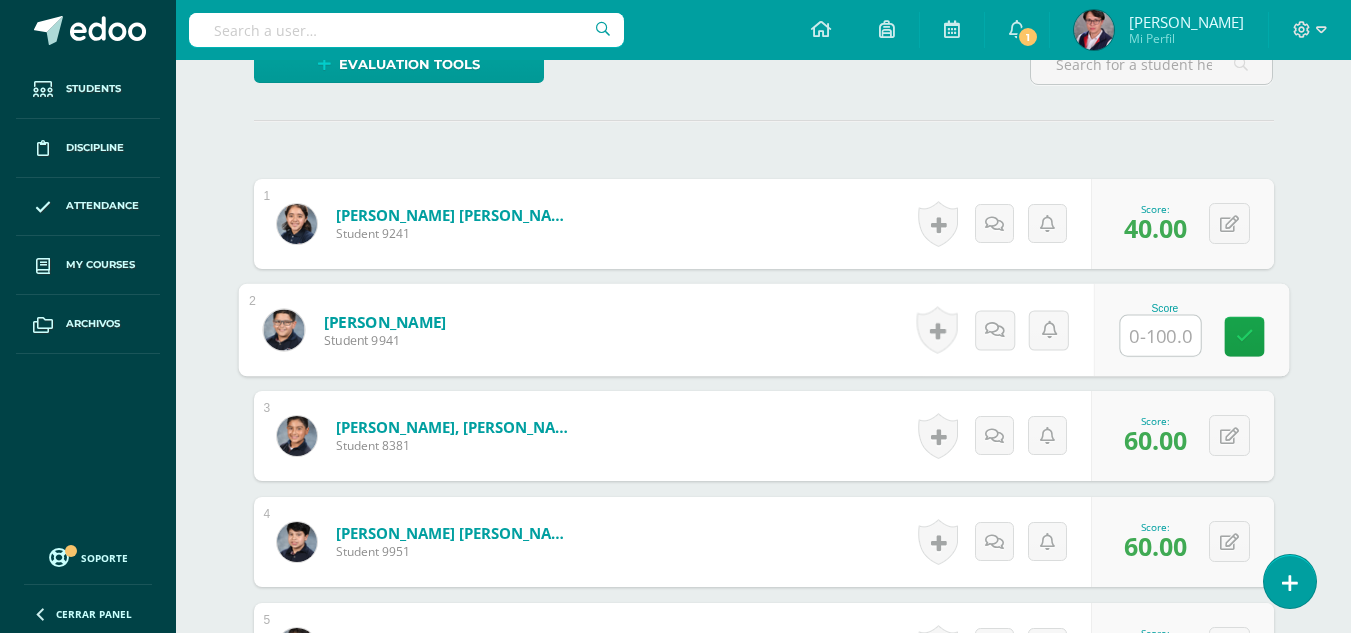 click at bounding box center [1160, 336] 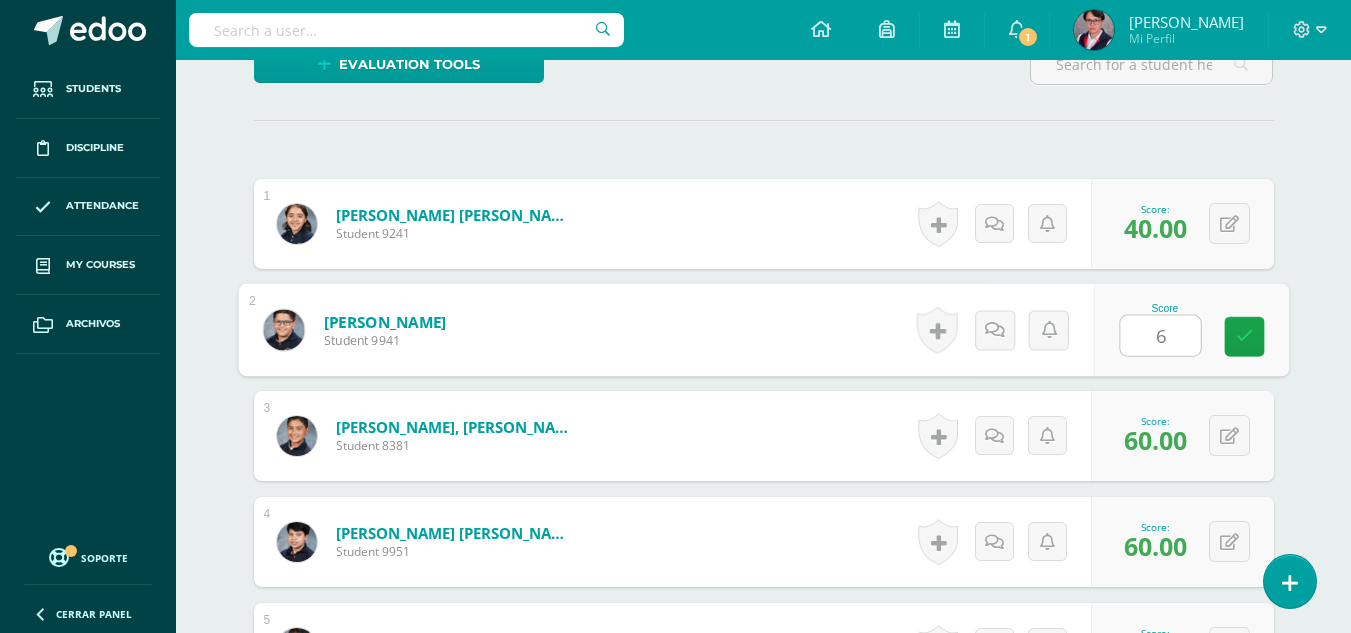 type on "60" 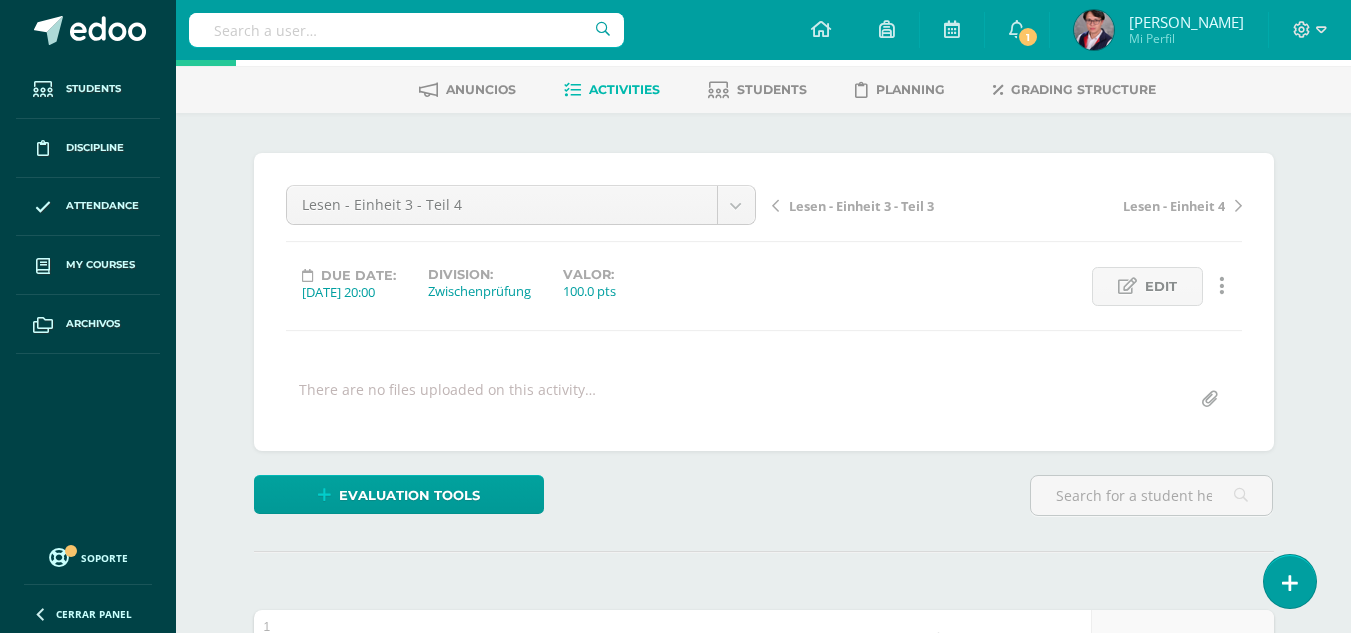 scroll, scrollTop: 0, scrollLeft: 0, axis: both 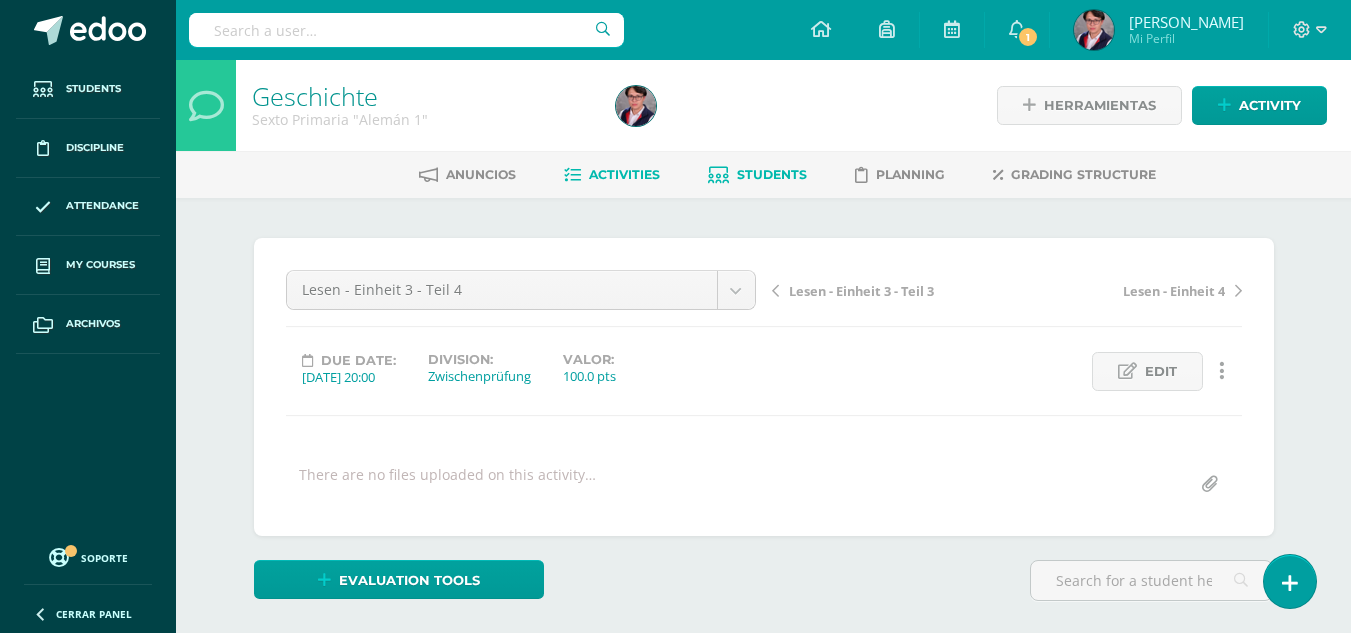 click on "Students" at bounding box center [757, 175] 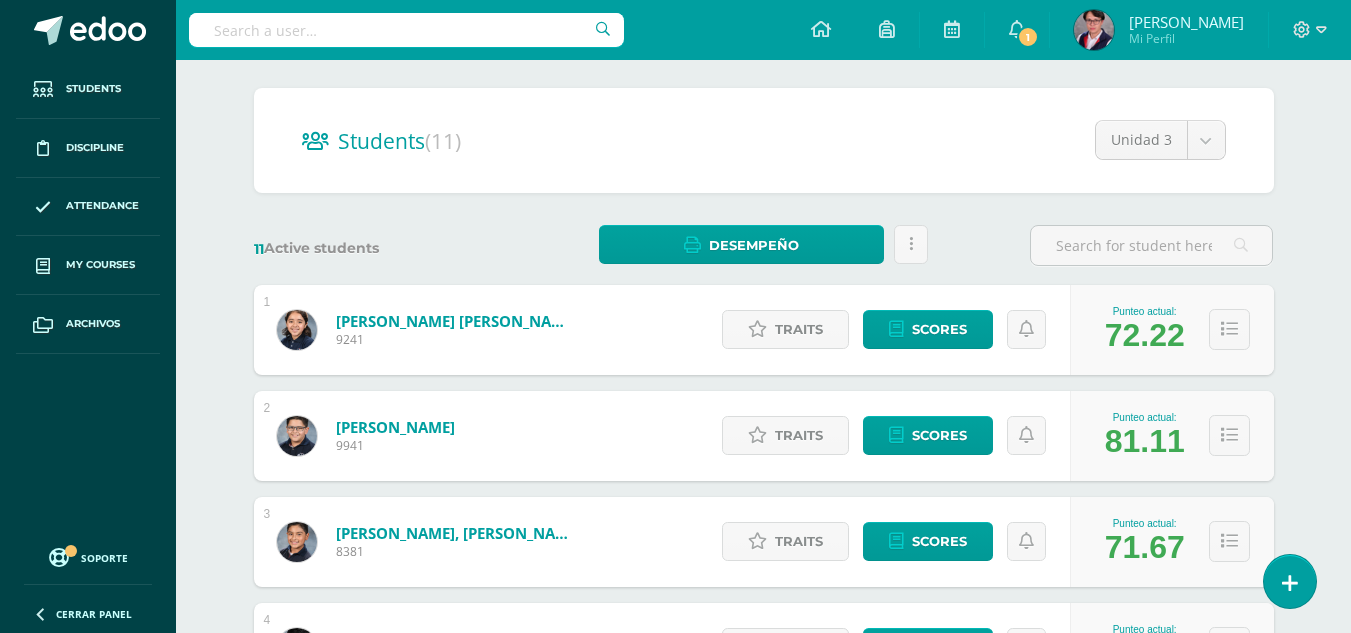 scroll, scrollTop: 0, scrollLeft: 0, axis: both 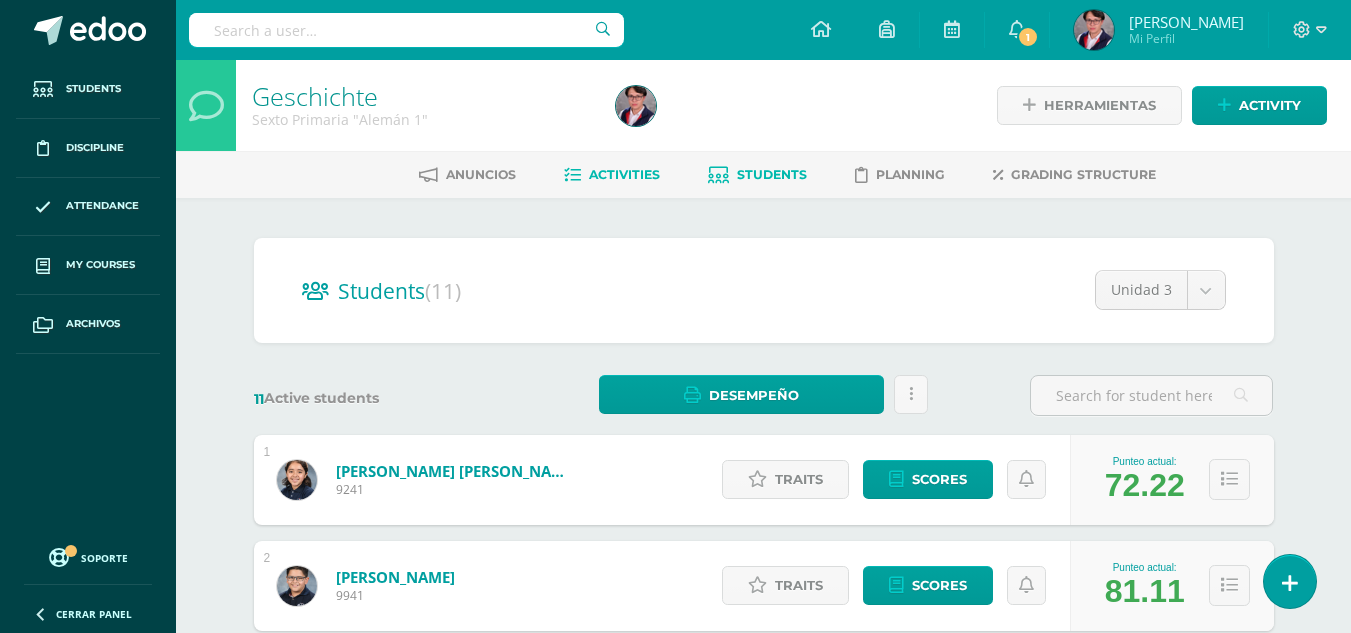 click on "Activities" at bounding box center (624, 174) 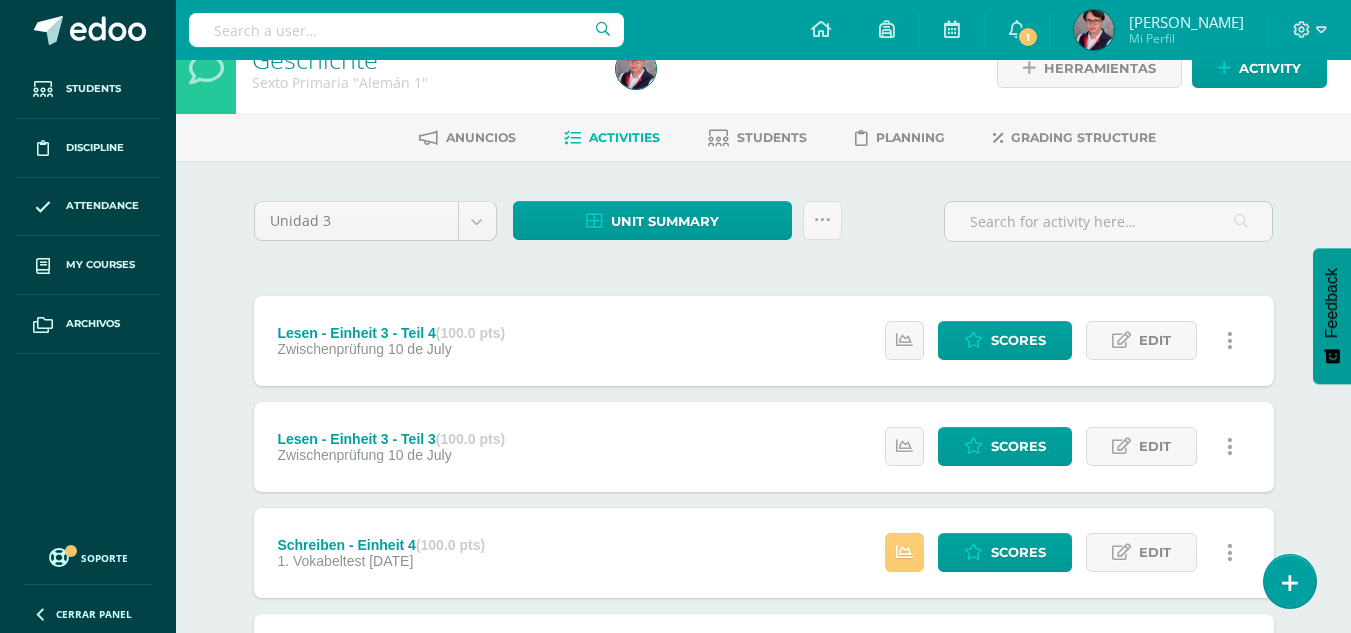 scroll, scrollTop: 36, scrollLeft: 0, axis: vertical 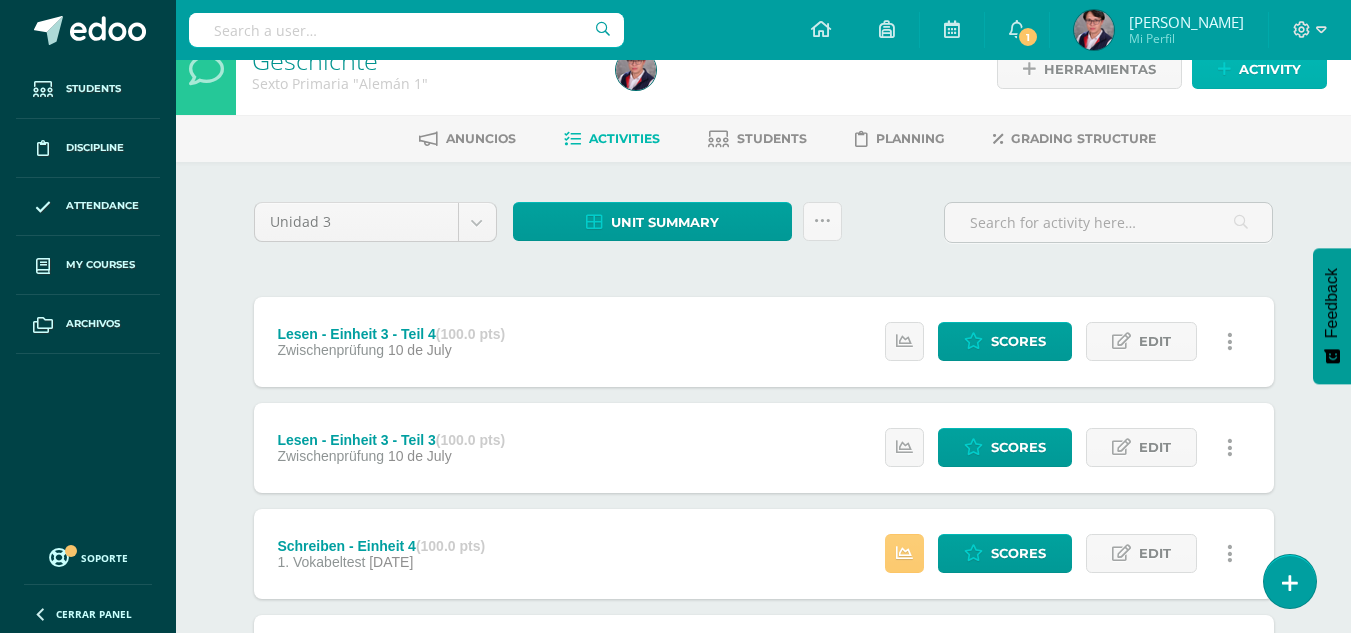click on "Activity" at bounding box center (1270, 69) 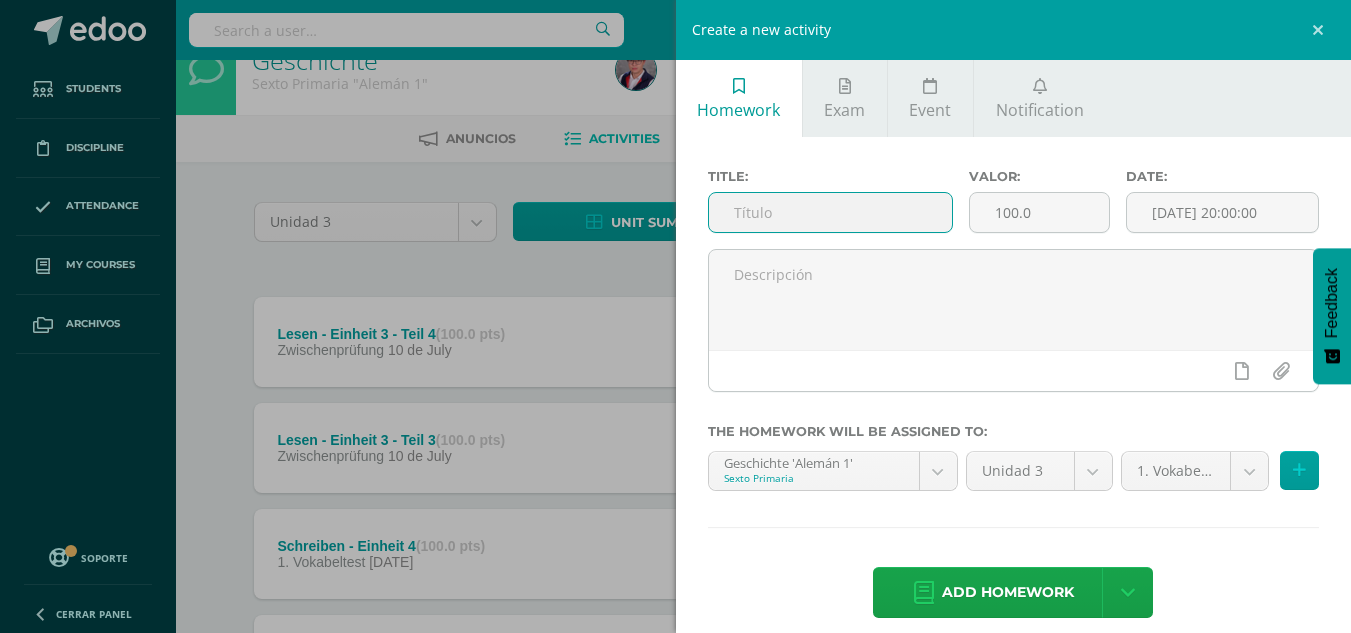 click at bounding box center [830, 212] 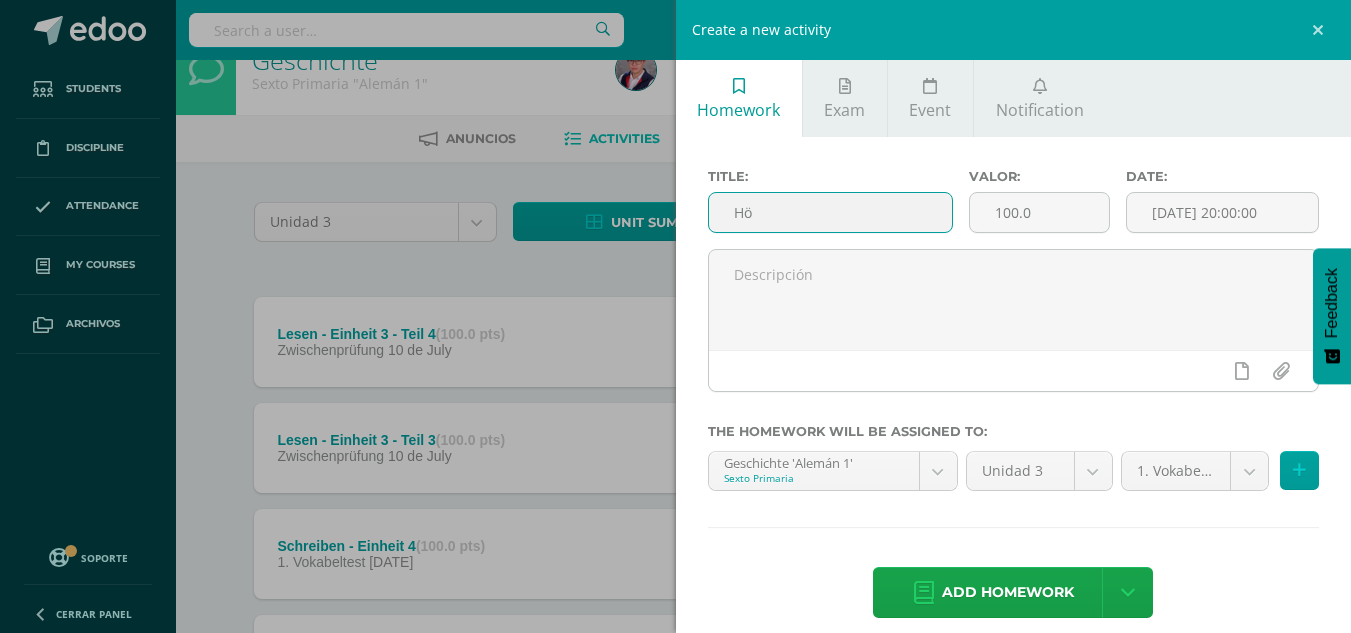 type on "H" 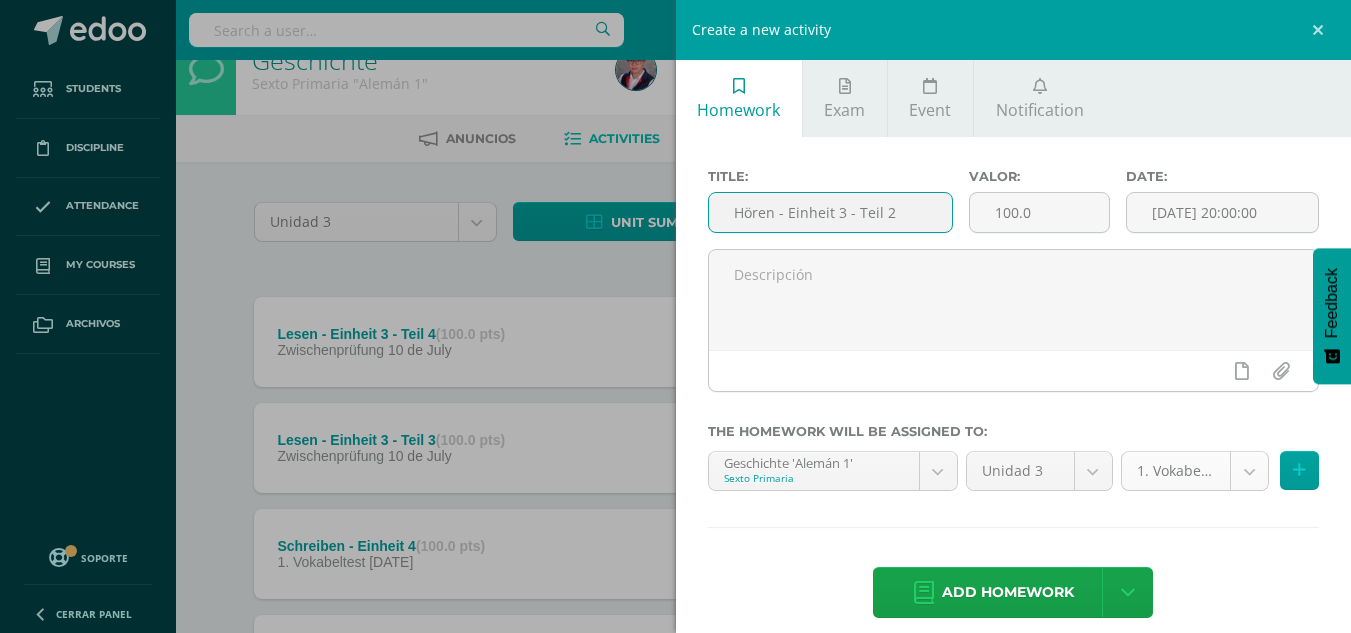 type on "Hören - Einheit 3 - Teil 2" 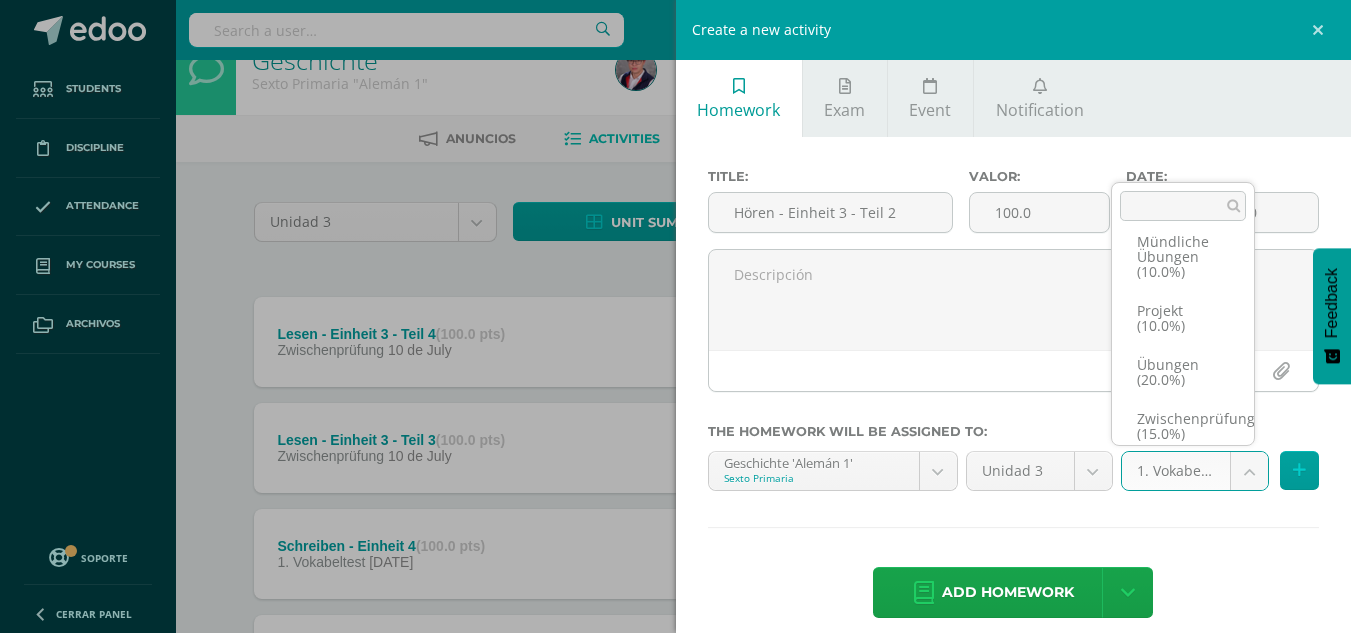 scroll, scrollTop: 277, scrollLeft: 0, axis: vertical 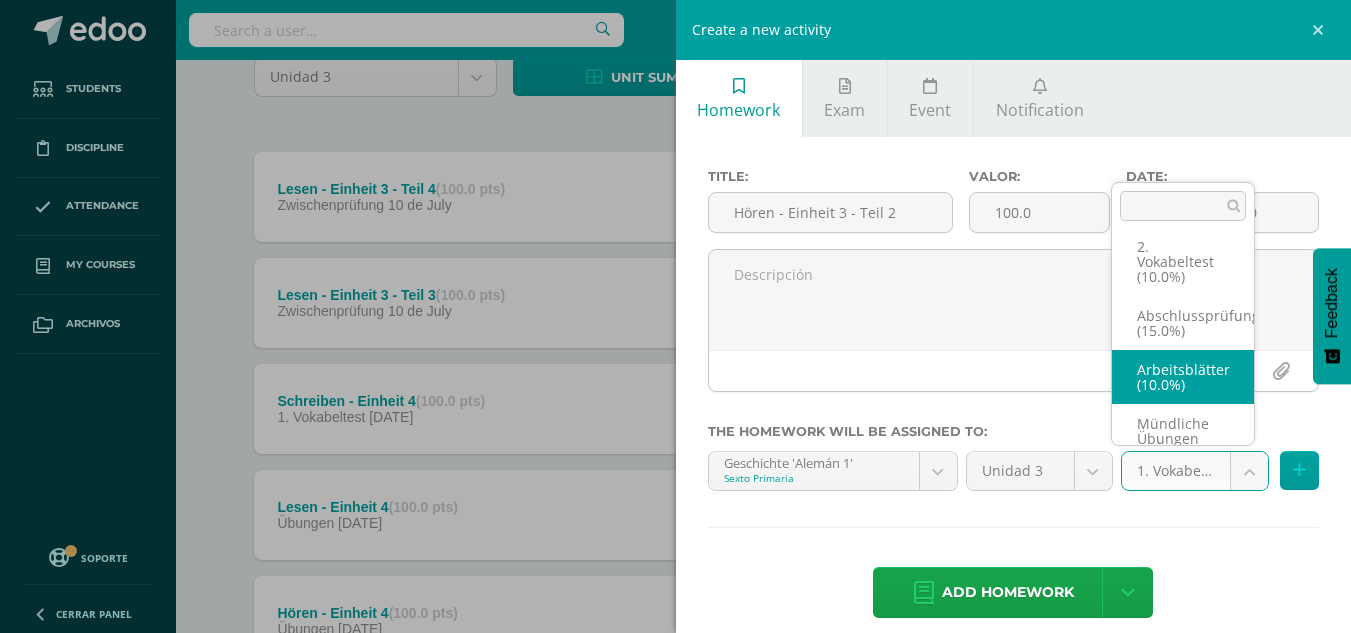 select on "226318" 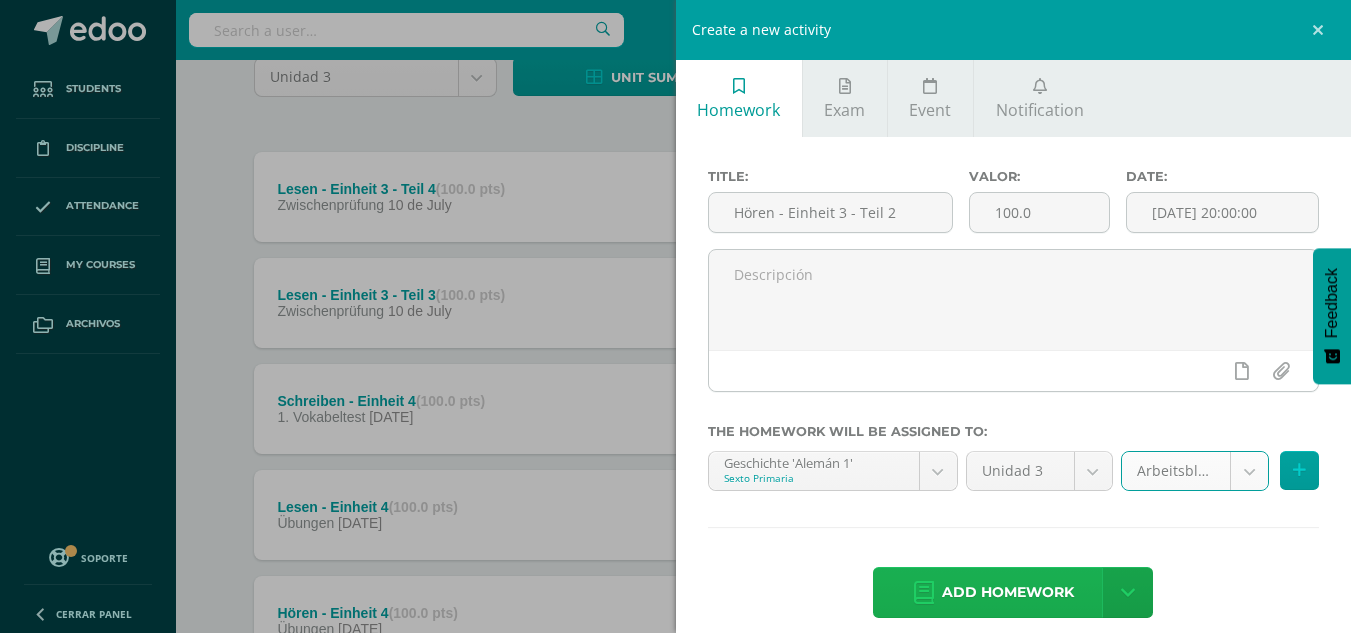 click on "Add homework" at bounding box center [1008, 592] 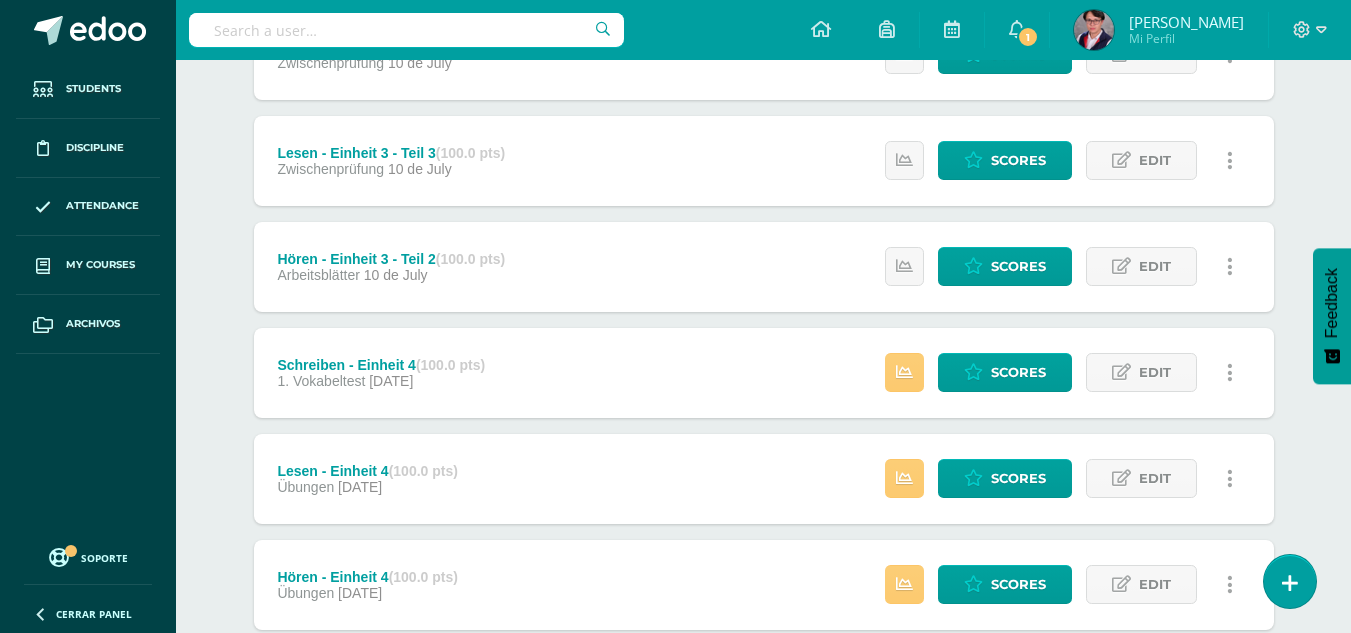 scroll, scrollTop: 324, scrollLeft: 0, axis: vertical 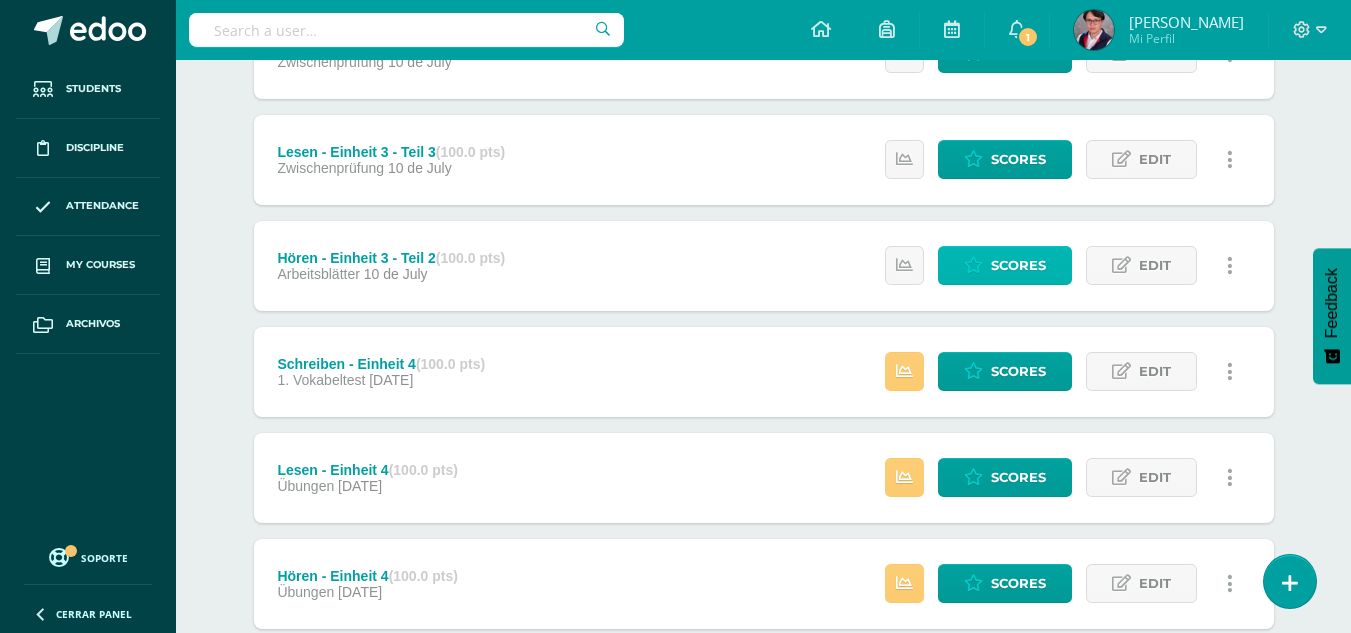 click on "Scores" at bounding box center (1018, 265) 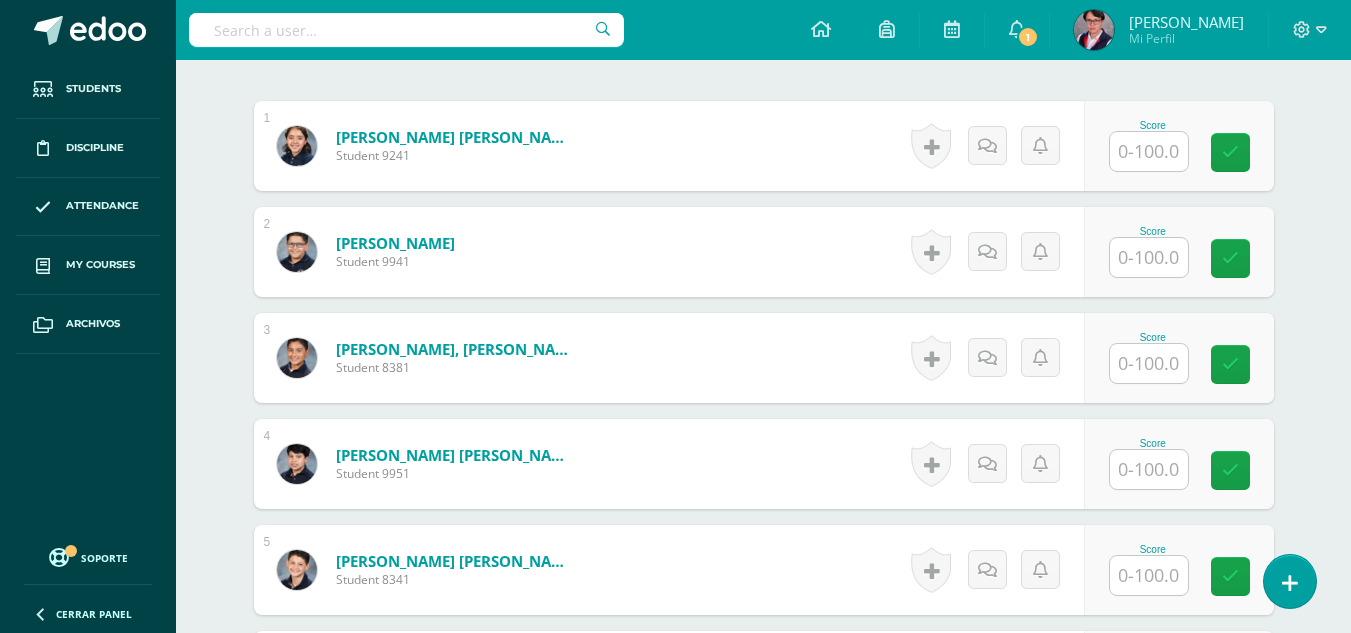 scroll, scrollTop: 595, scrollLeft: 0, axis: vertical 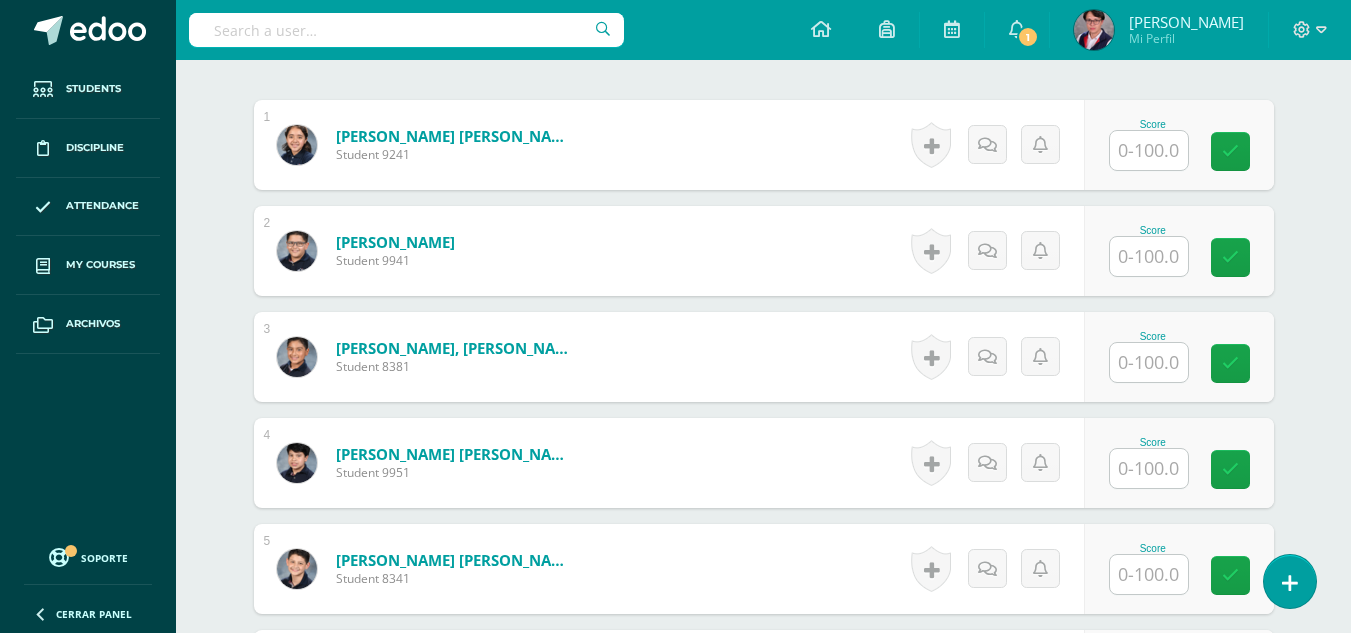 click at bounding box center (1149, 256) 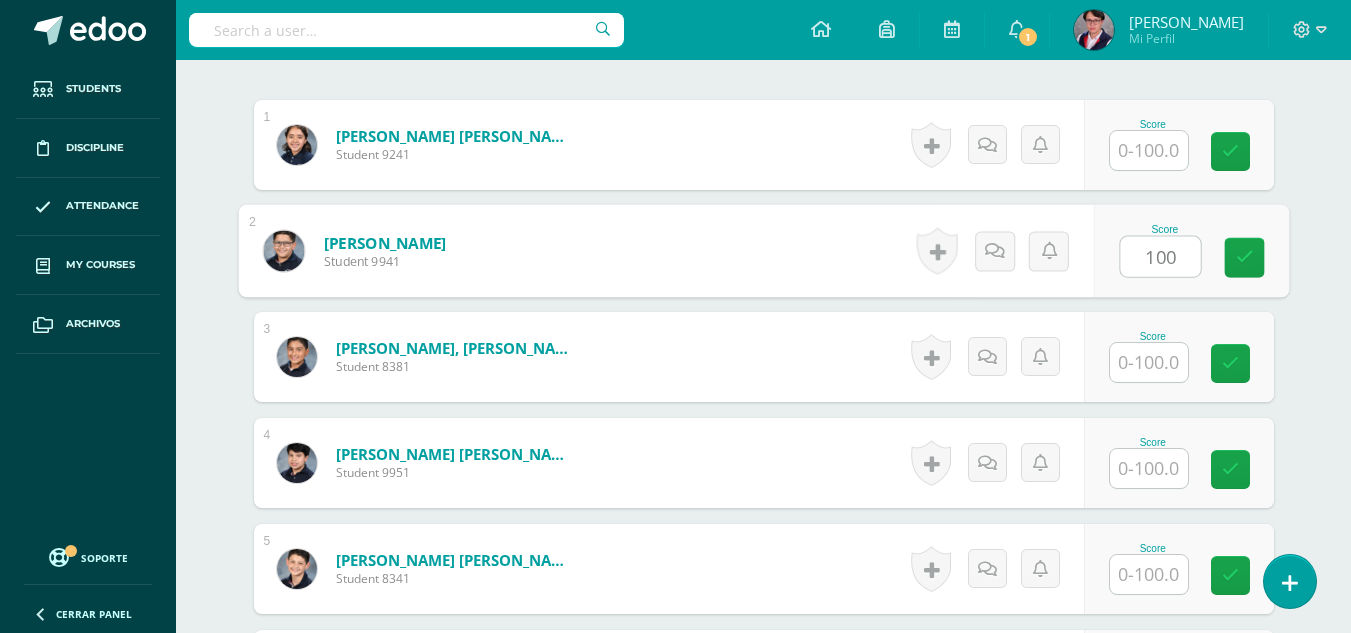 type on "100" 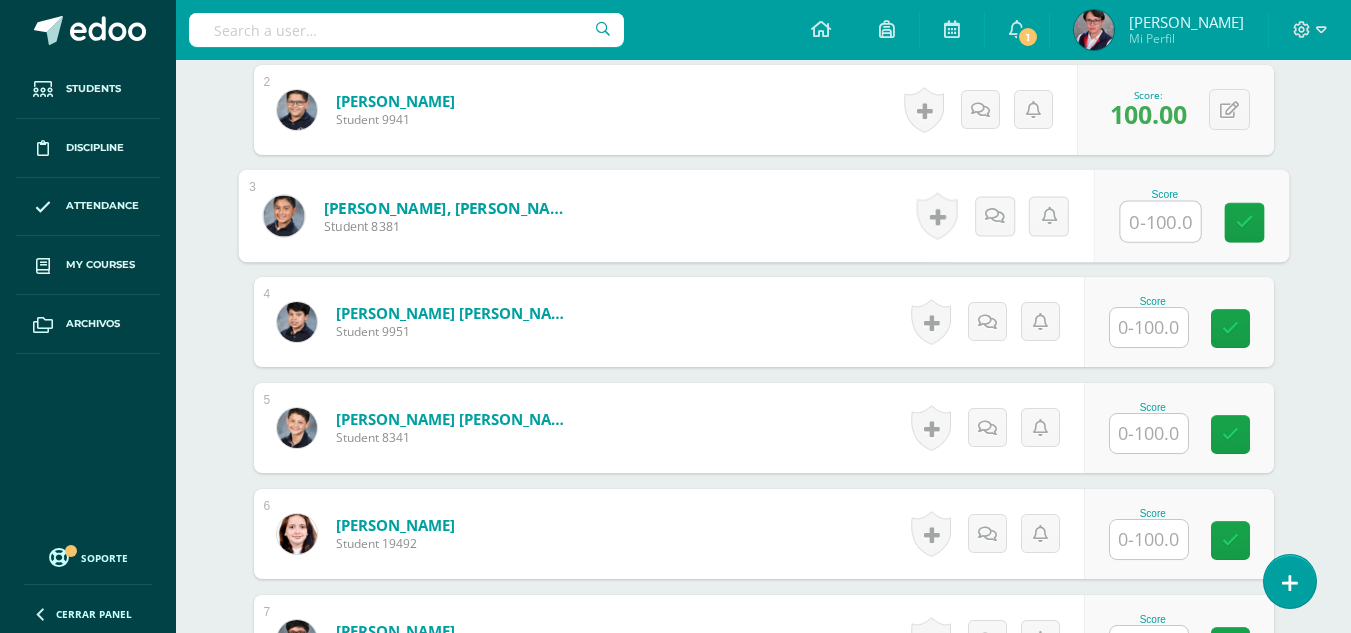 scroll, scrollTop: 738, scrollLeft: 0, axis: vertical 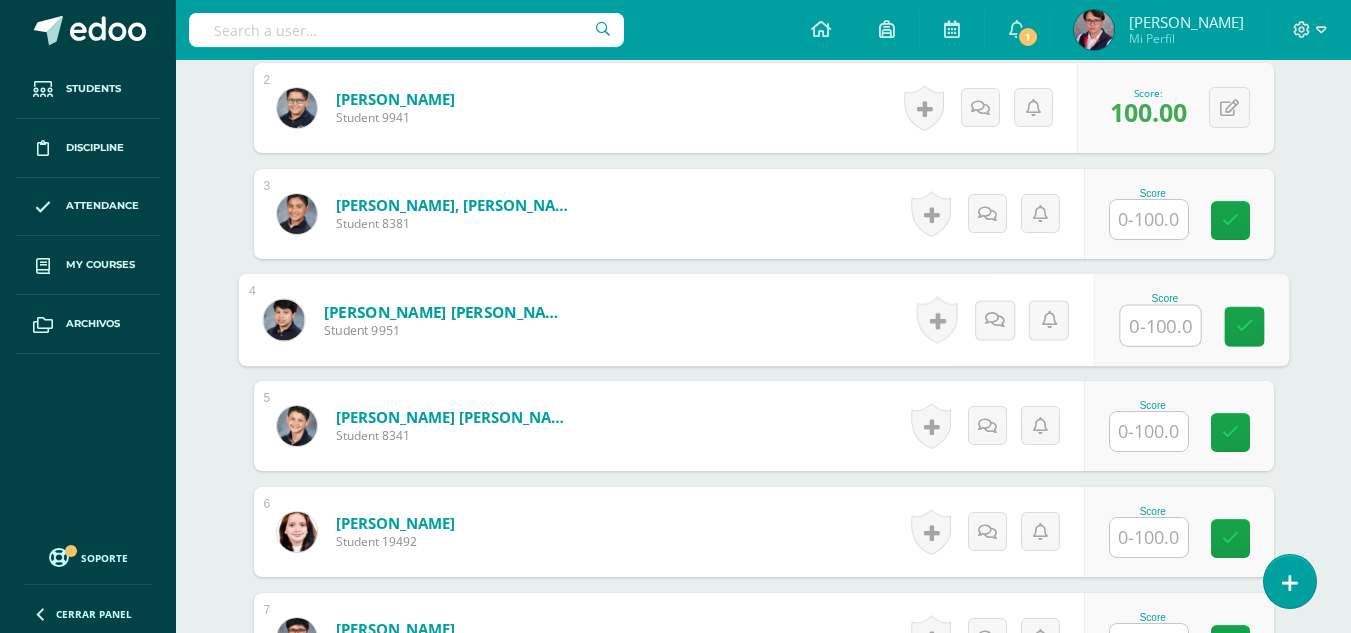 click at bounding box center [1160, 326] 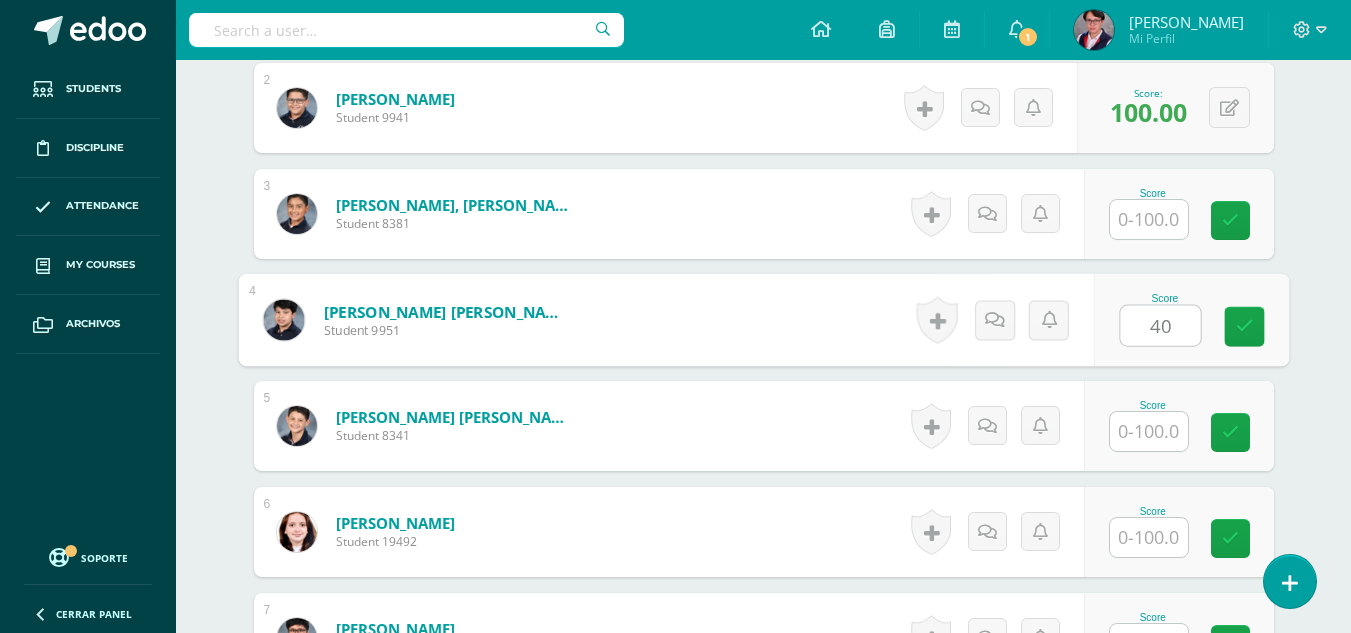 type on "40" 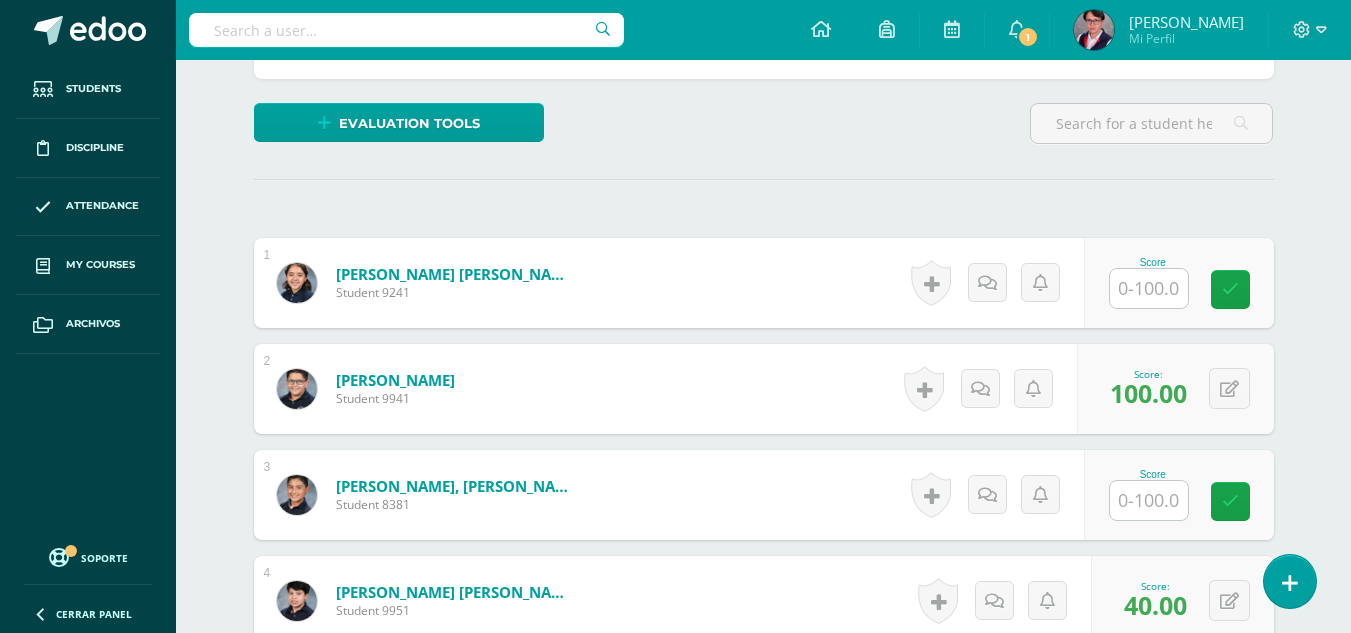 scroll, scrollTop: 458, scrollLeft: 0, axis: vertical 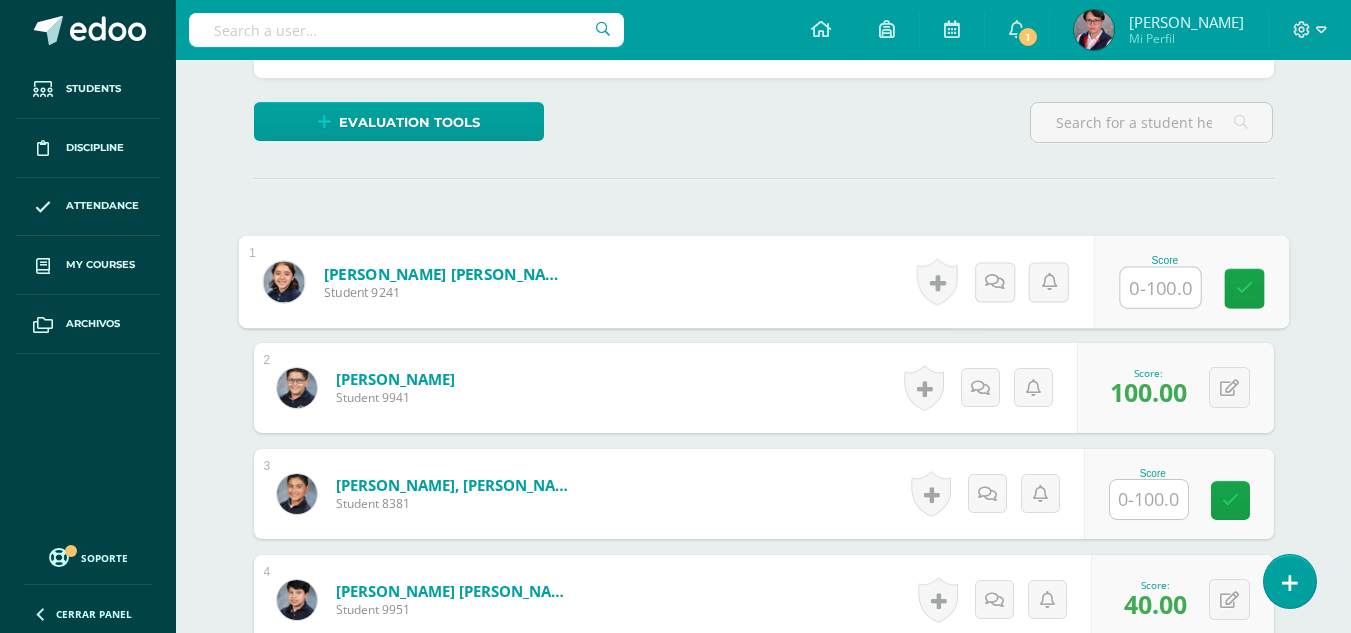 click at bounding box center (1160, 288) 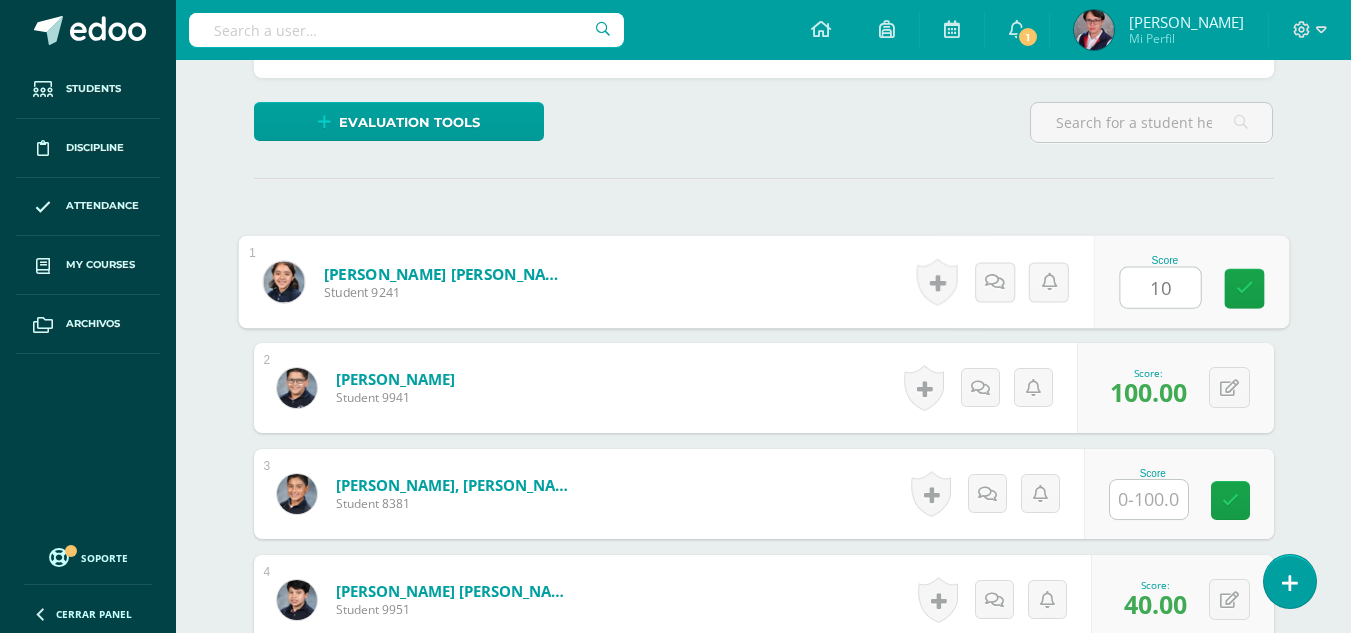 type on "100" 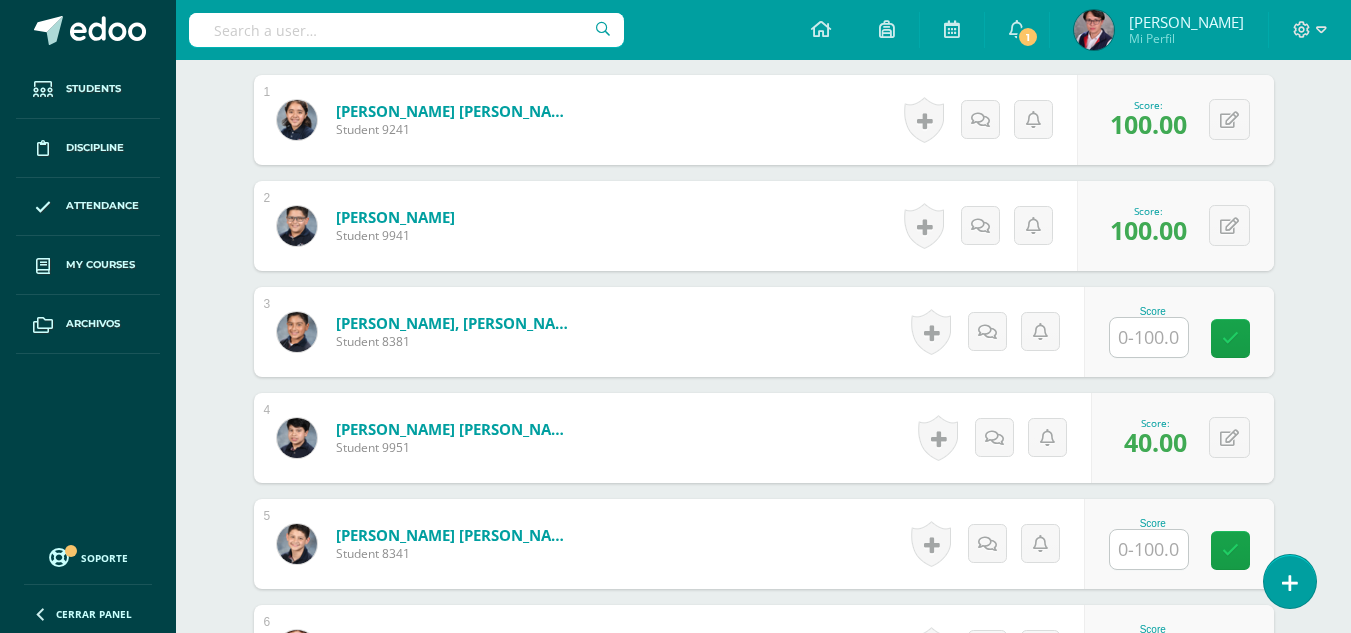 scroll, scrollTop: 621, scrollLeft: 0, axis: vertical 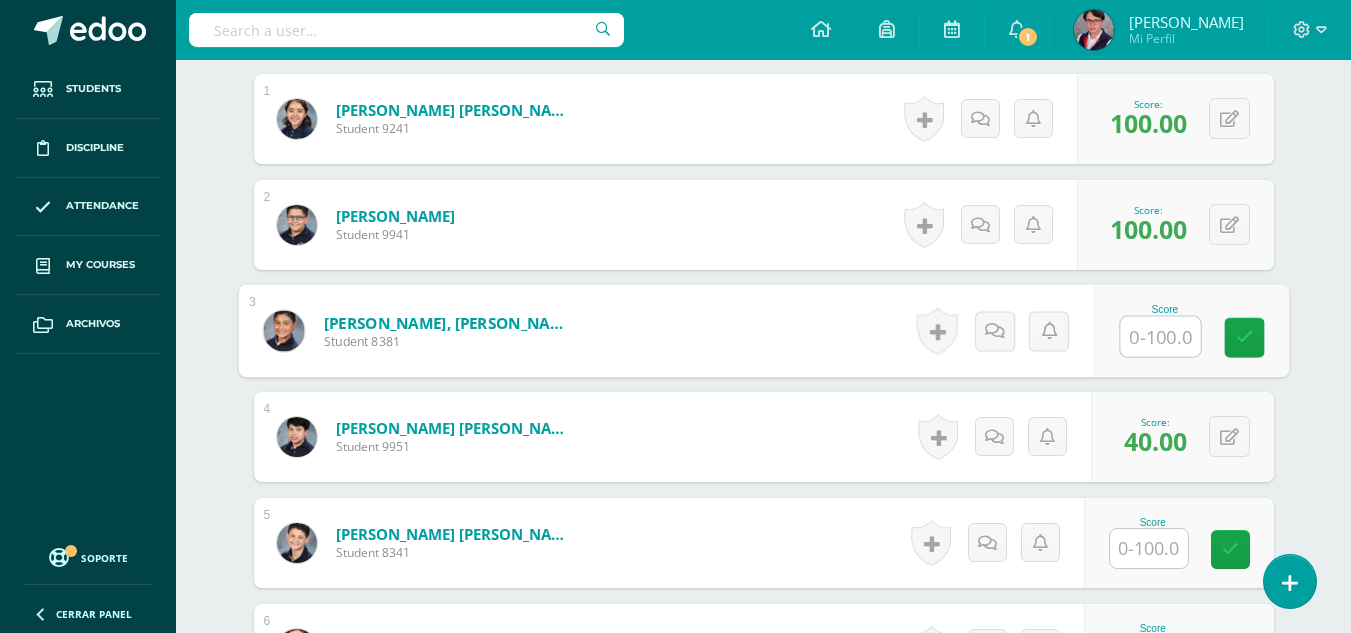 click at bounding box center [1160, 337] 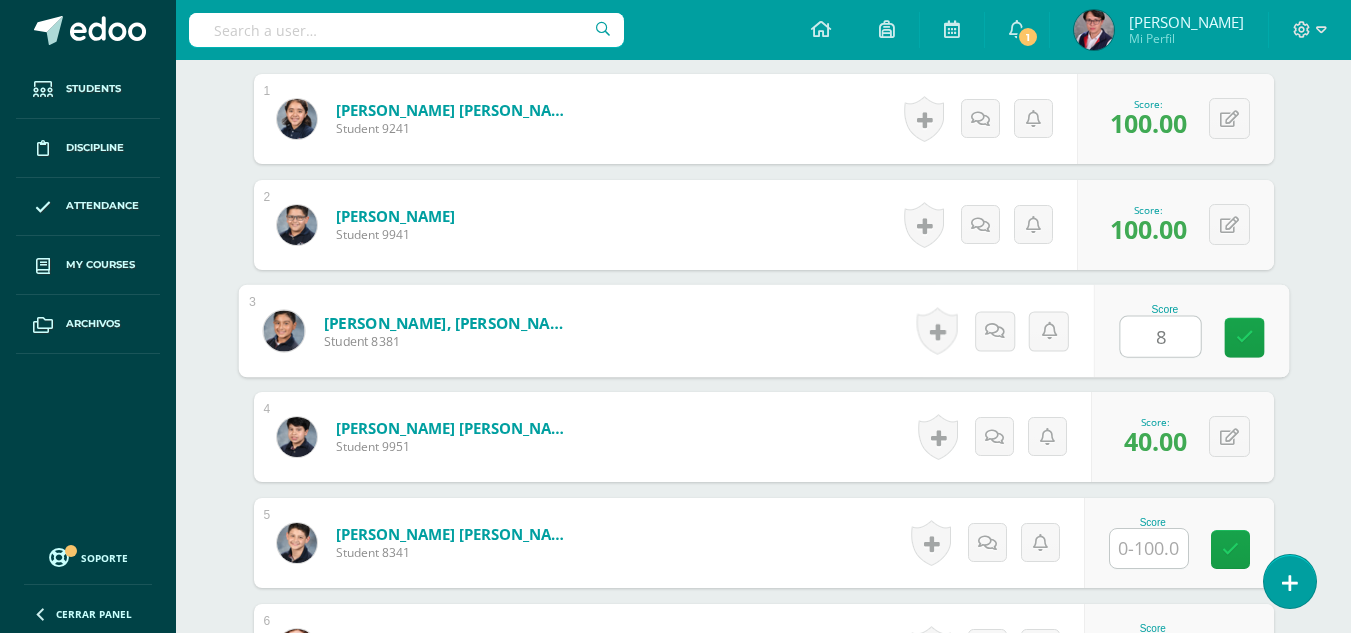 type on "80" 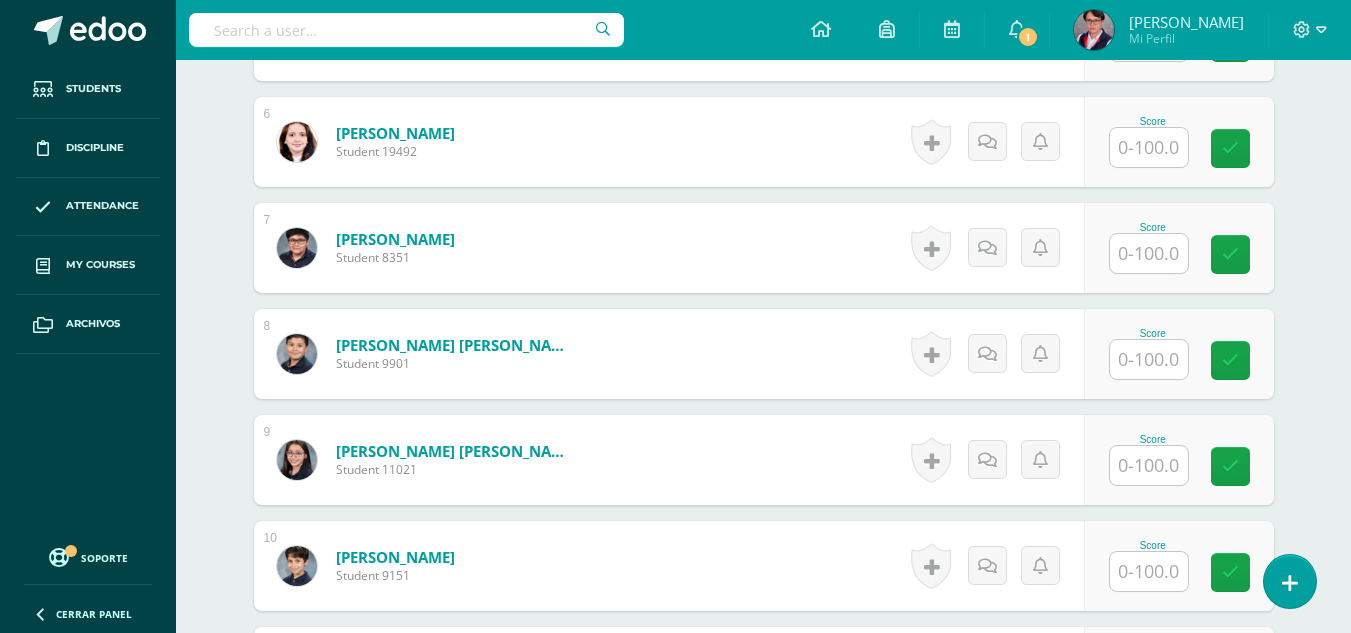 scroll, scrollTop: 1144, scrollLeft: 0, axis: vertical 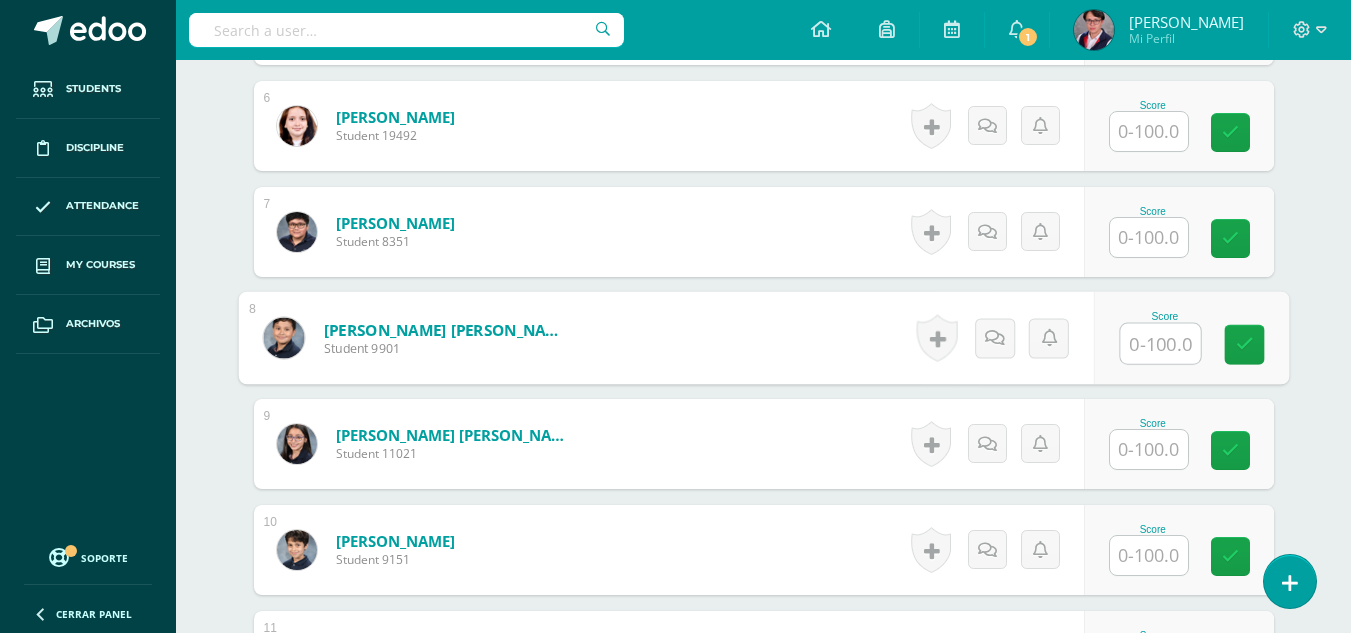 click at bounding box center [1160, 344] 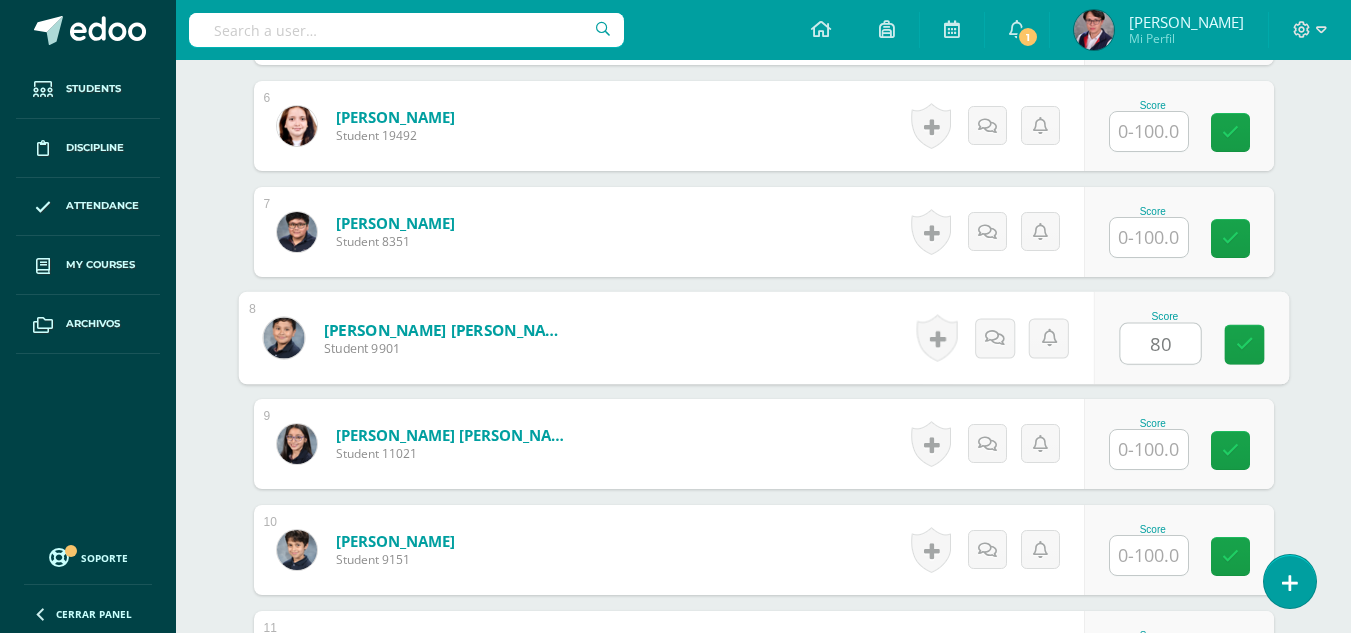 type on "80" 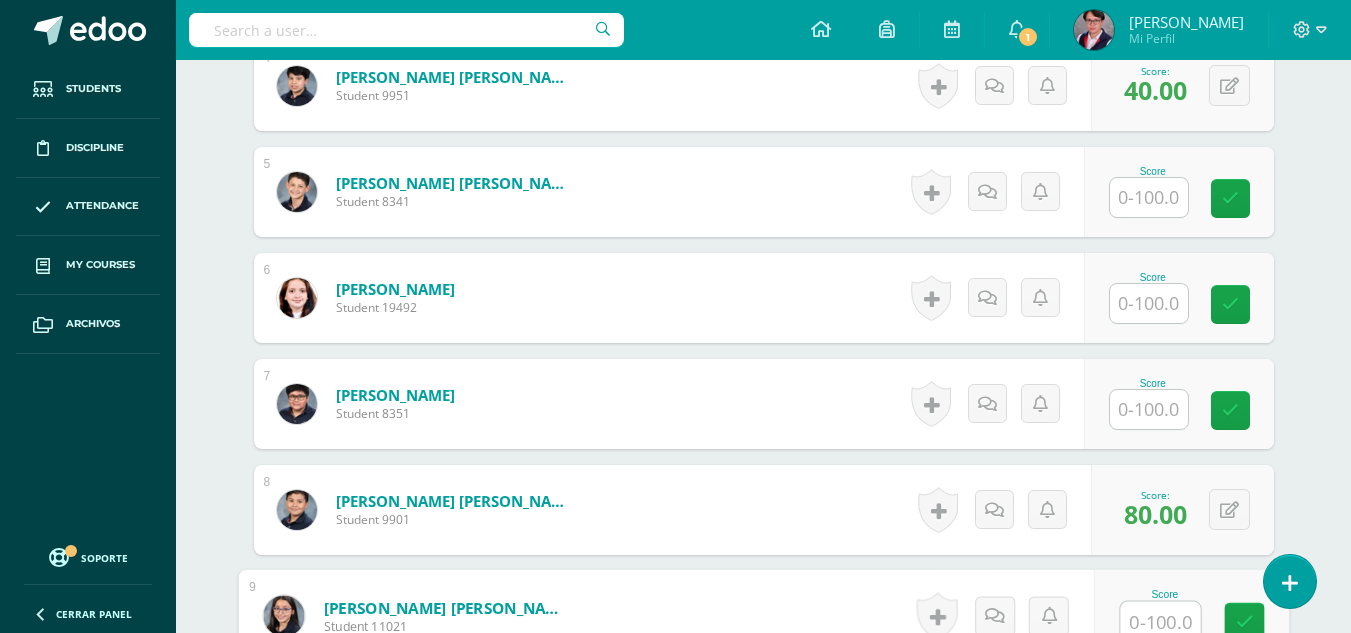 scroll, scrollTop: 969, scrollLeft: 0, axis: vertical 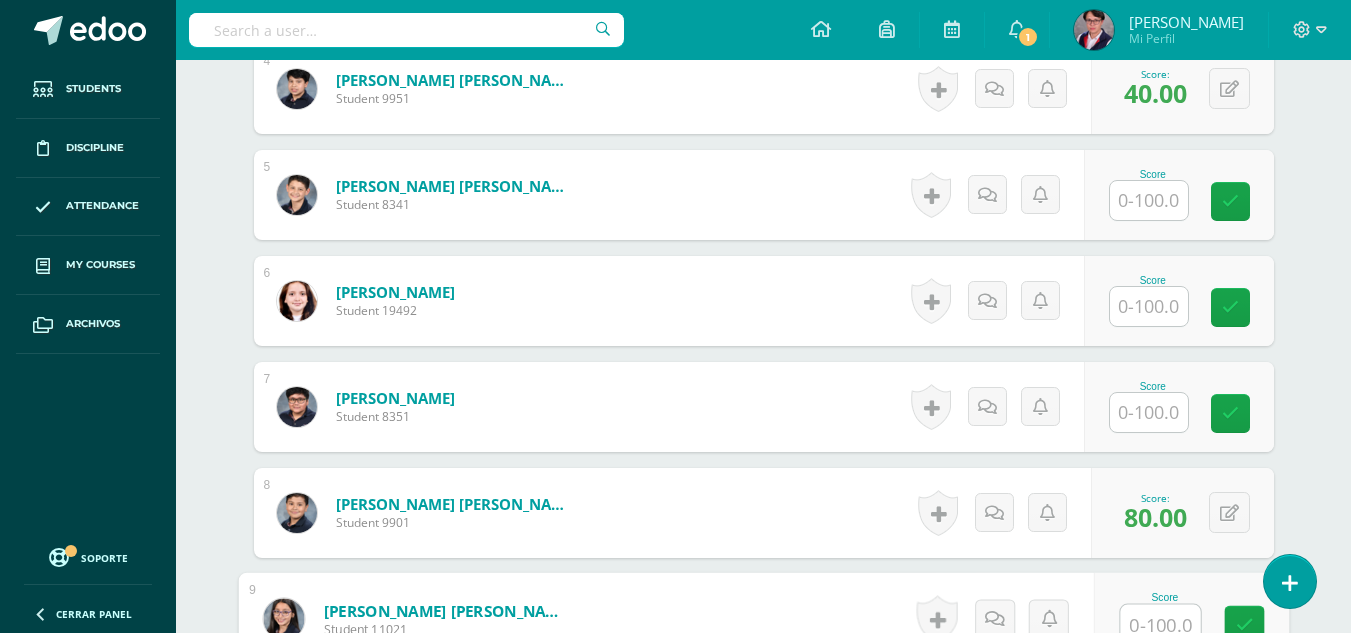 click at bounding box center (1149, 306) 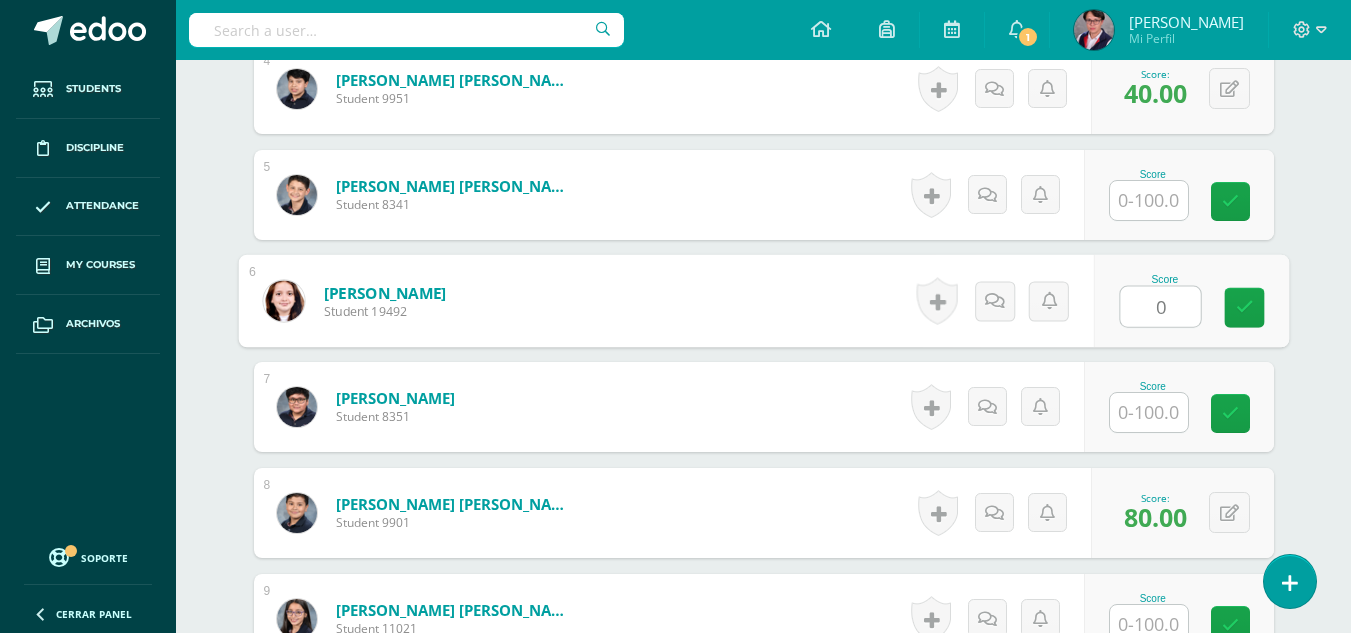 type on "0" 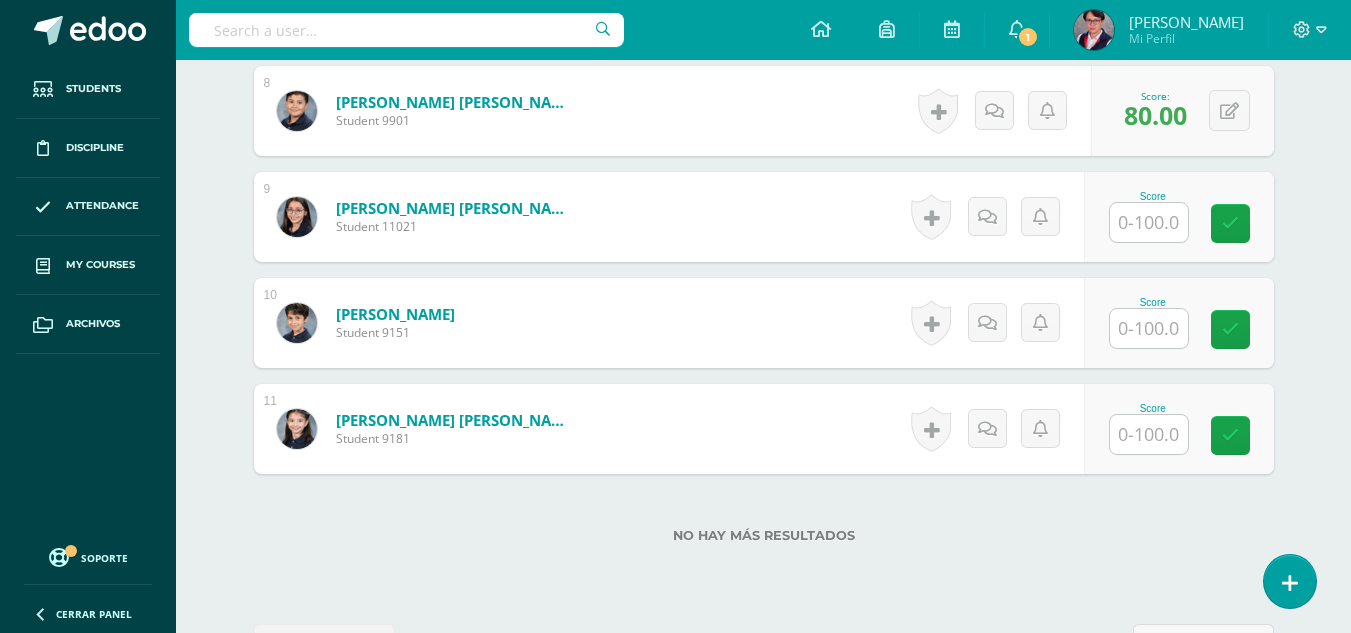 scroll, scrollTop: 1401, scrollLeft: 0, axis: vertical 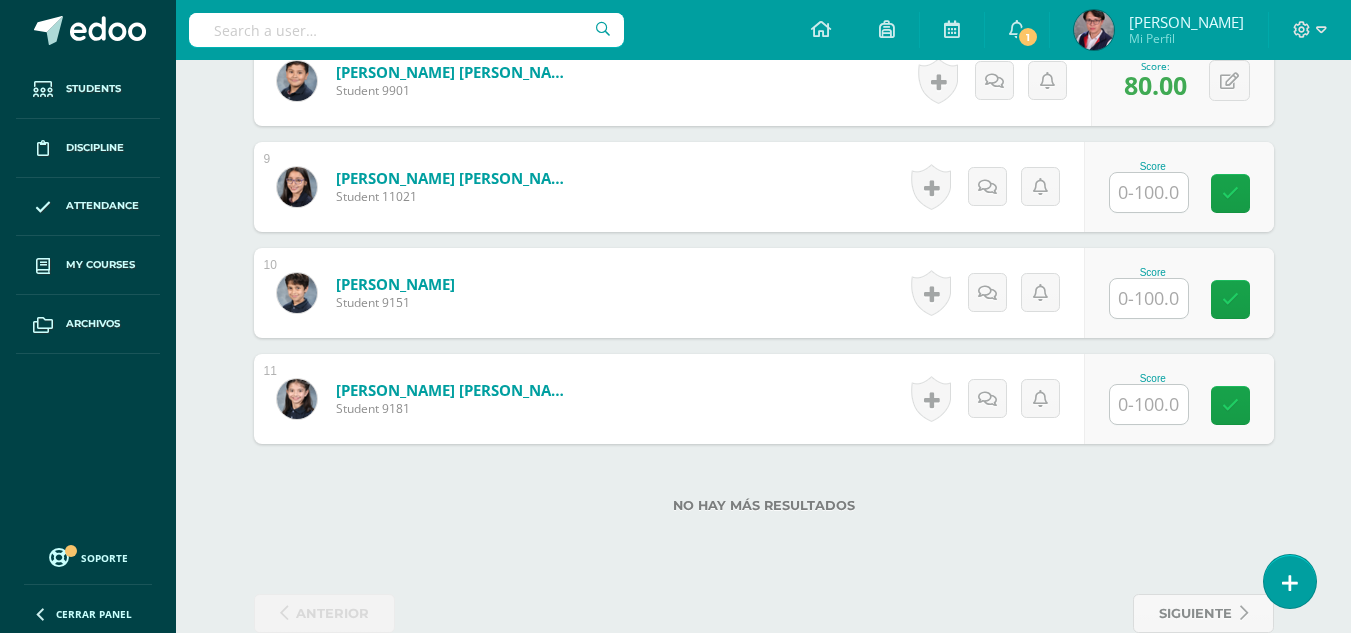 click at bounding box center (1149, 404) 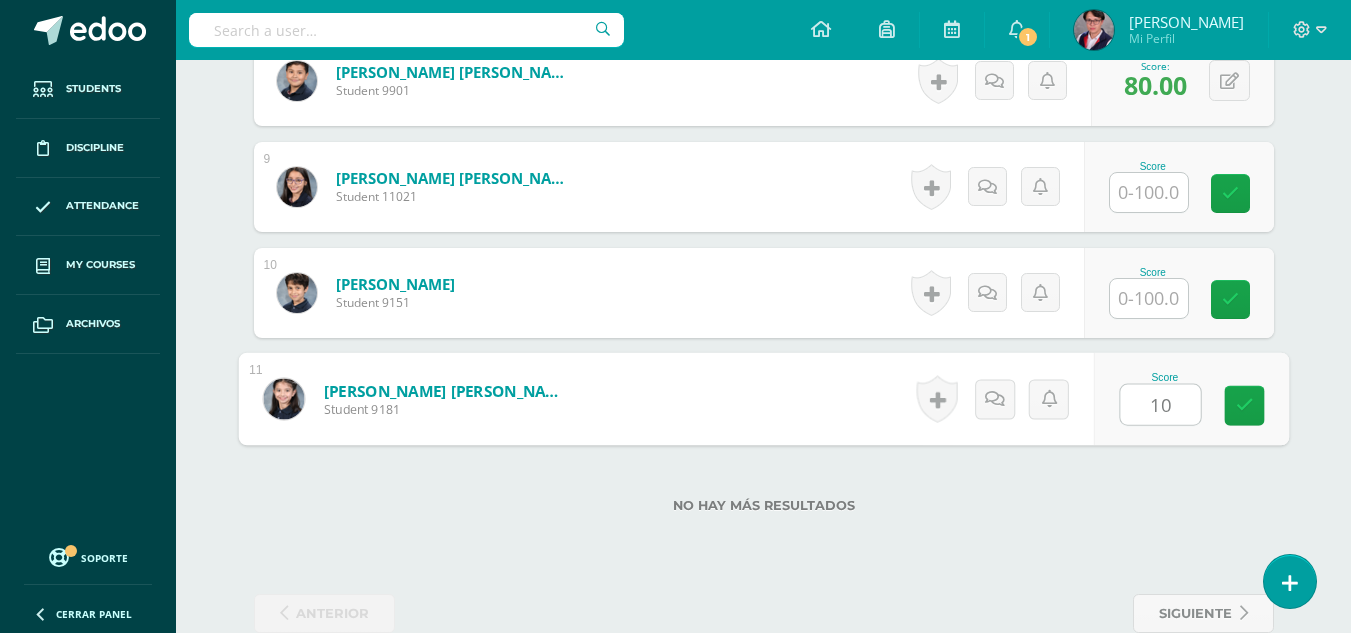 type on "100" 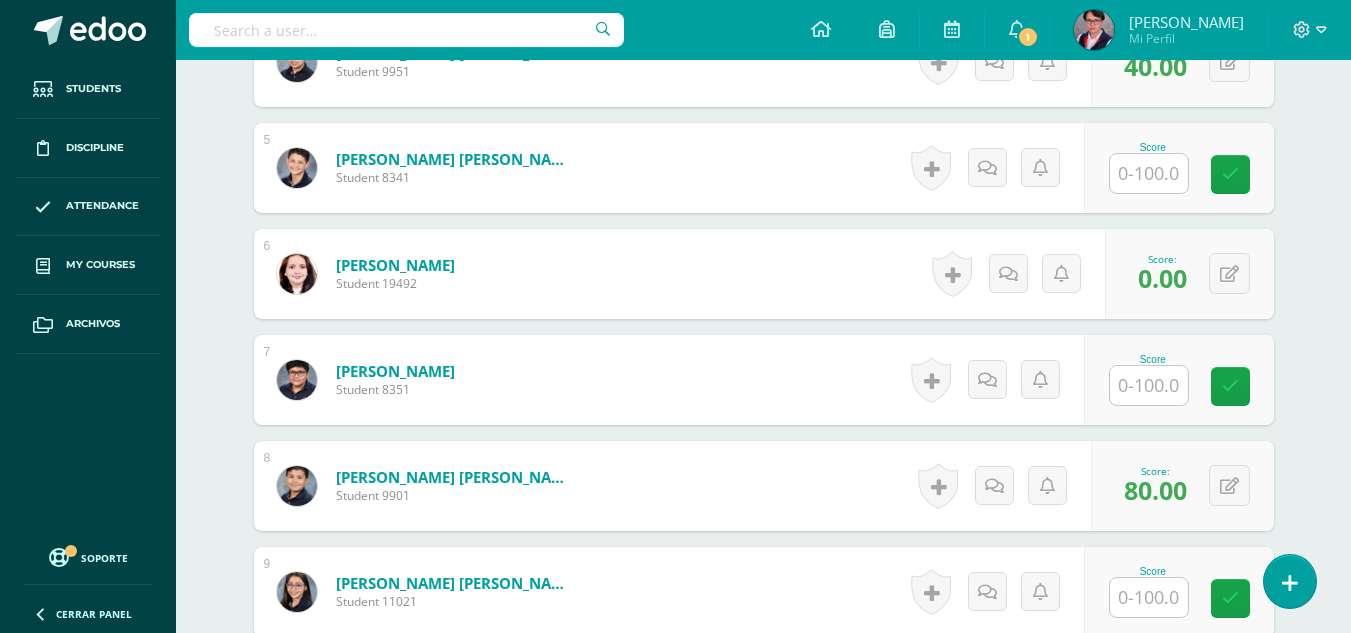 scroll, scrollTop: 995, scrollLeft: 0, axis: vertical 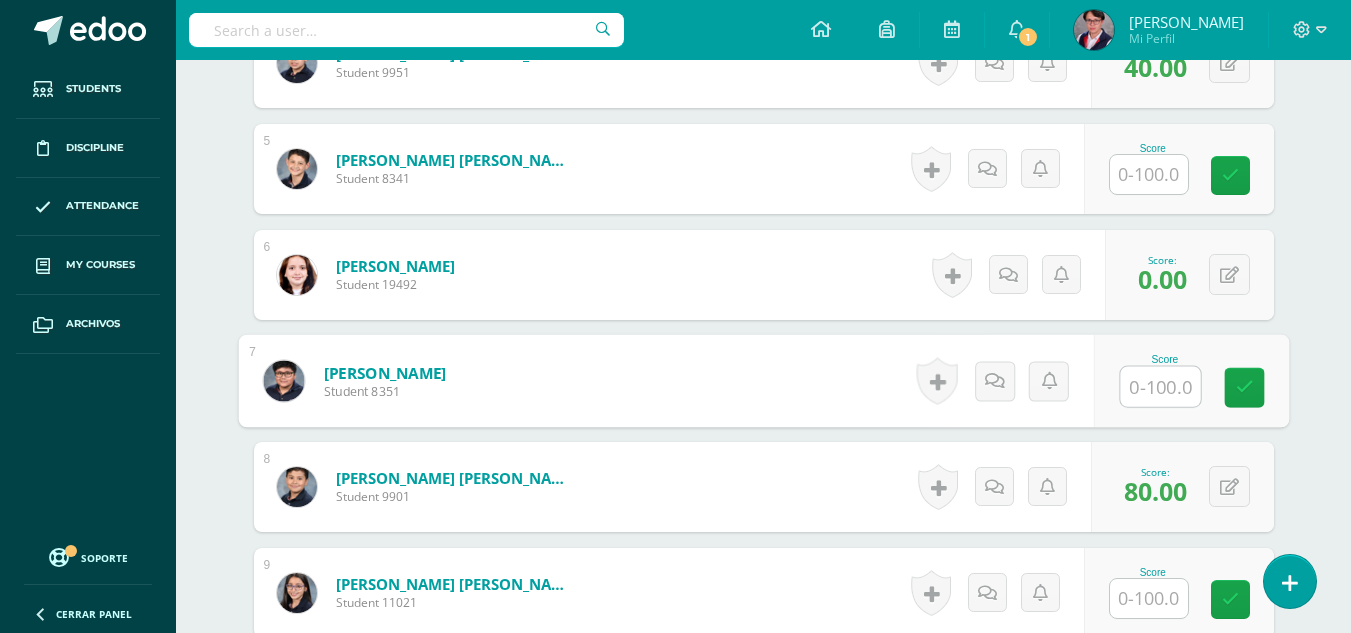 click at bounding box center (1160, 387) 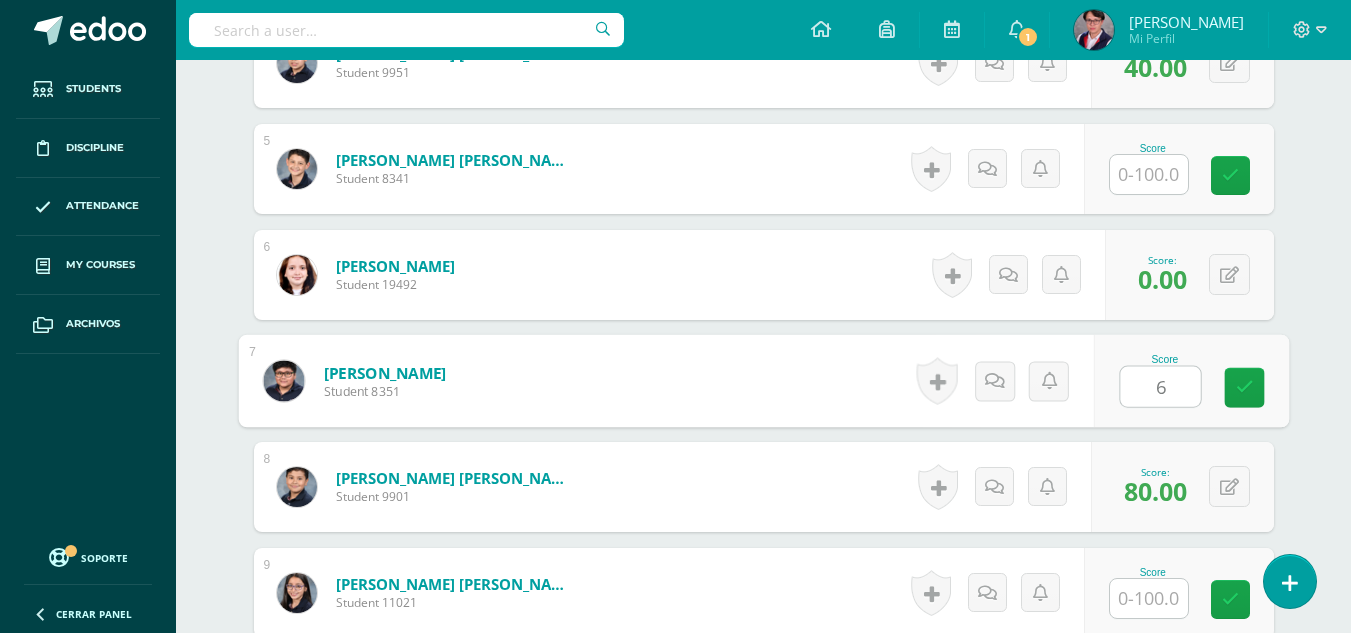 type on "60" 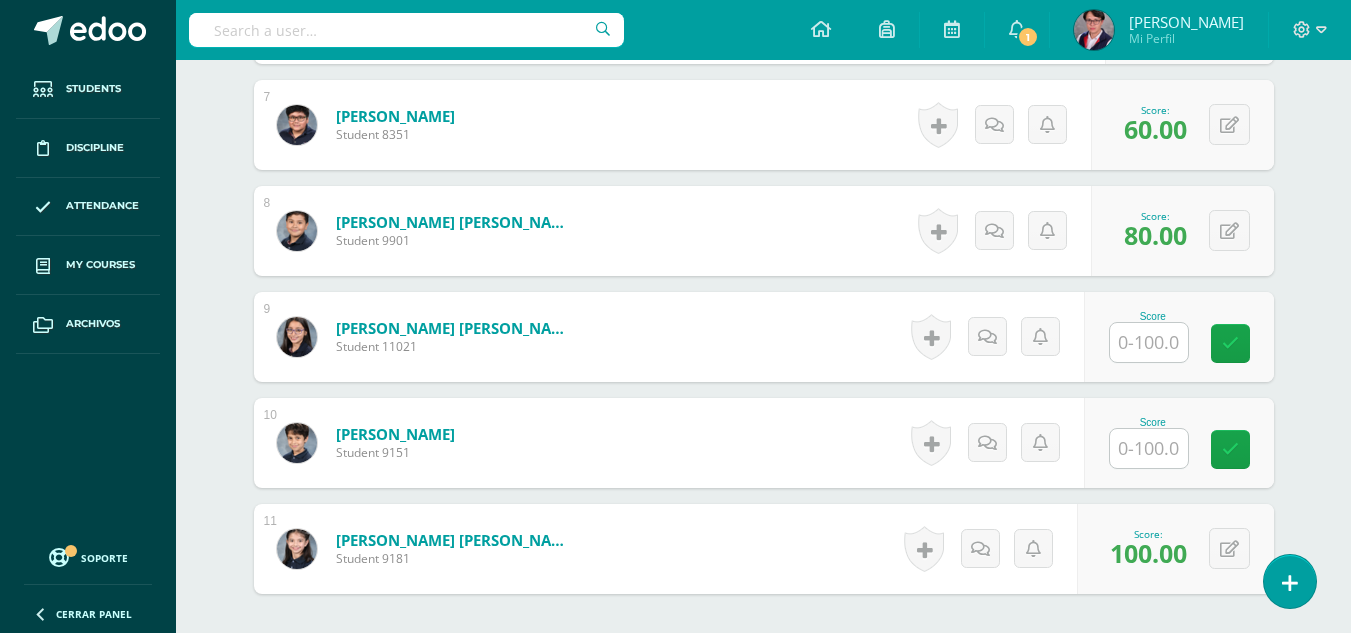 scroll, scrollTop: 1256, scrollLeft: 0, axis: vertical 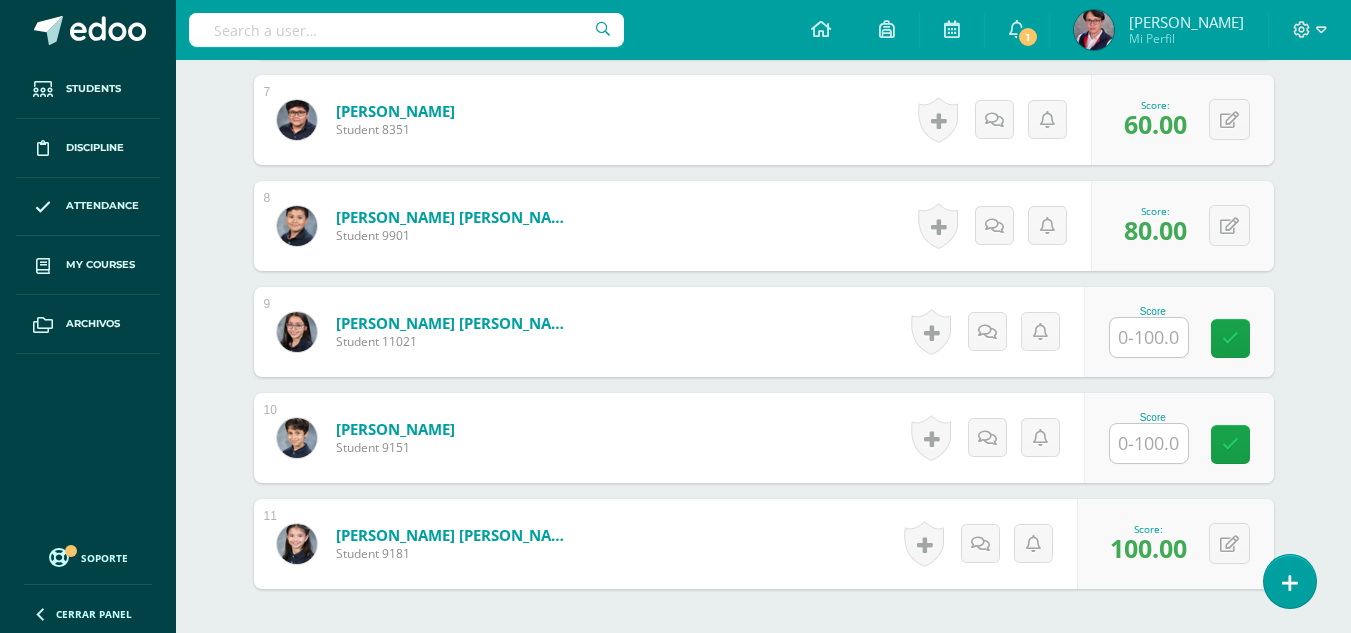 click at bounding box center [1149, 443] 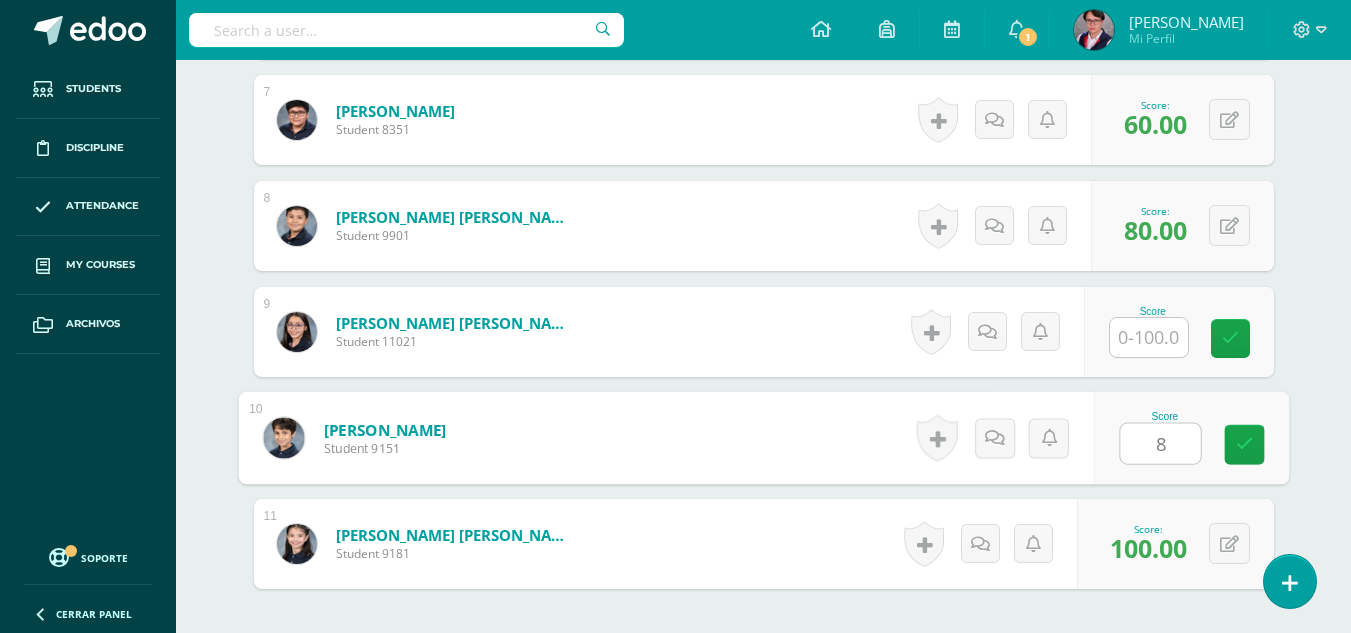 type on "80" 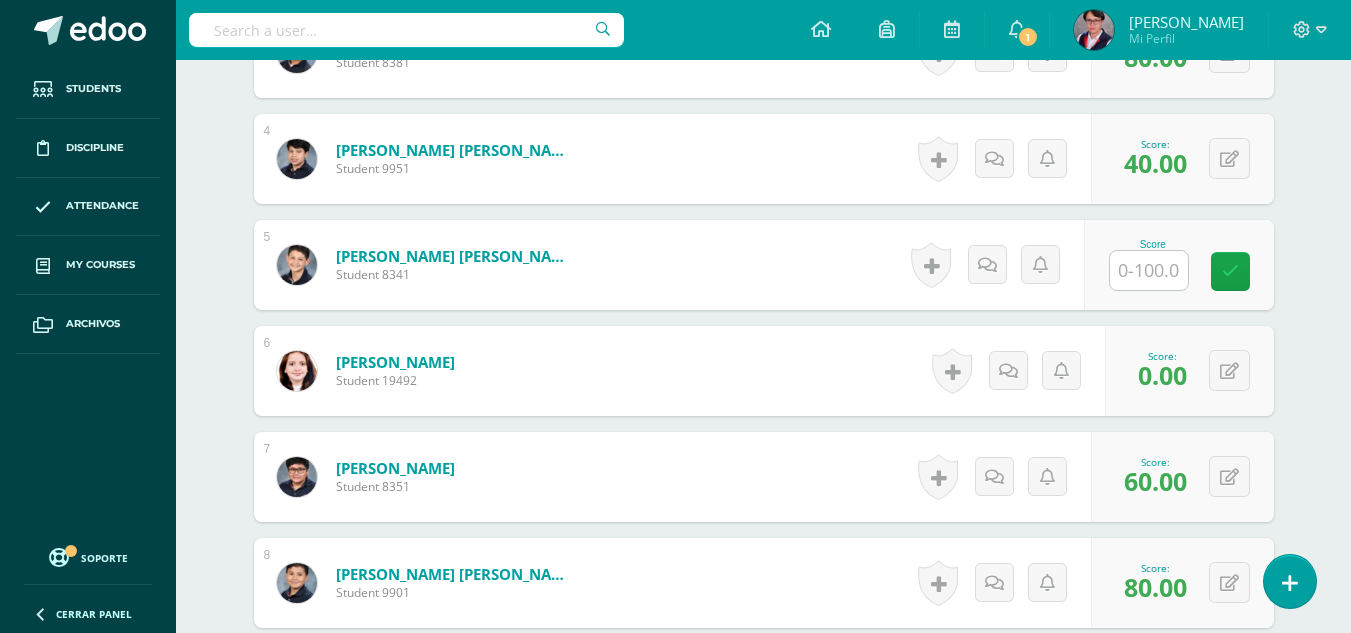 scroll, scrollTop: 851, scrollLeft: 0, axis: vertical 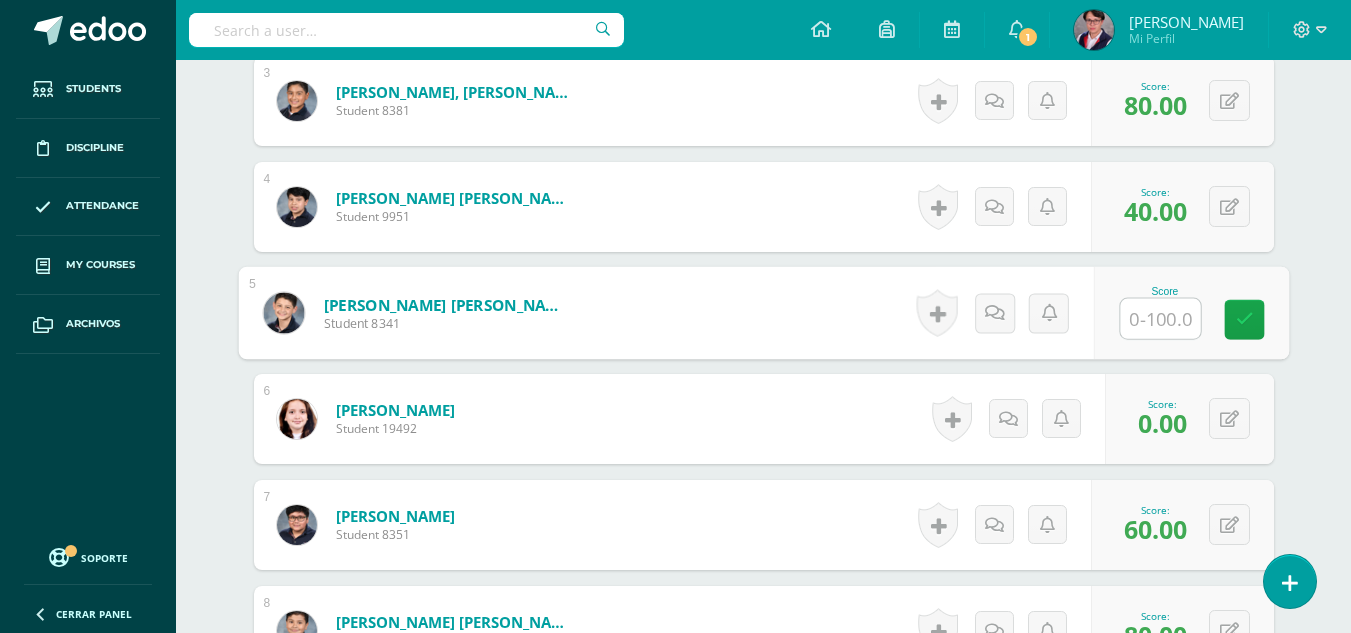 click at bounding box center (1160, 319) 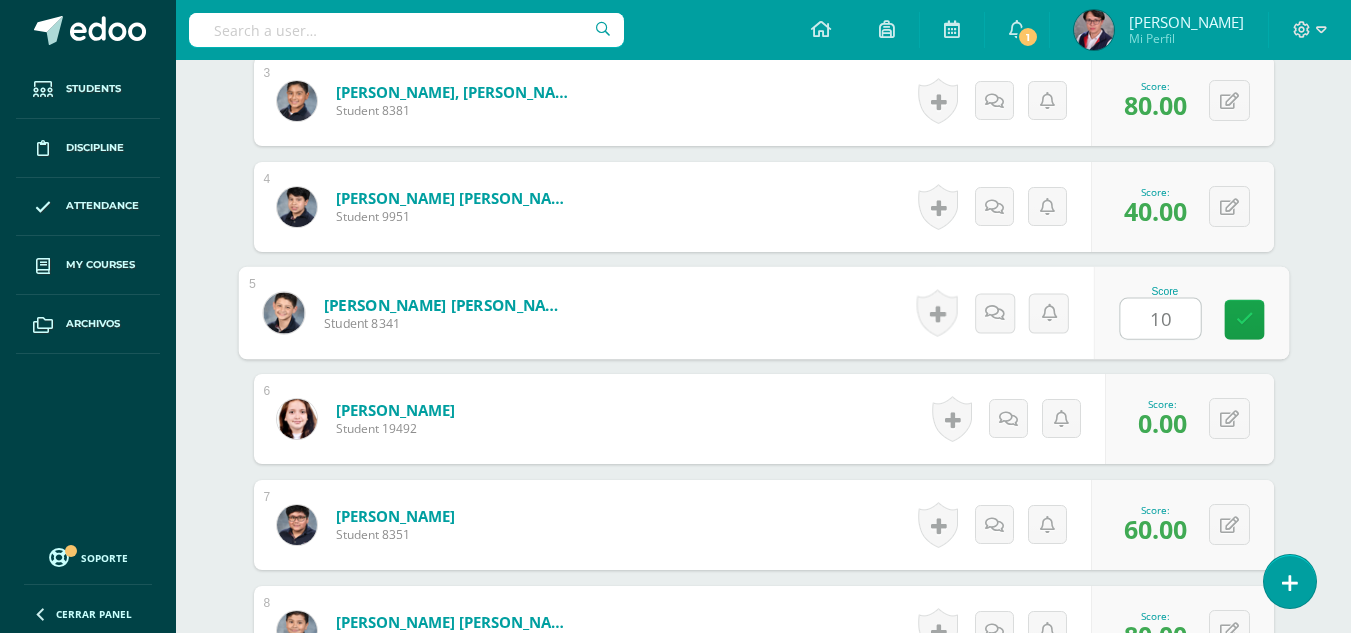 type on "100" 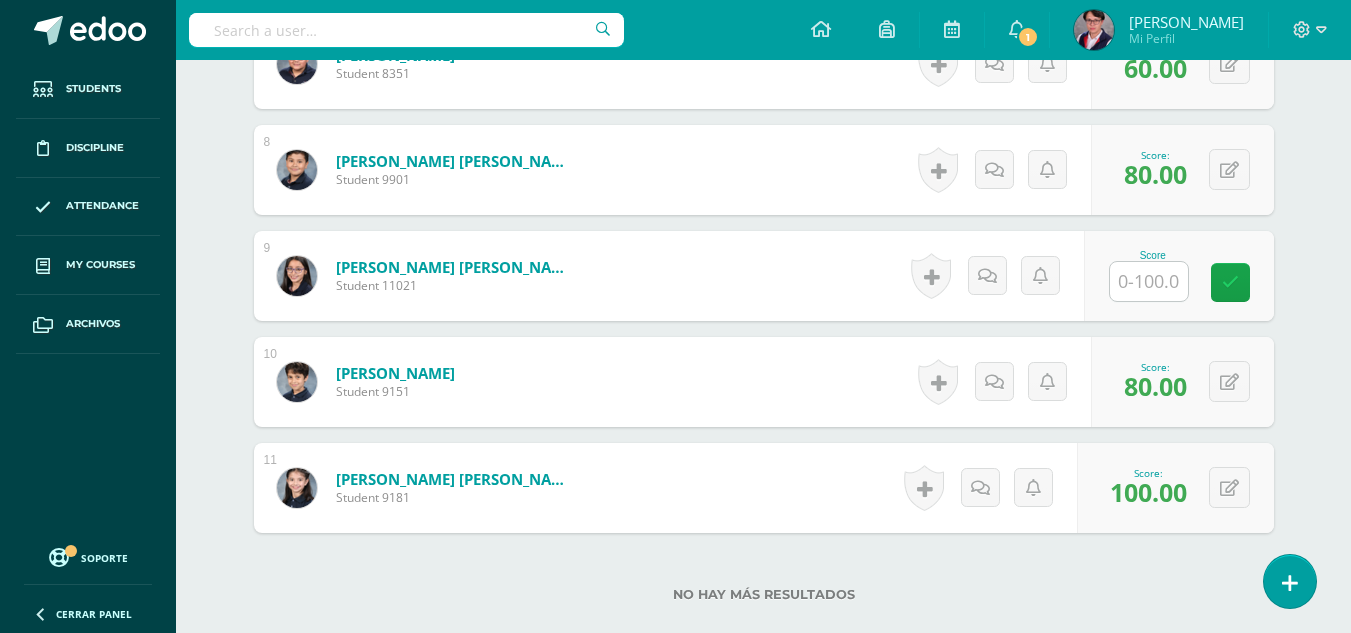 scroll, scrollTop: 1326, scrollLeft: 0, axis: vertical 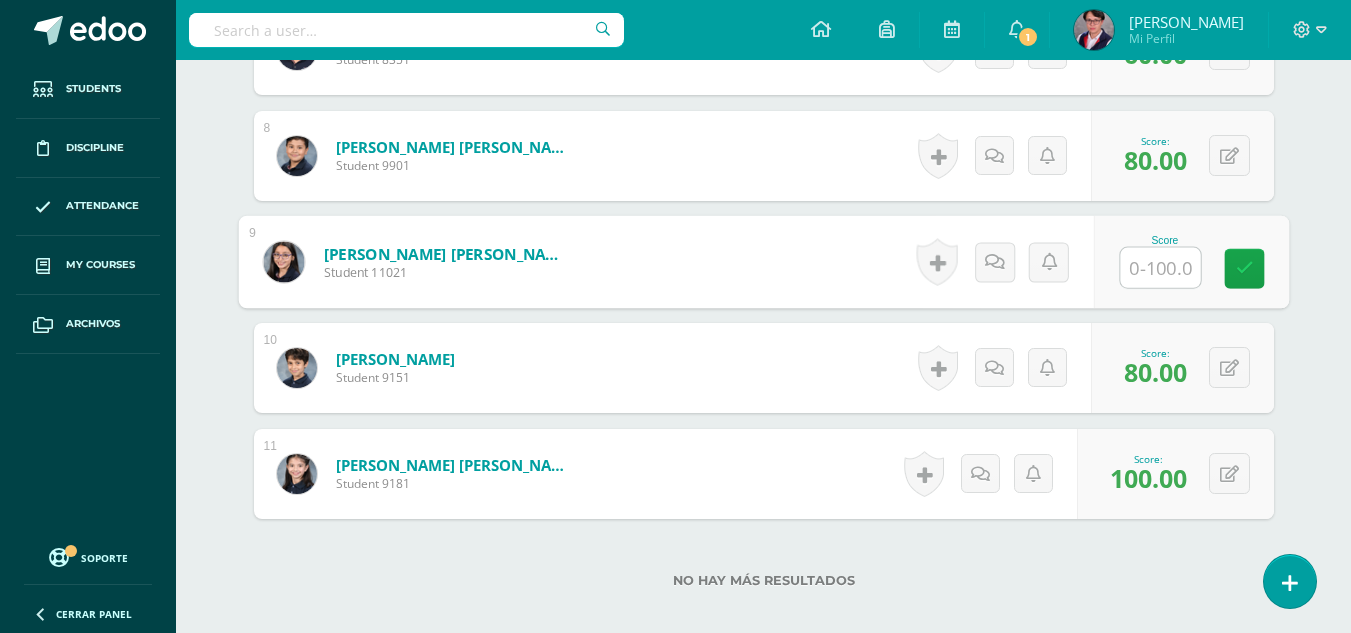 click at bounding box center [1160, 268] 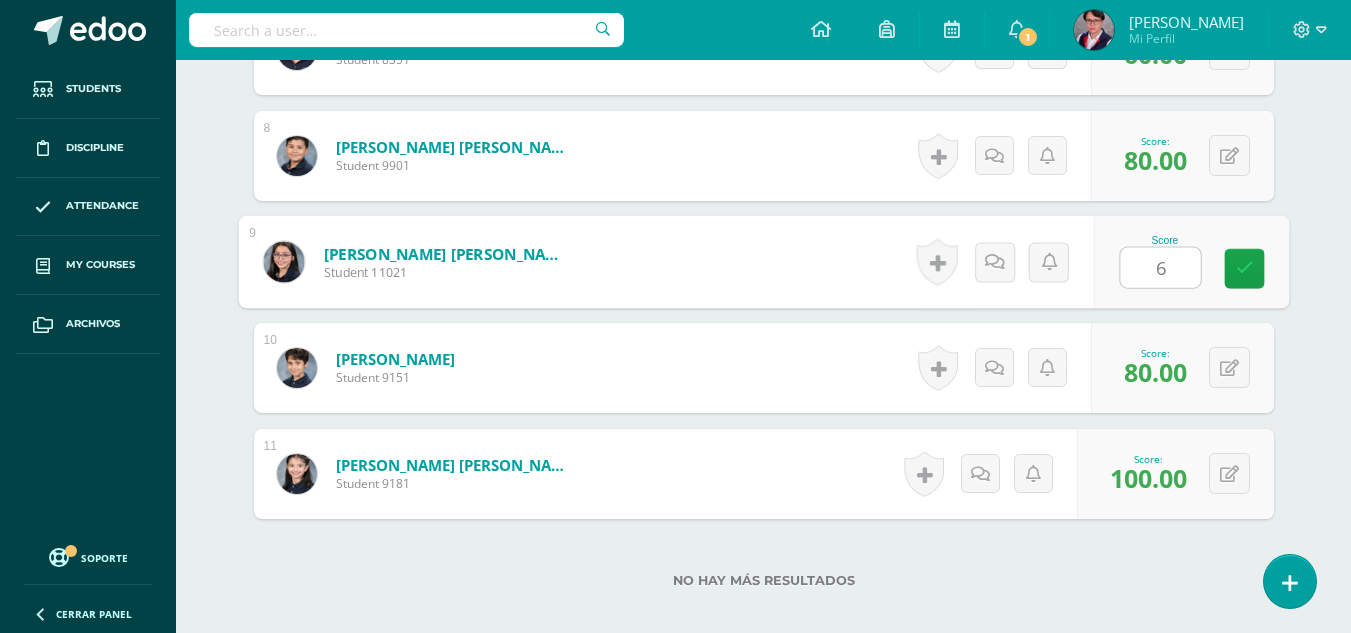 type on "60" 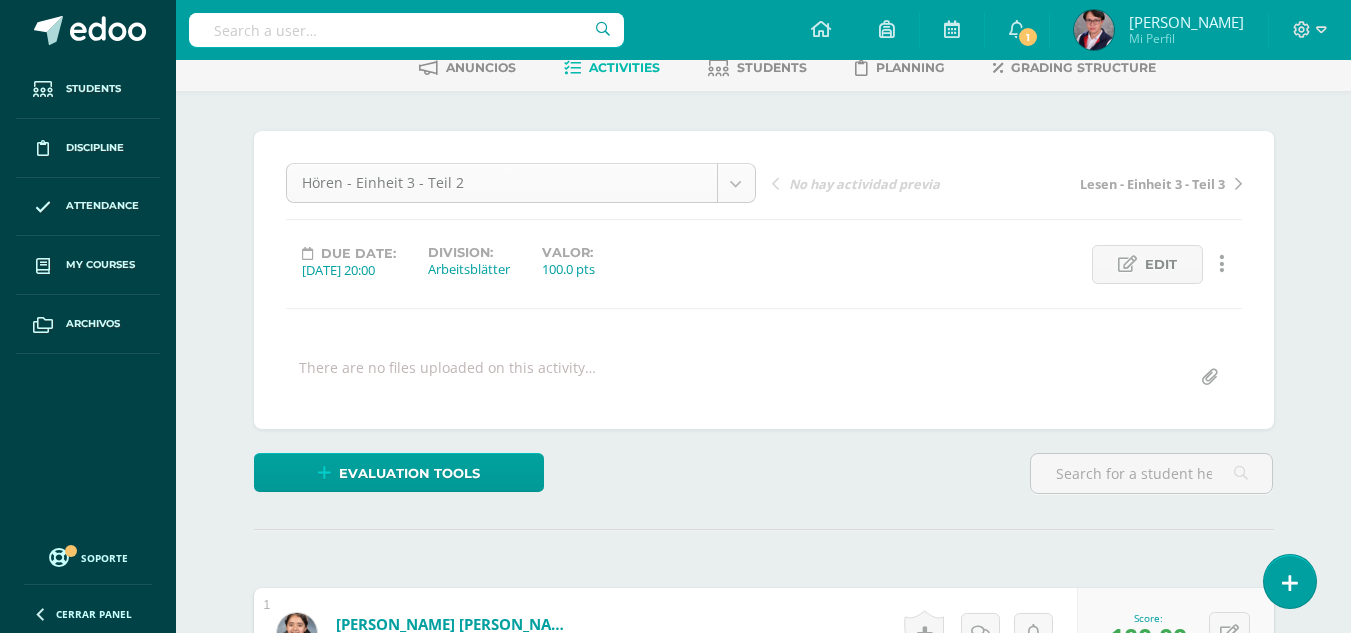 scroll, scrollTop: 0, scrollLeft: 0, axis: both 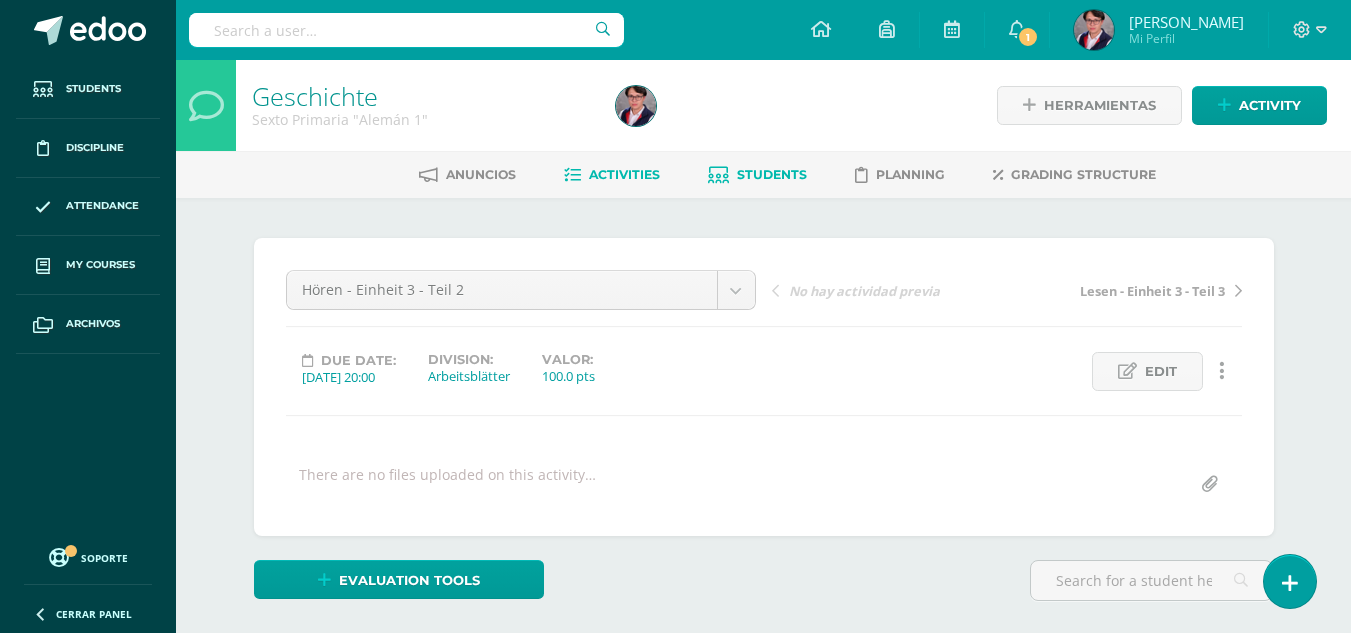click on "Students" at bounding box center [757, 175] 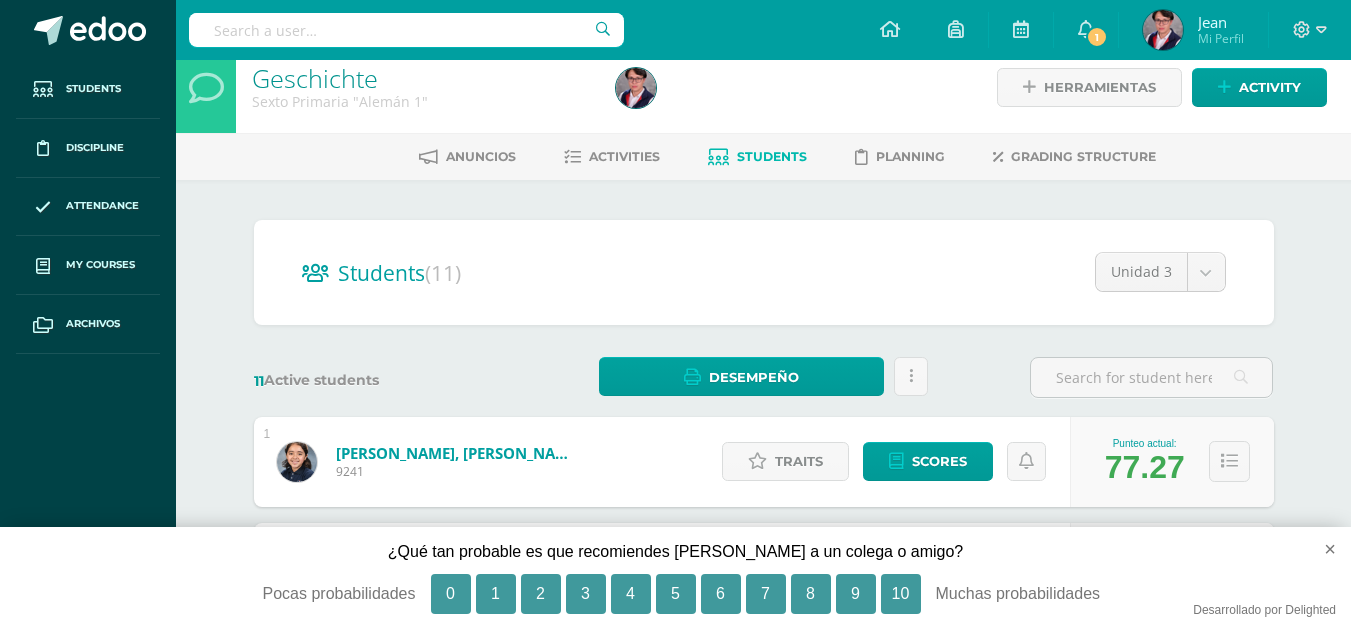 scroll, scrollTop: 0, scrollLeft: 0, axis: both 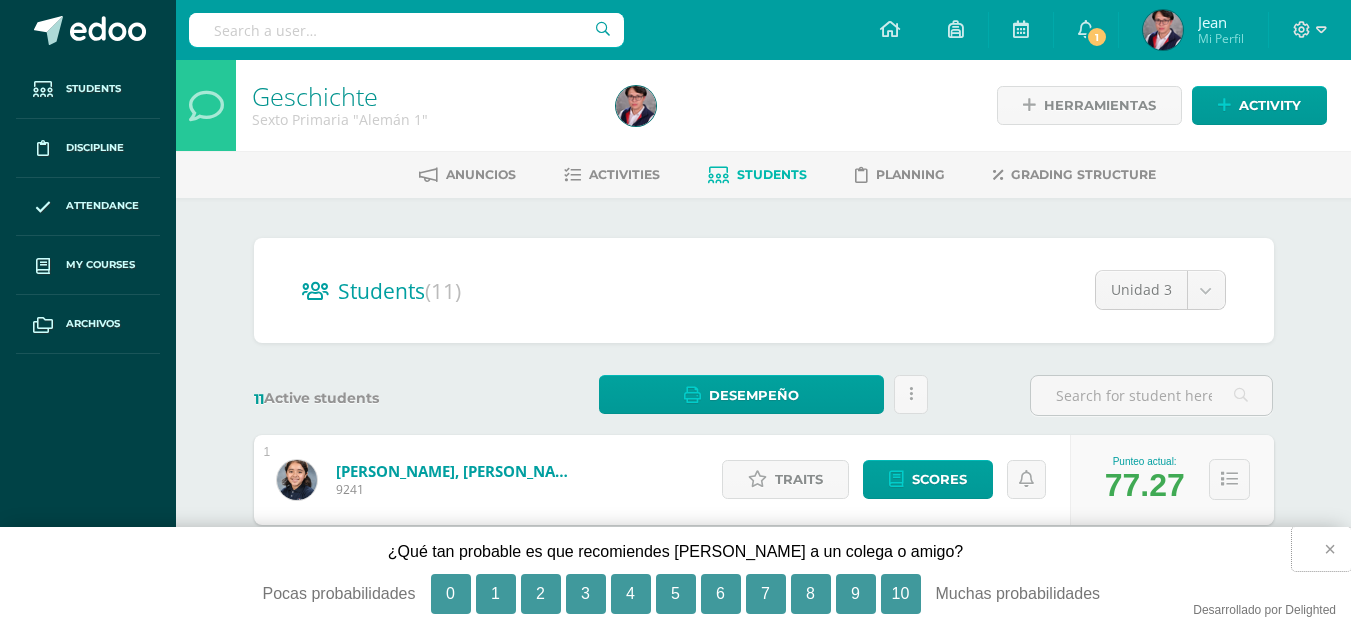 click on "×" at bounding box center [1321, 549] 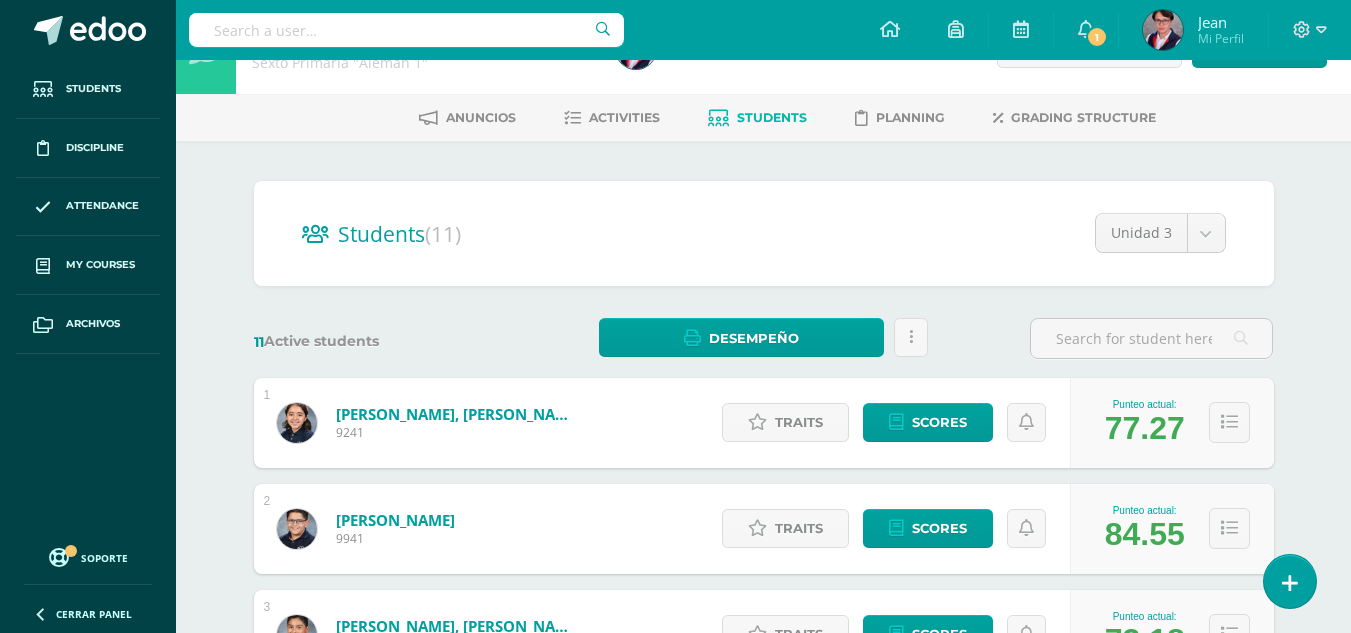 scroll, scrollTop: 0, scrollLeft: 0, axis: both 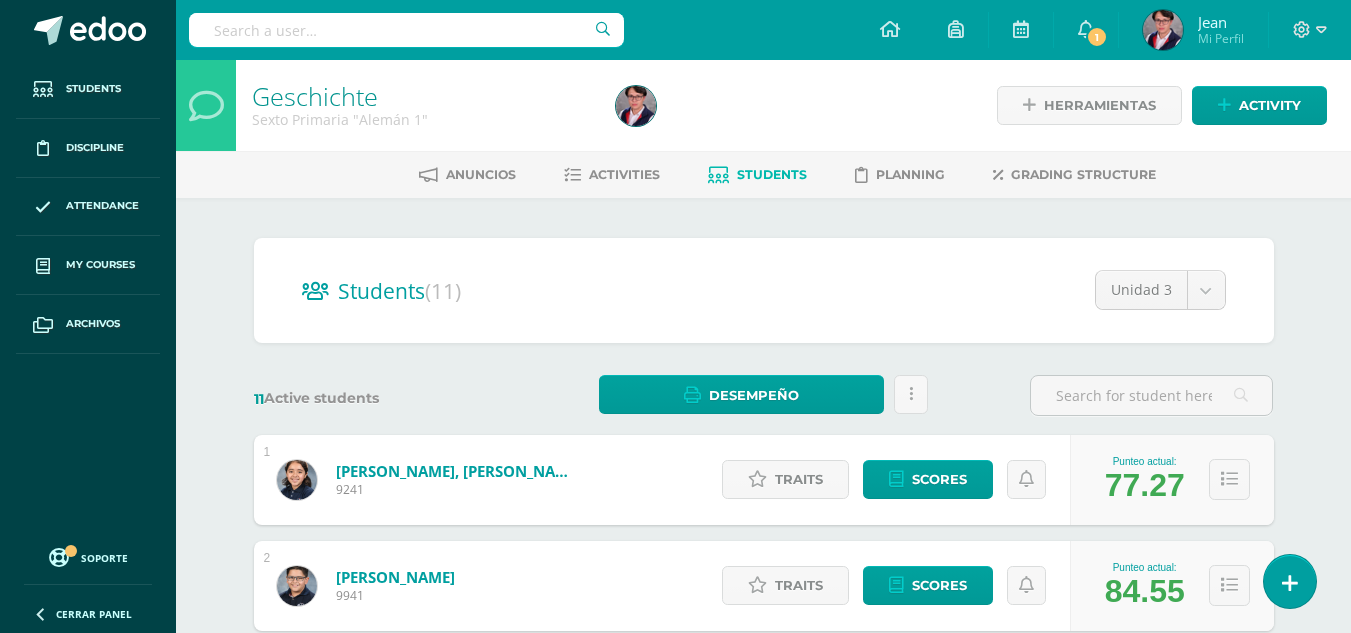 click on "Students" at bounding box center (757, 175) 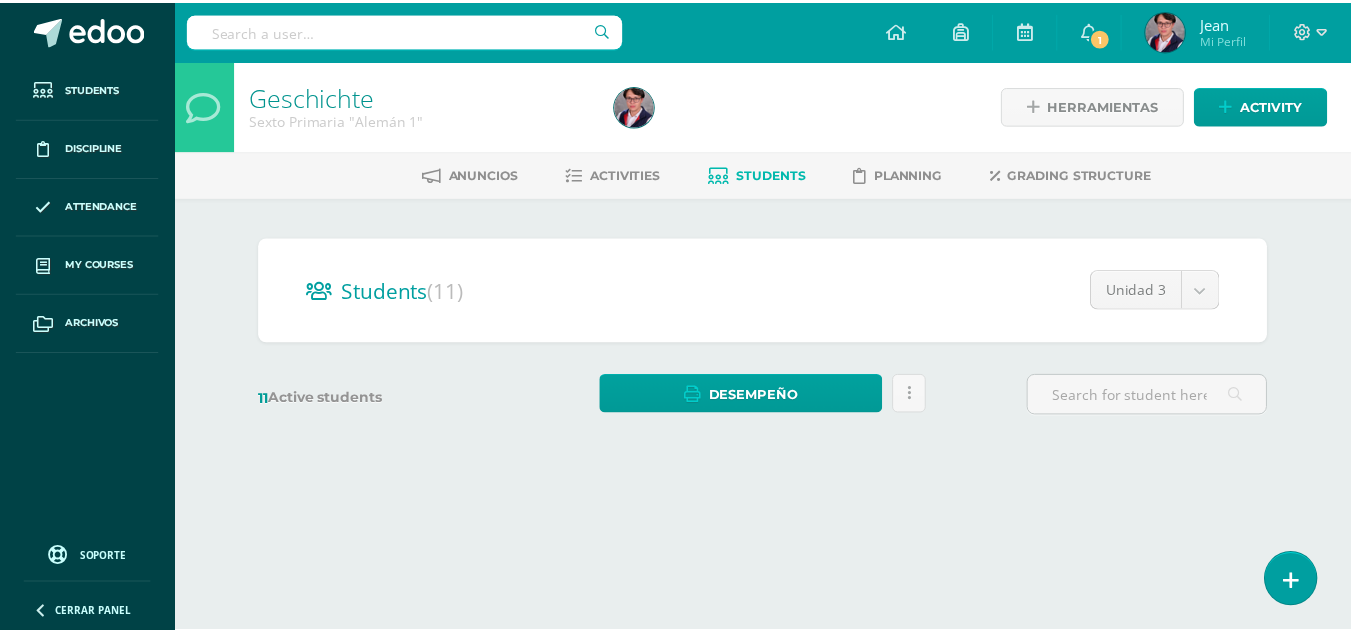 scroll, scrollTop: 0, scrollLeft: 0, axis: both 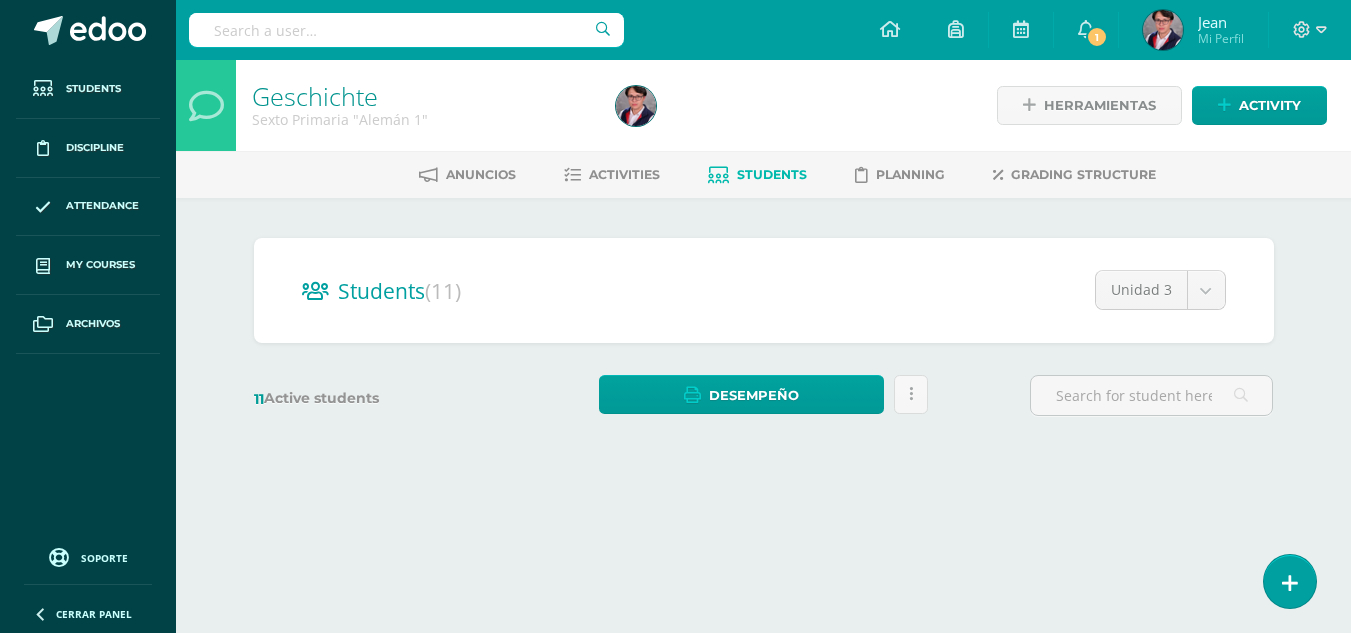 click on "Activities" at bounding box center [624, 174] 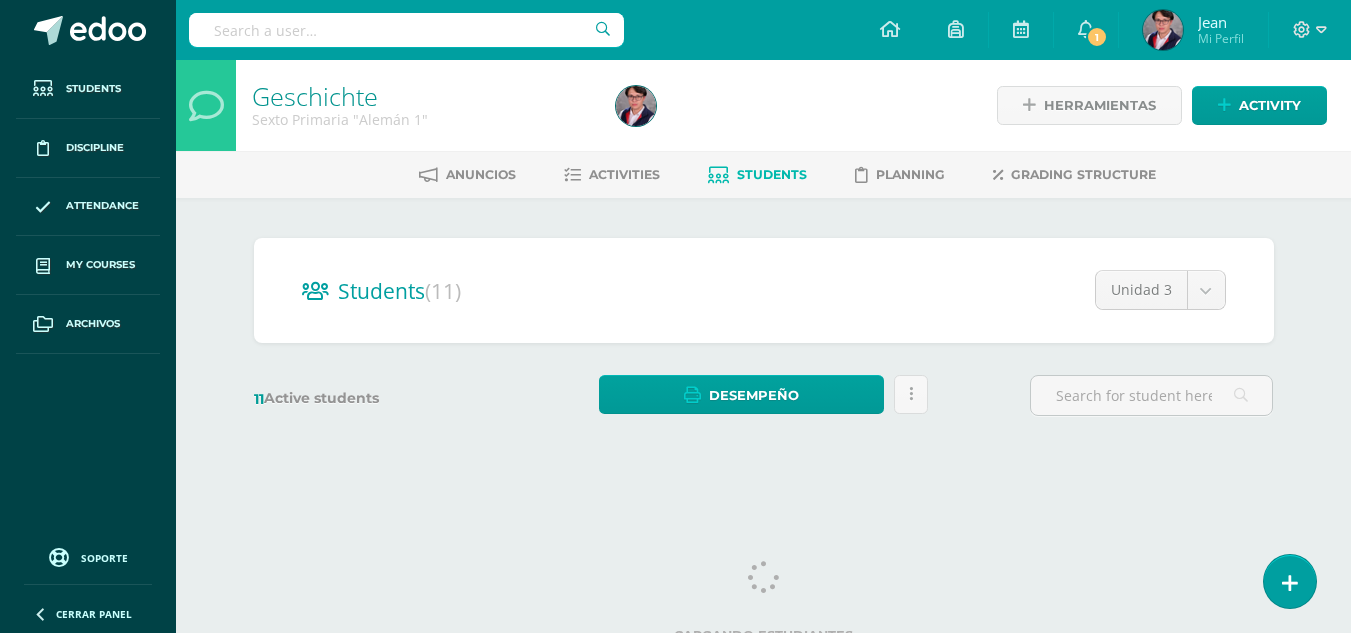 scroll, scrollTop: 0, scrollLeft: 0, axis: both 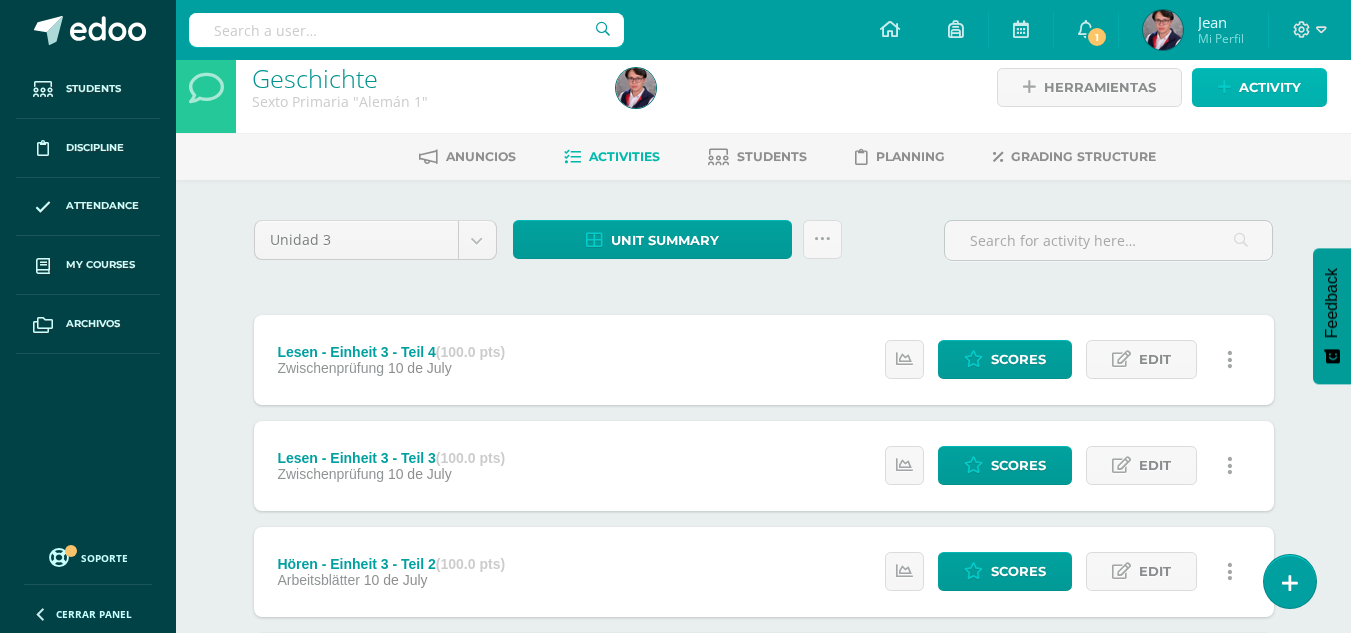 click on "Activity" at bounding box center [1270, 87] 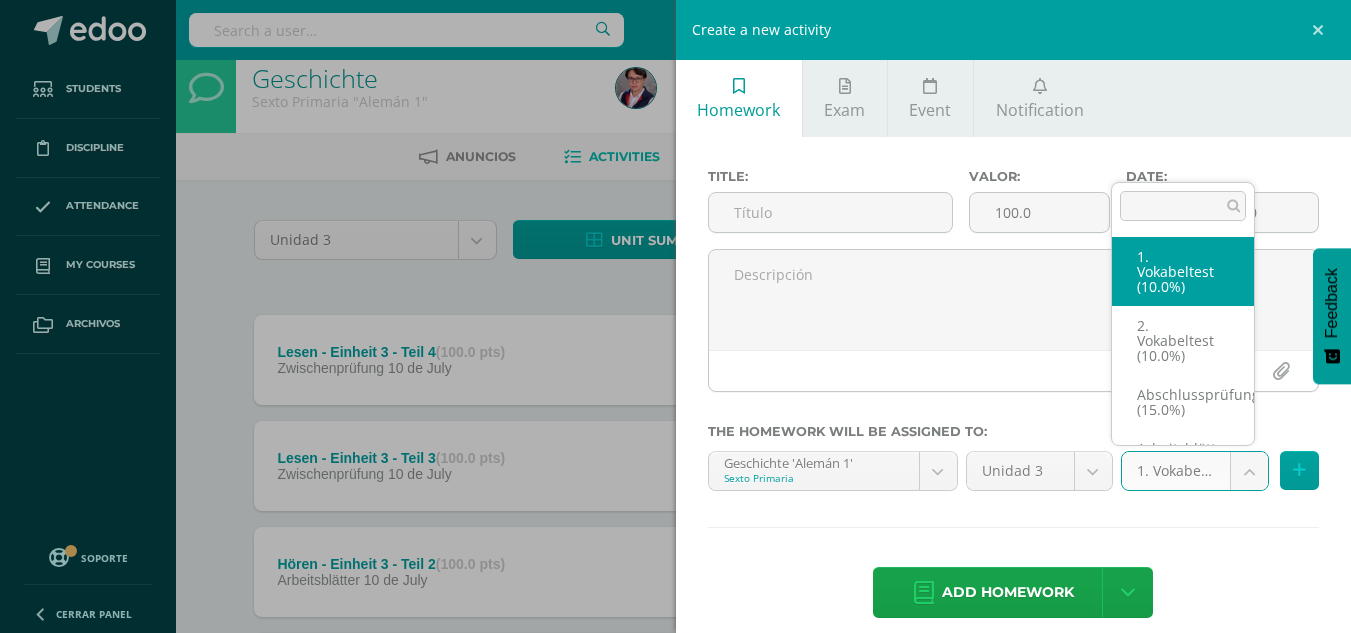 click on "Students Discipline Attendance My courses Archivos Soporte
Centro de ayuda
Últimas actualizaciones
10+ Cerrar panel
Neuronet
Segundo
Primaria
"A"
Activities Students Planning Grading structure
Neuronet
Segundo
Primaria
"B"
Activities Students Planning Grading structure
Deutsche Sprache
Quinto
Primaria
"Alemán 1"
Activities Students Planning Grading structure
Sachunterricht
Activities Students Planning Grading structure Activities Students Planning Activities 1" at bounding box center (675, 525) 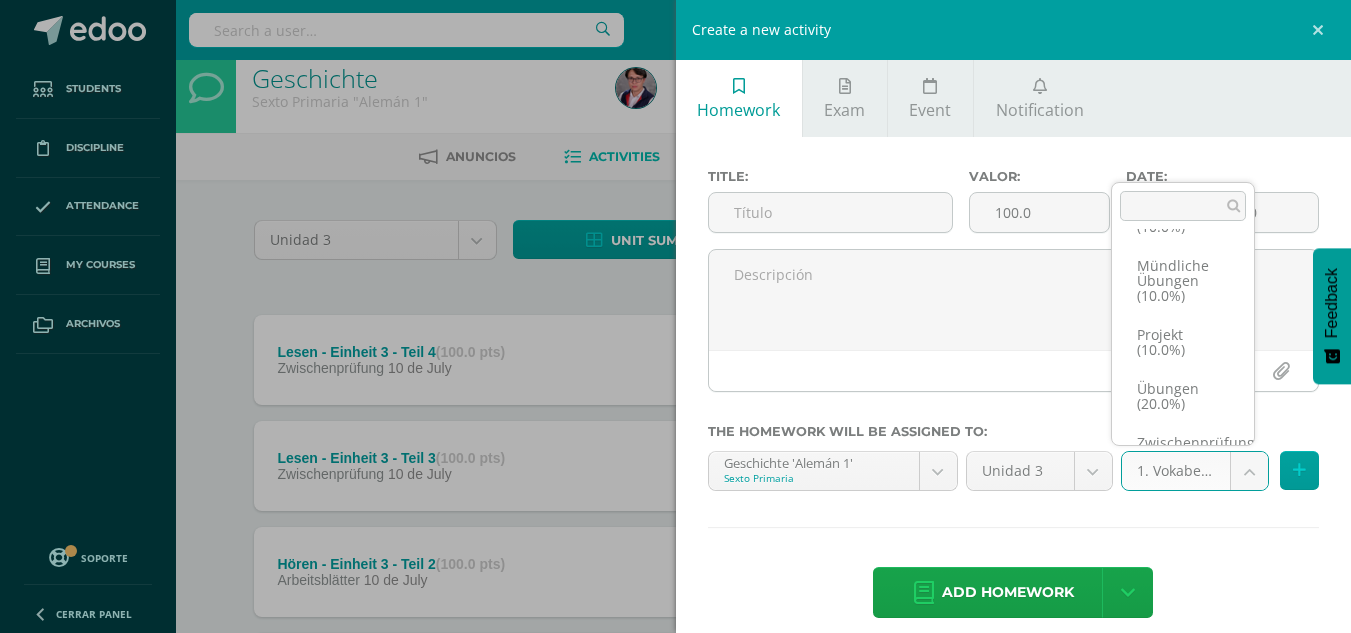scroll, scrollTop: 241, scrollLeft: 0, axis: vertical 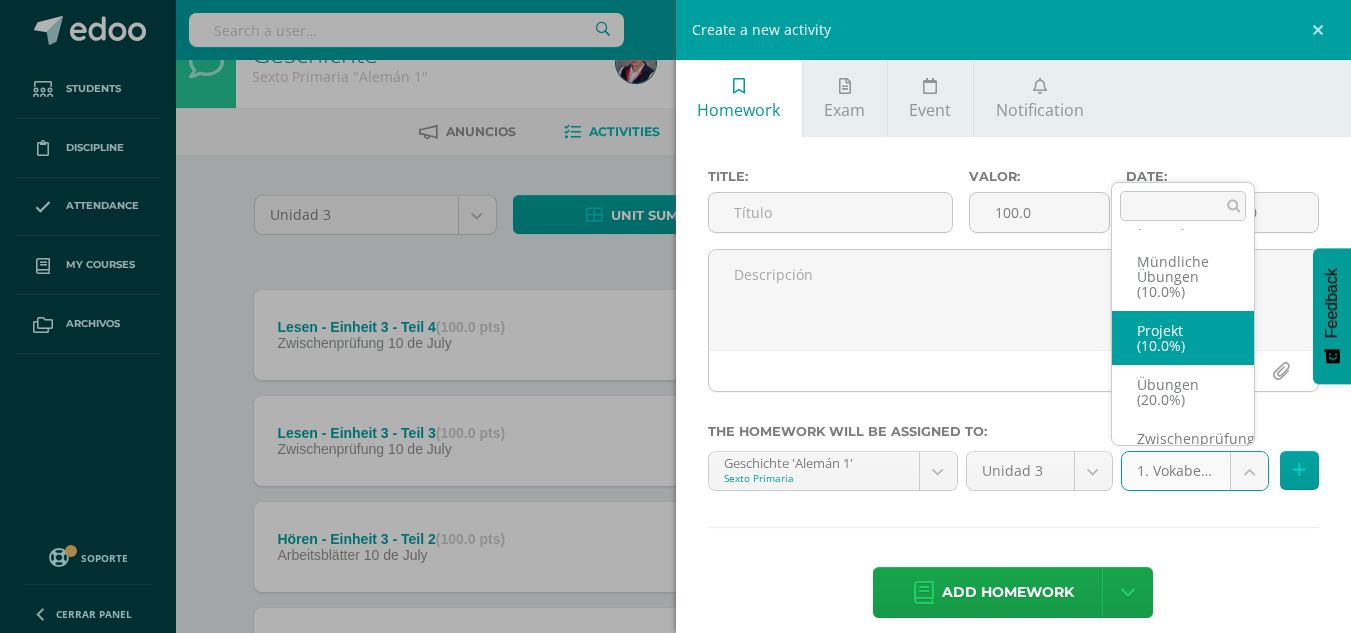 select on "226312" 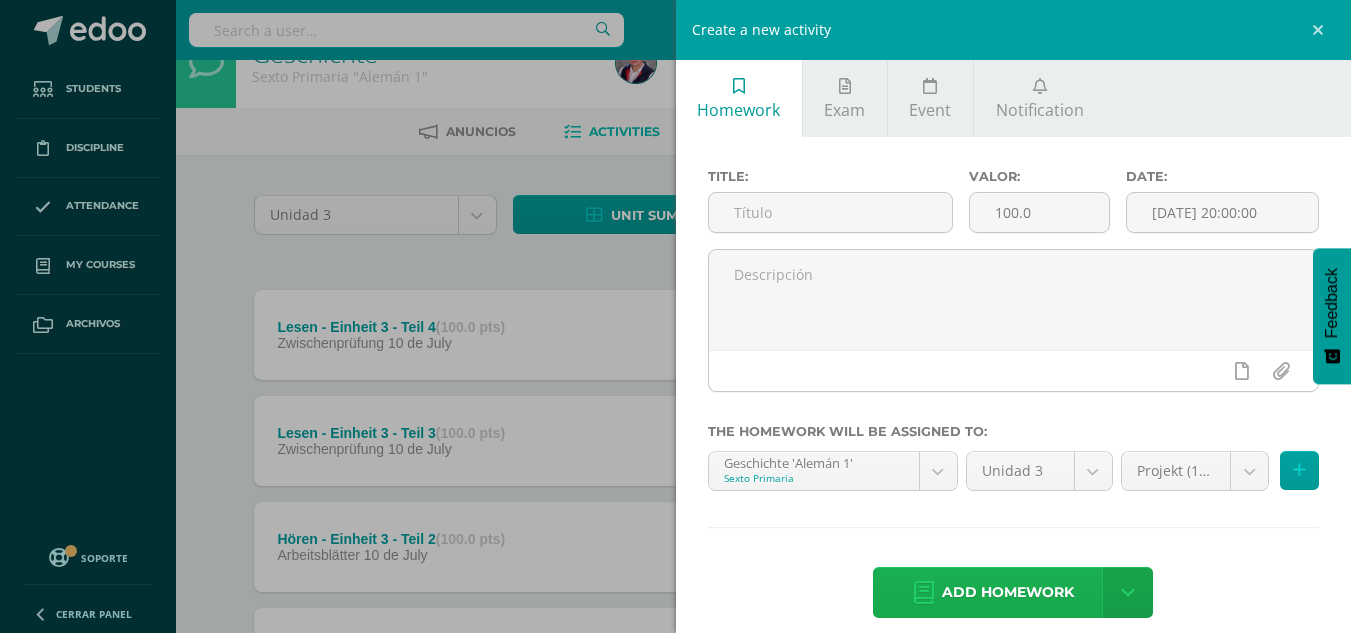 click on "Add homework" at bounding box center [1008, 592] 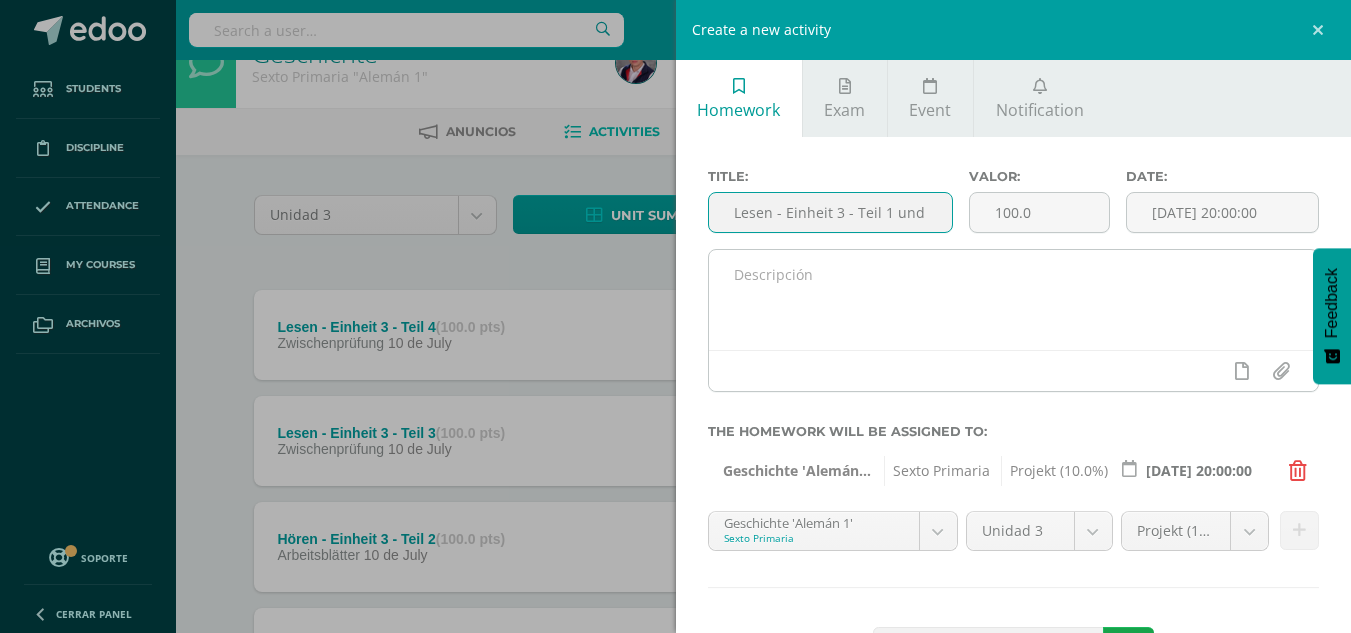 scroll, scrollTop: 0, scrollLeft: 6, axis: horizontal 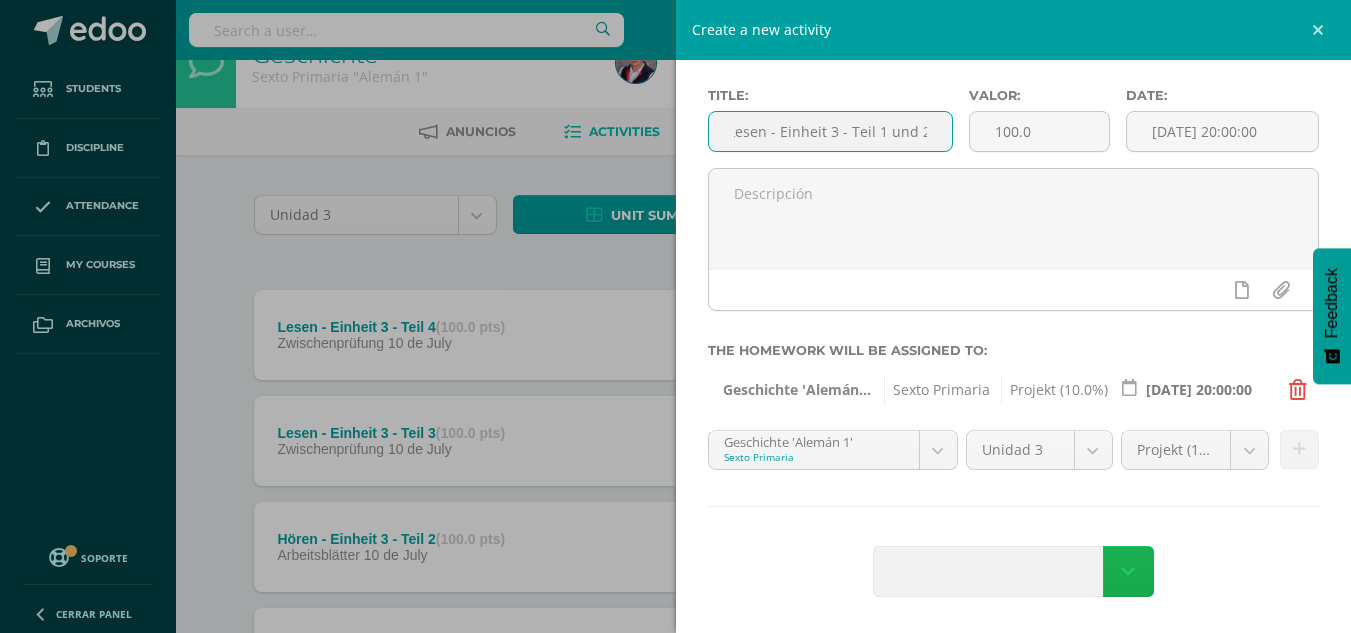type on "Lesen - Einheit 3 - Teil 1 und 2" 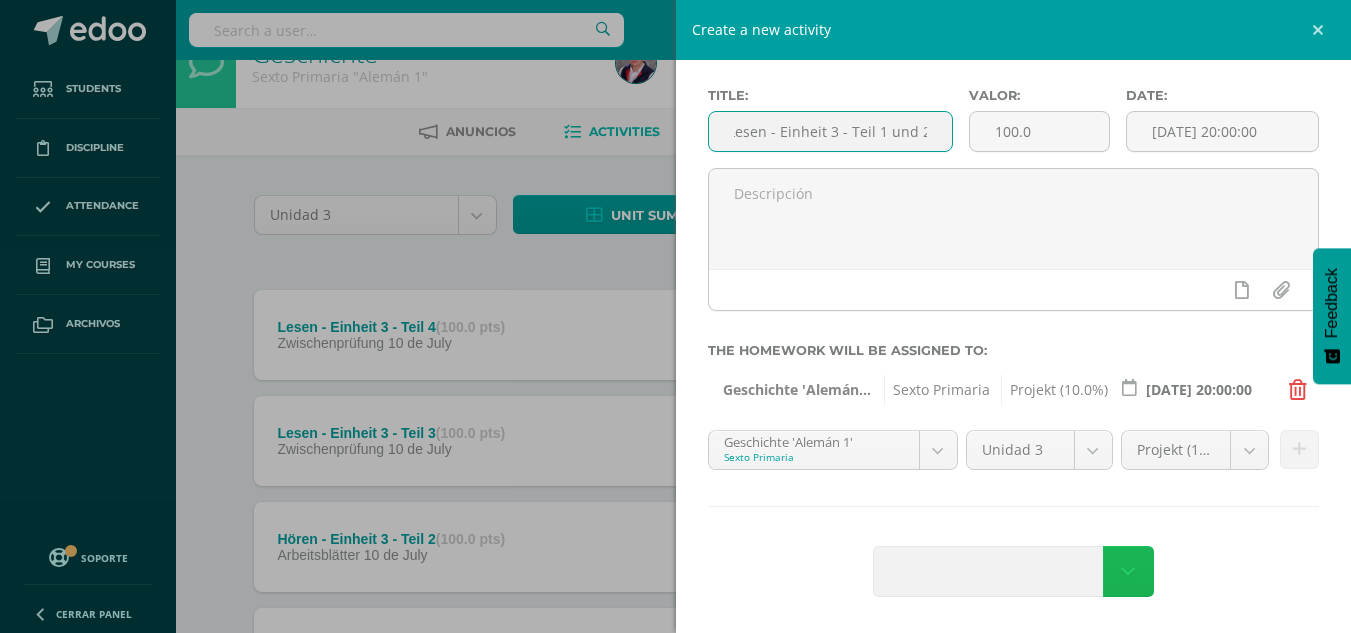 scroll, scrollTop: 0, scrollLeft: 0, axis: both 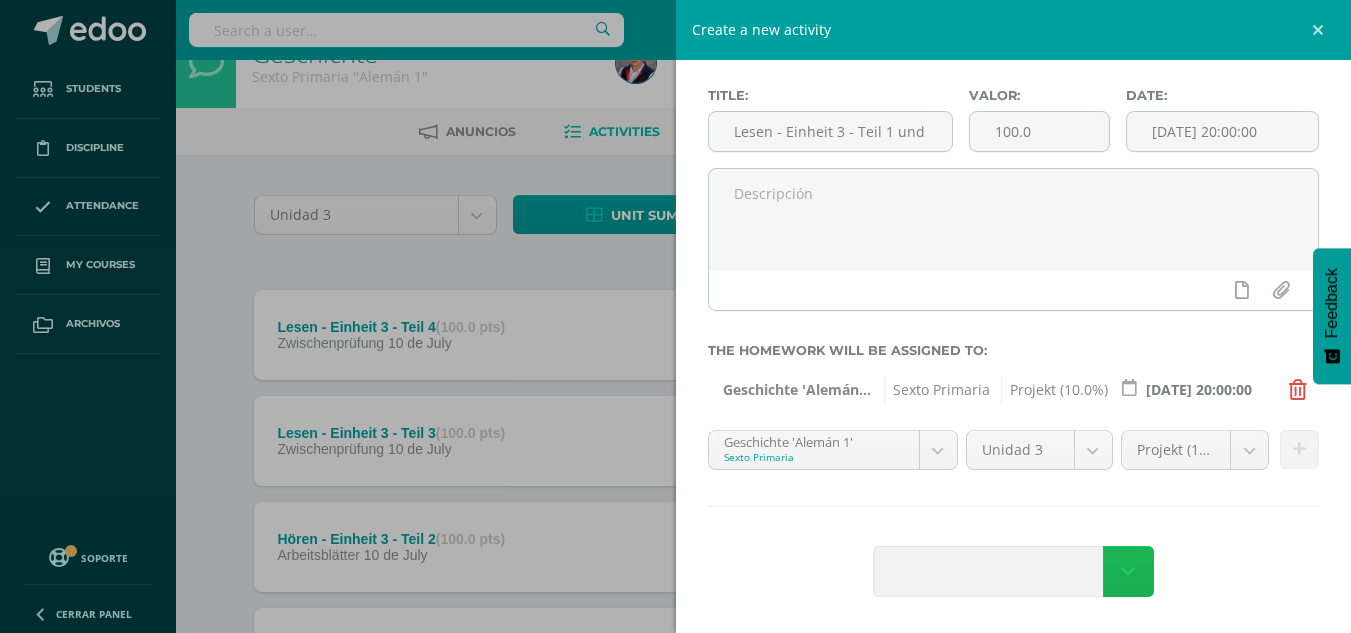 click at bounding box center (1128, 571) 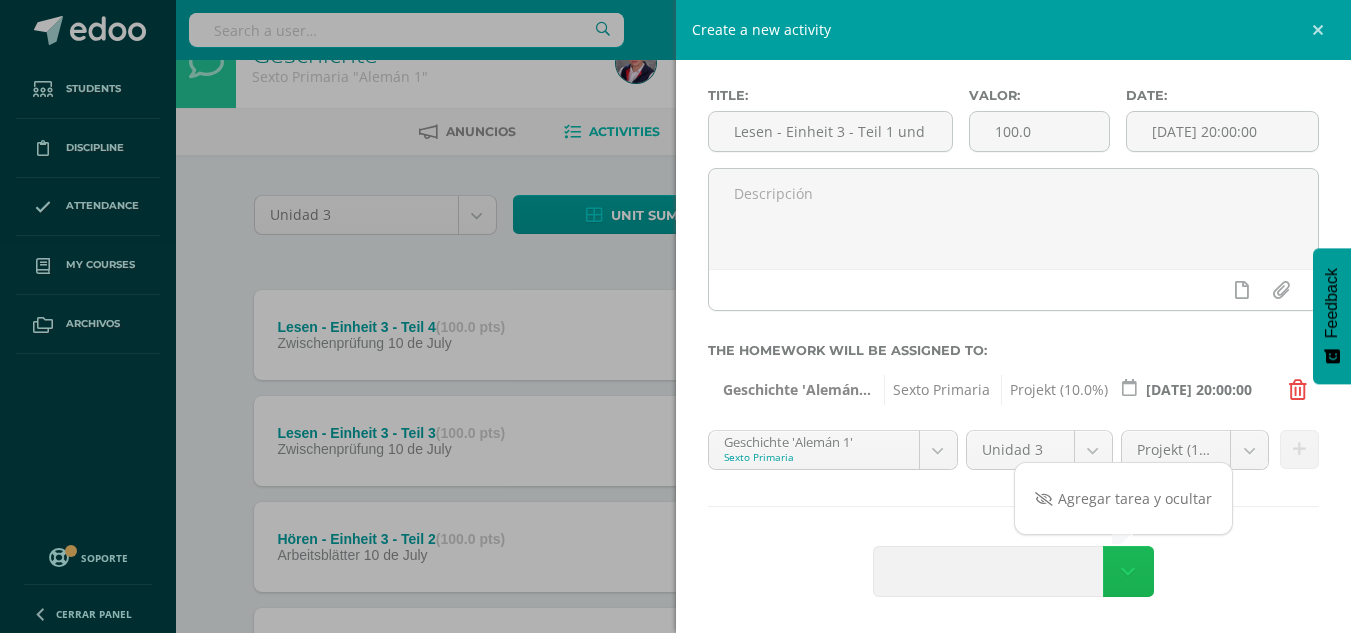 click at bounding box center [1128, 571] 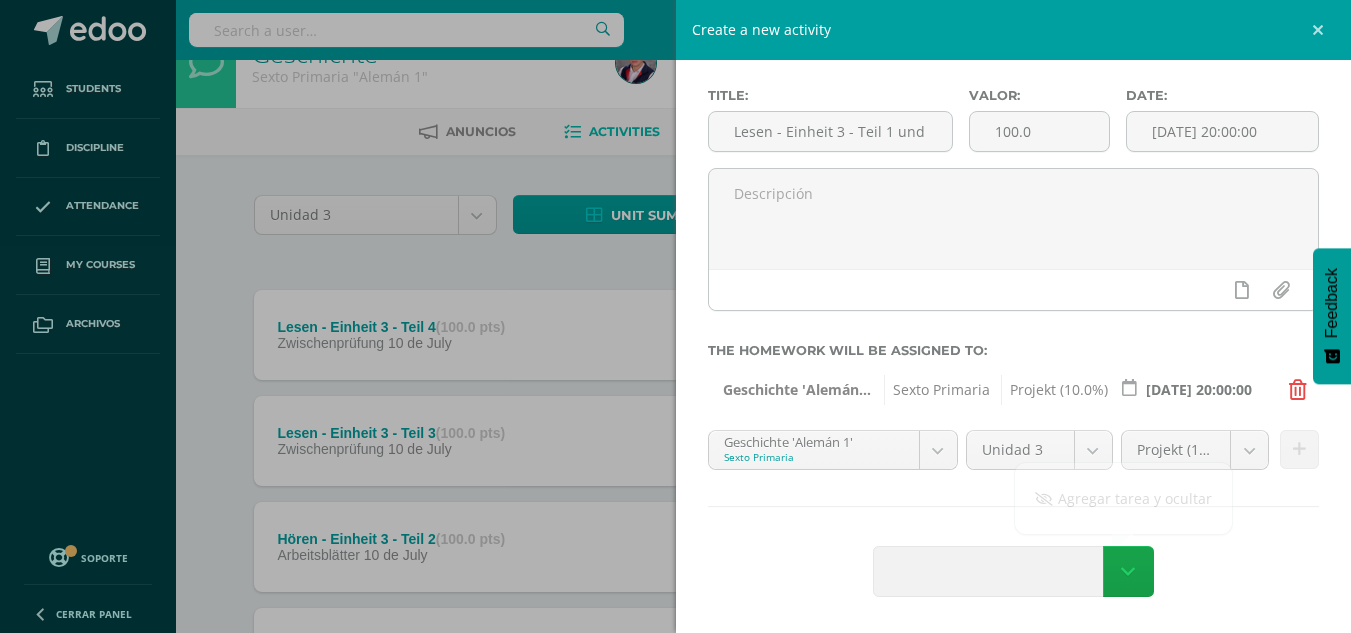 click at bounding box center [994, 571] 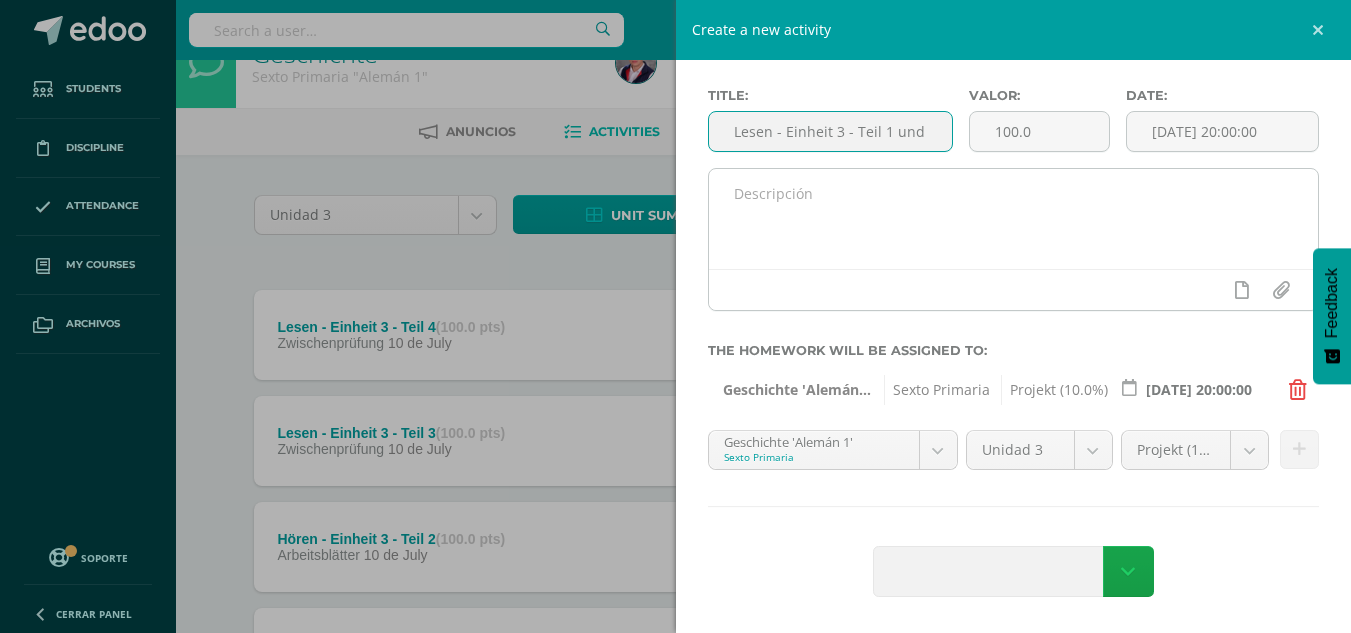 scroll, scrollTop: 0, scrollLeft: 7, axis: horizontal 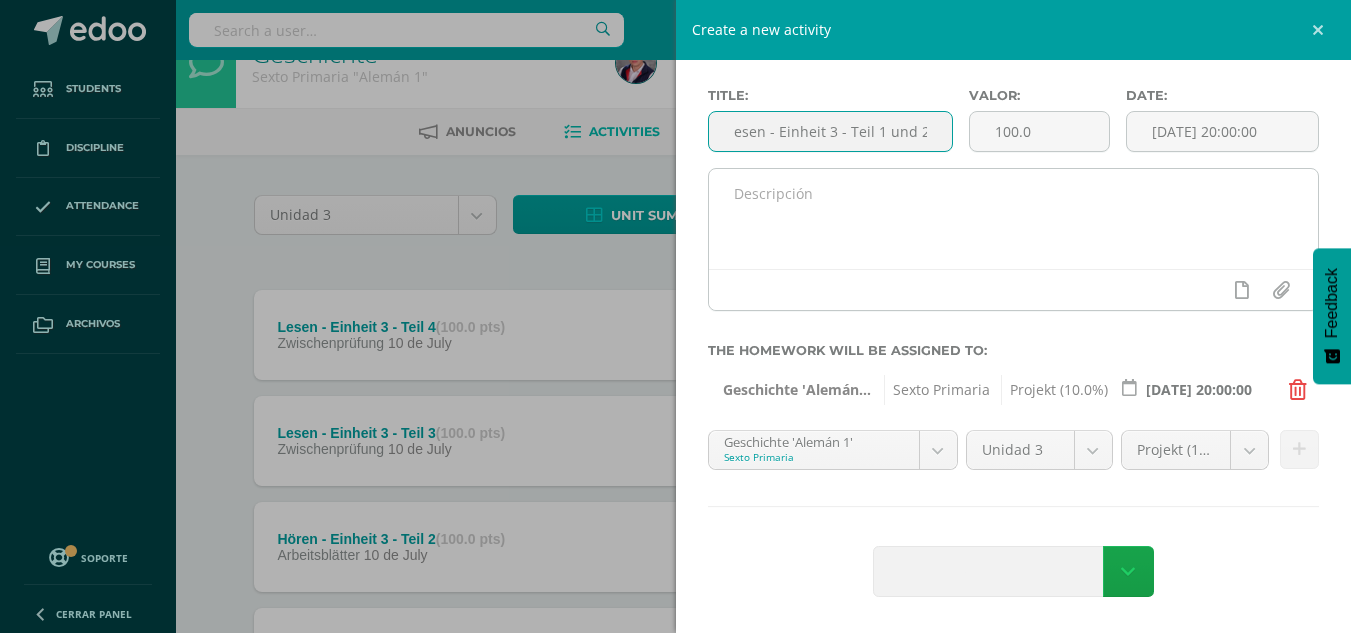 drag, startPoint x: 734, startPoint y: 136, endPoint x: 1101, endPoint y: 193, distance: 371.40005 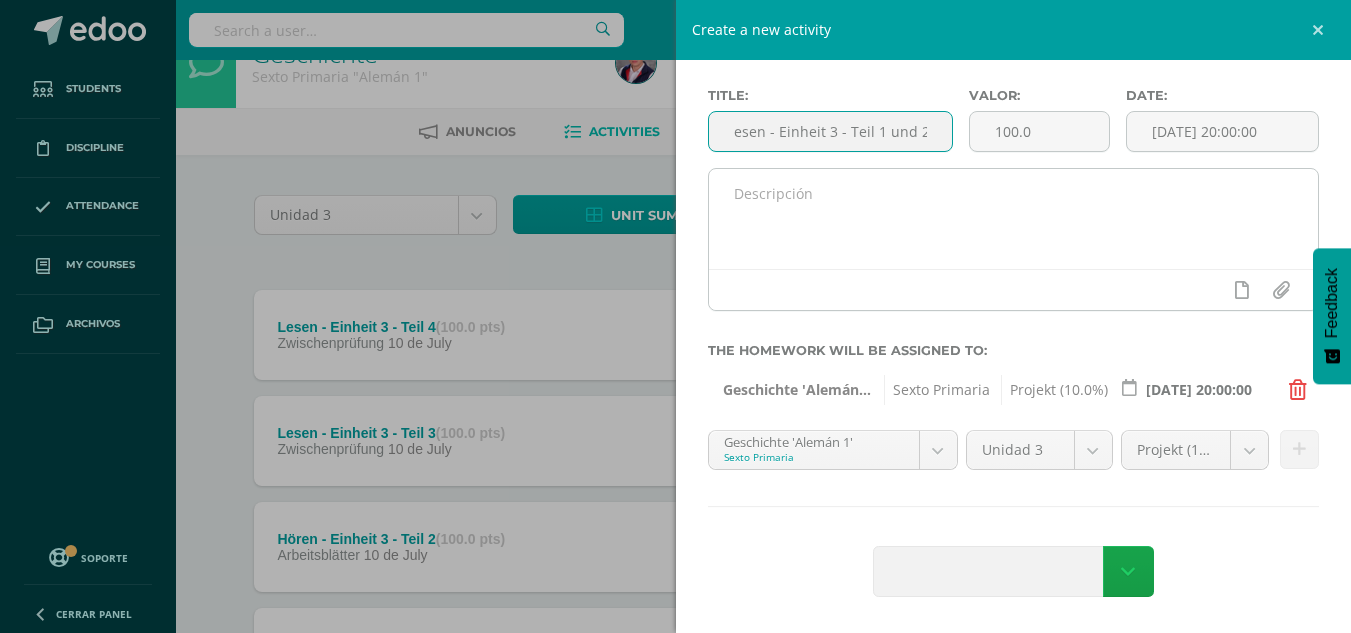 click on "Title: Lesen - Einheit 3 - Teil 1 und 2 Valor: 100.0 Date: 2025-07-10 20:00:00" at bounding box center (1014, 207) 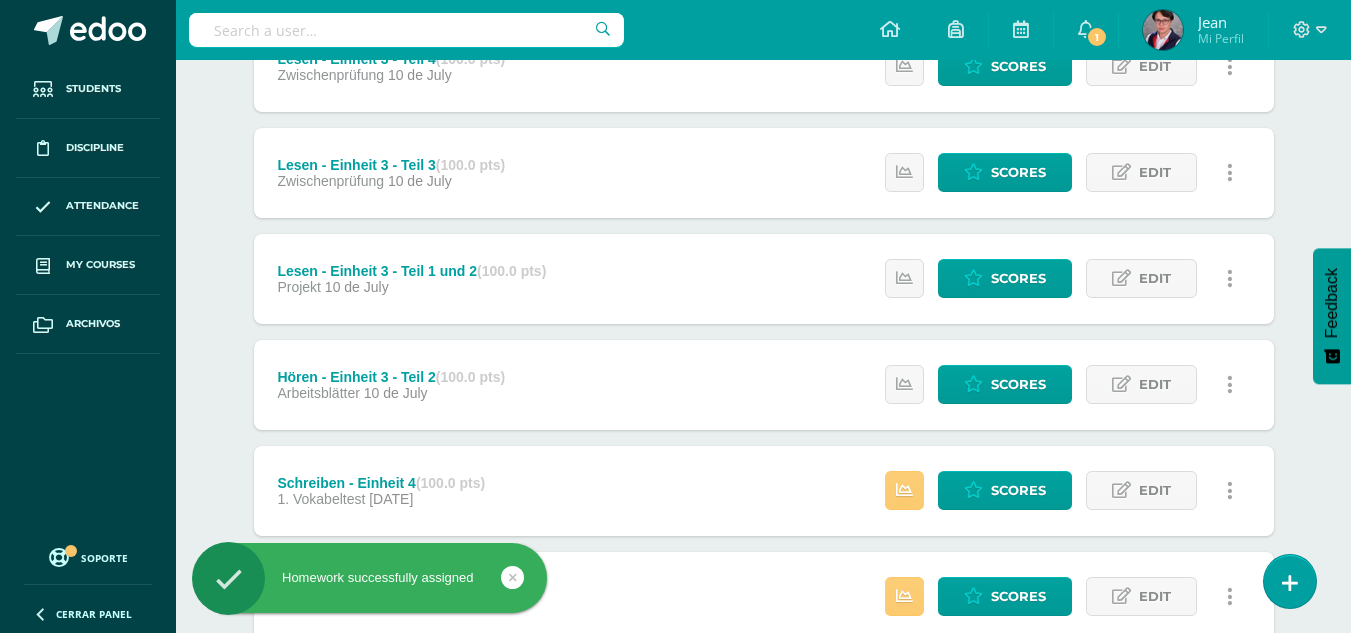 scroll, scrollTop: 340, scrollLeft: 0, axis: vertical 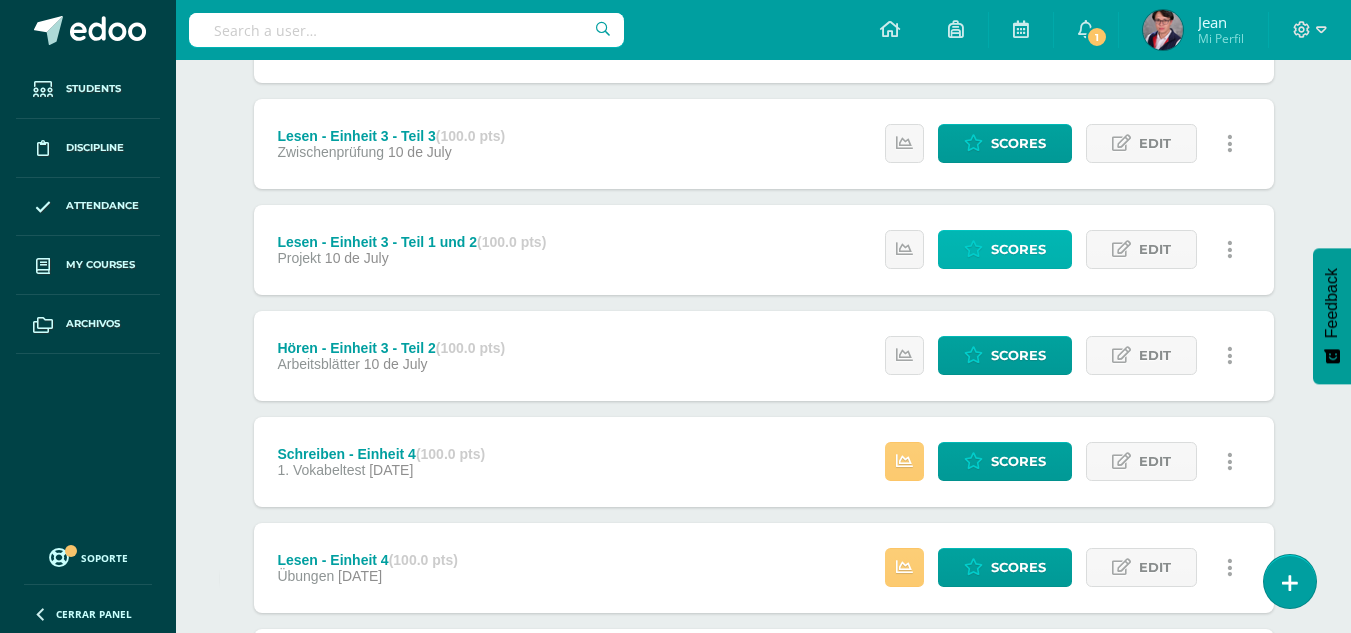 click on "Scores" at bounding box center [1018, 249] 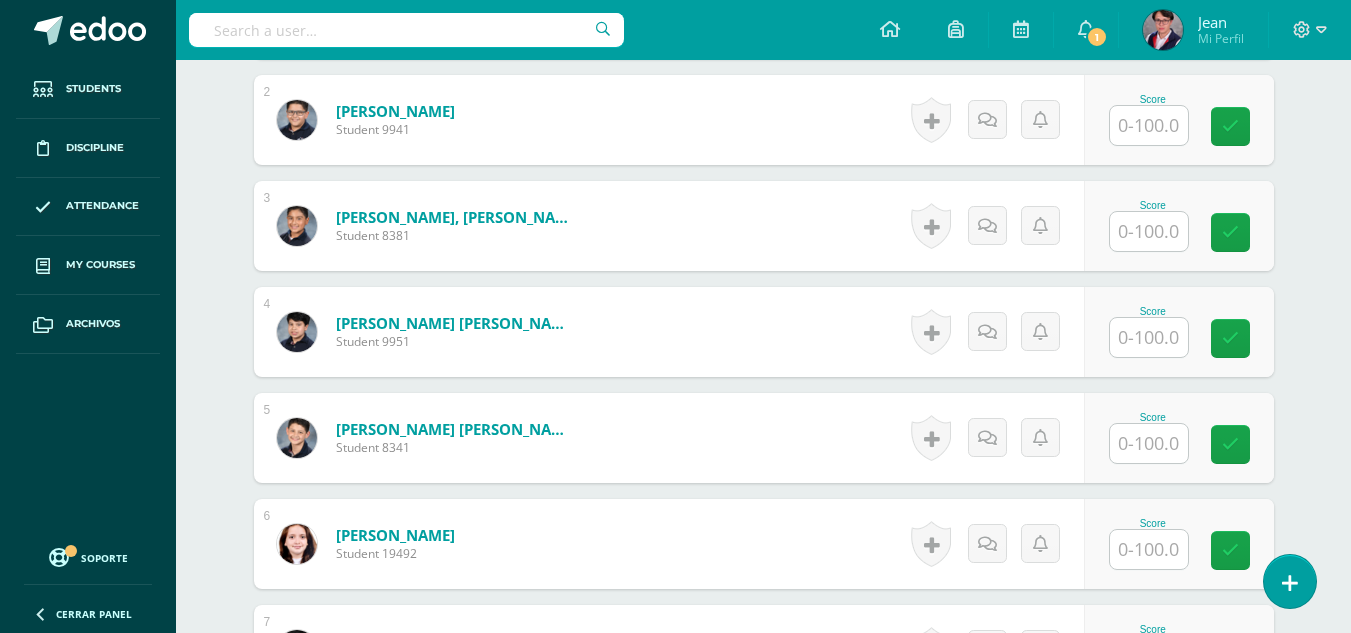 scroll, scrollTop: 727, scrollLeft: 0, axis: vertical 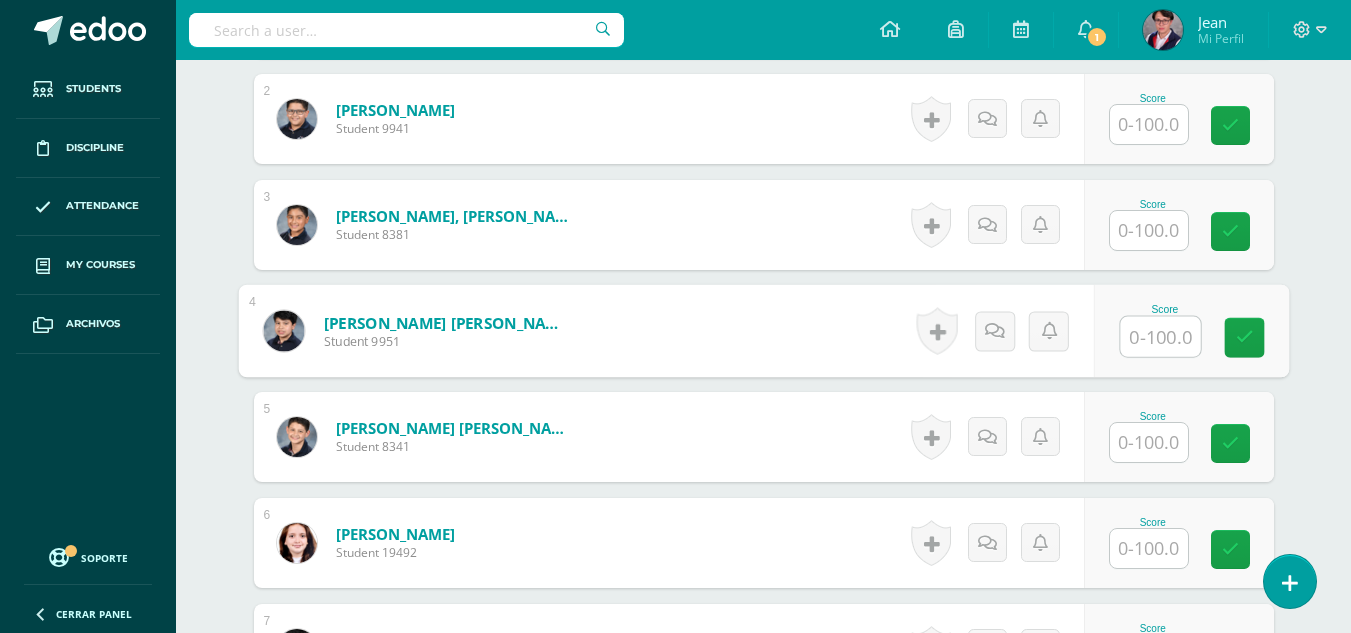 click at bounding box center (1160, 337) 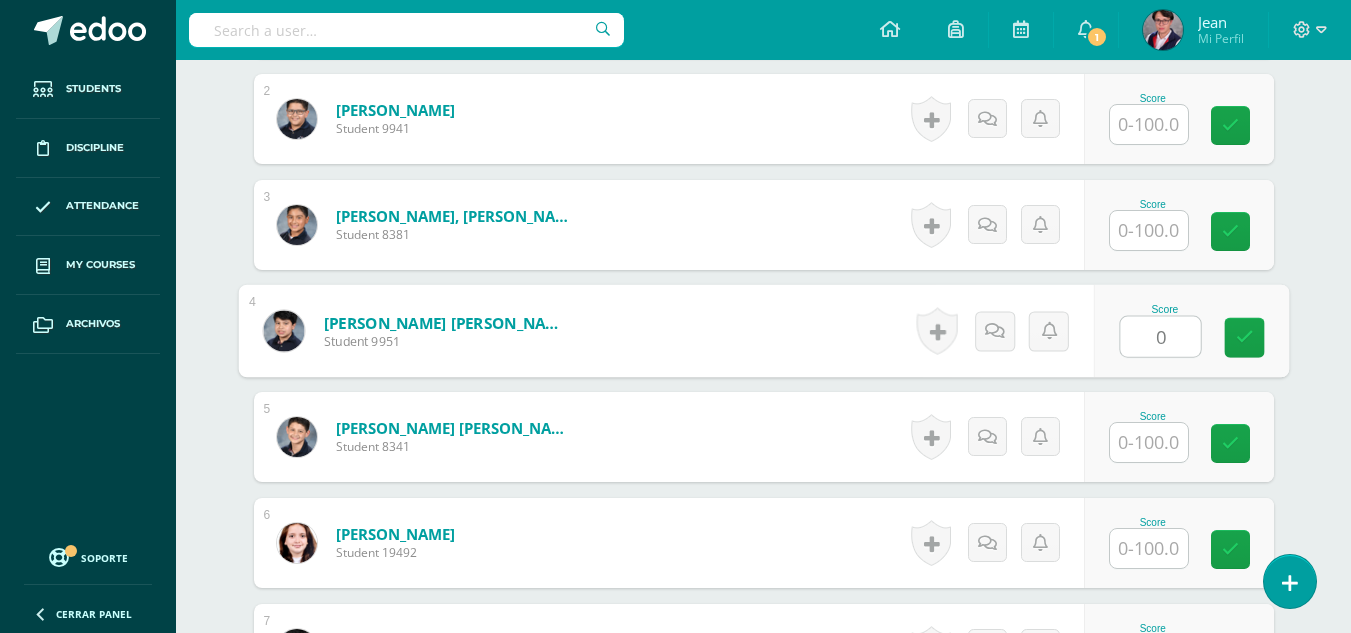 type on "0" 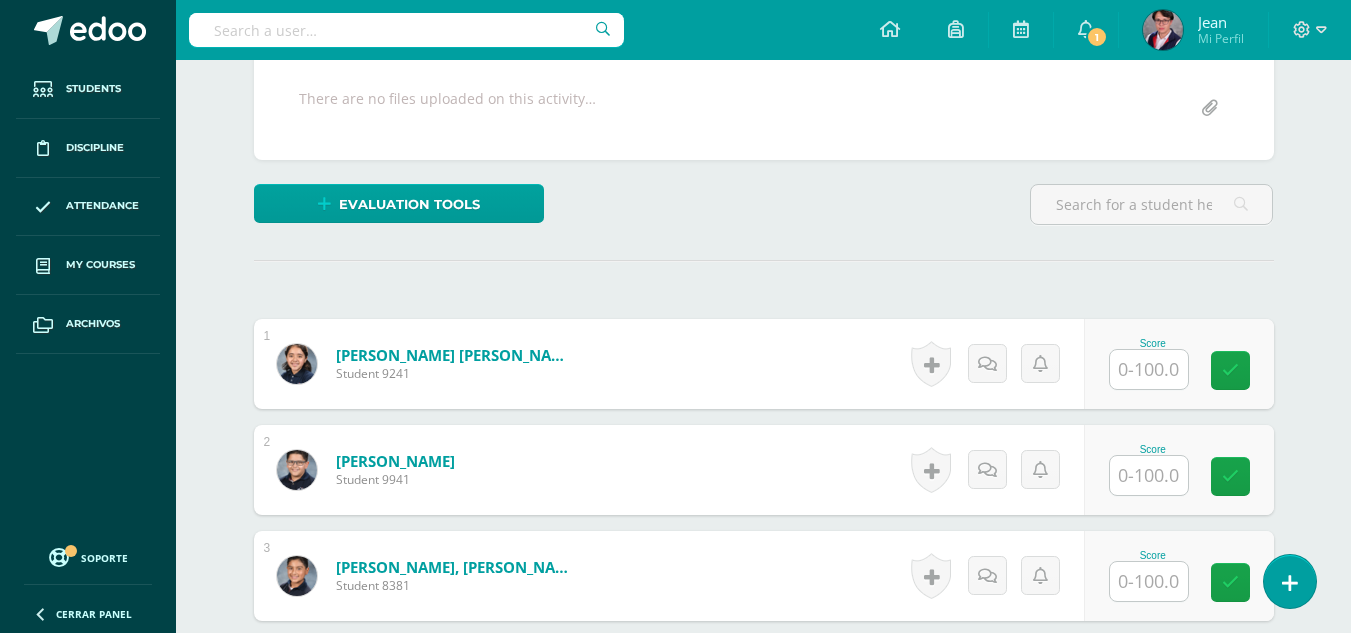 scroll, scrollTop: 377, scrollLeft: 0, axis: vertical 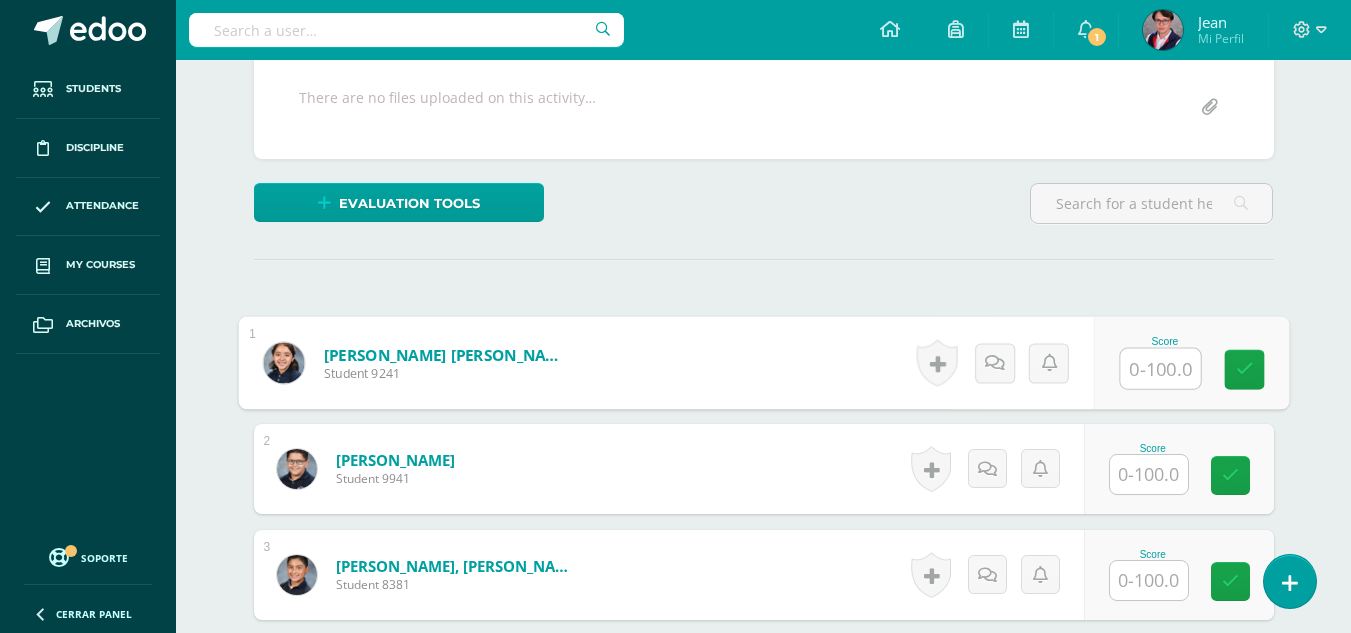 click at bounding box center [1160, 369] 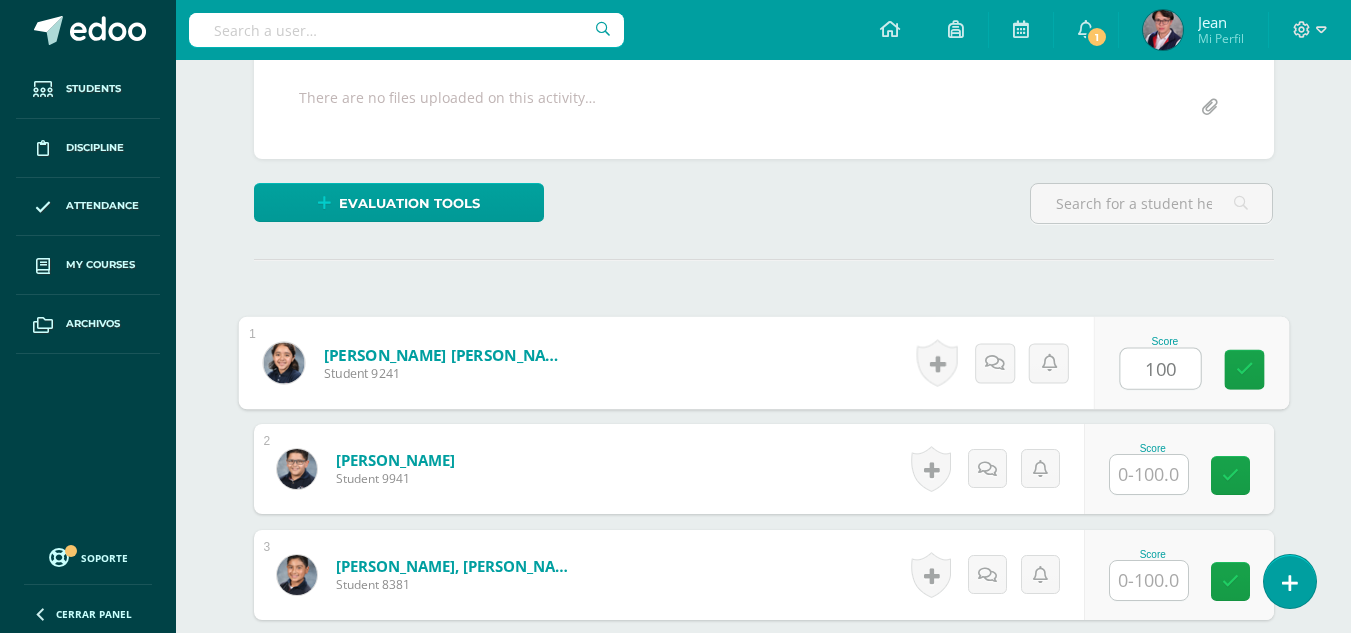 type on "100" 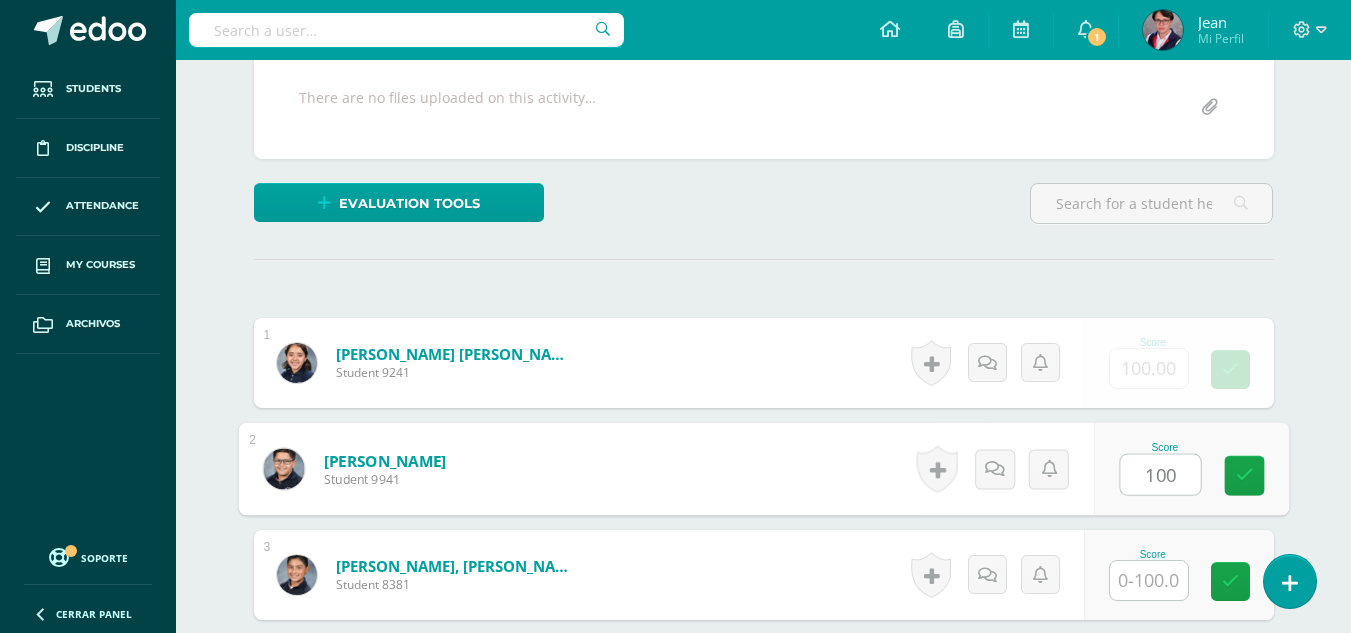 type on "100" 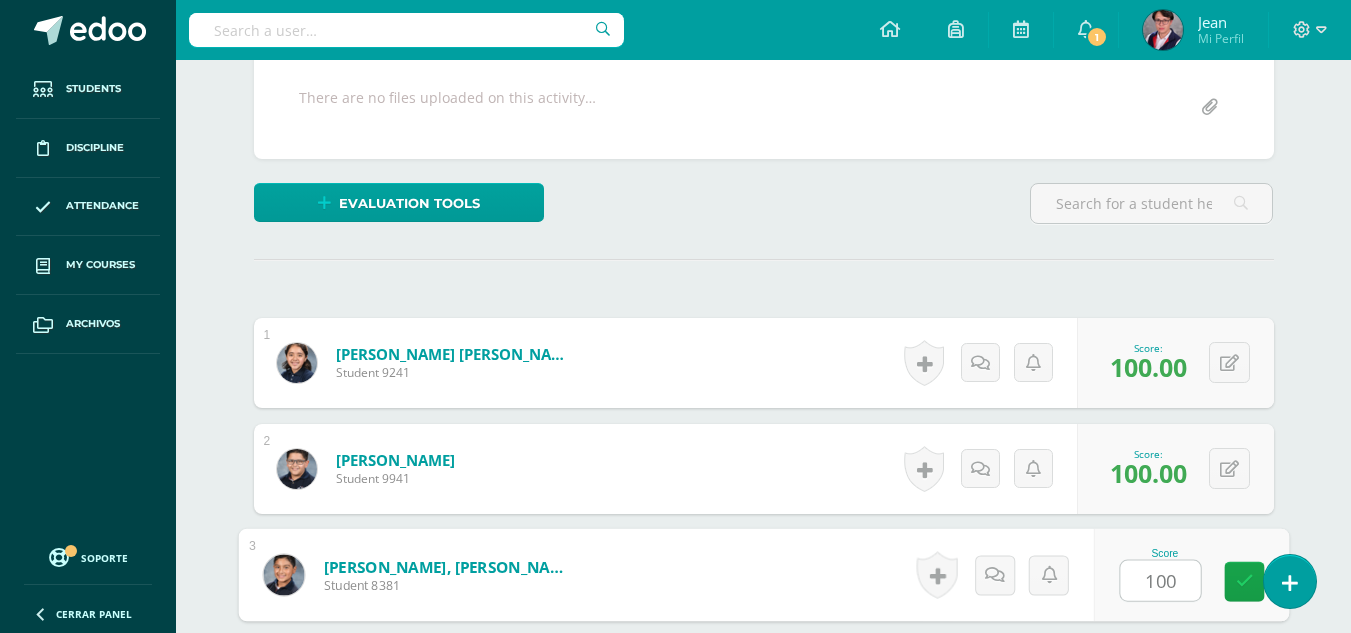 type on "1001" 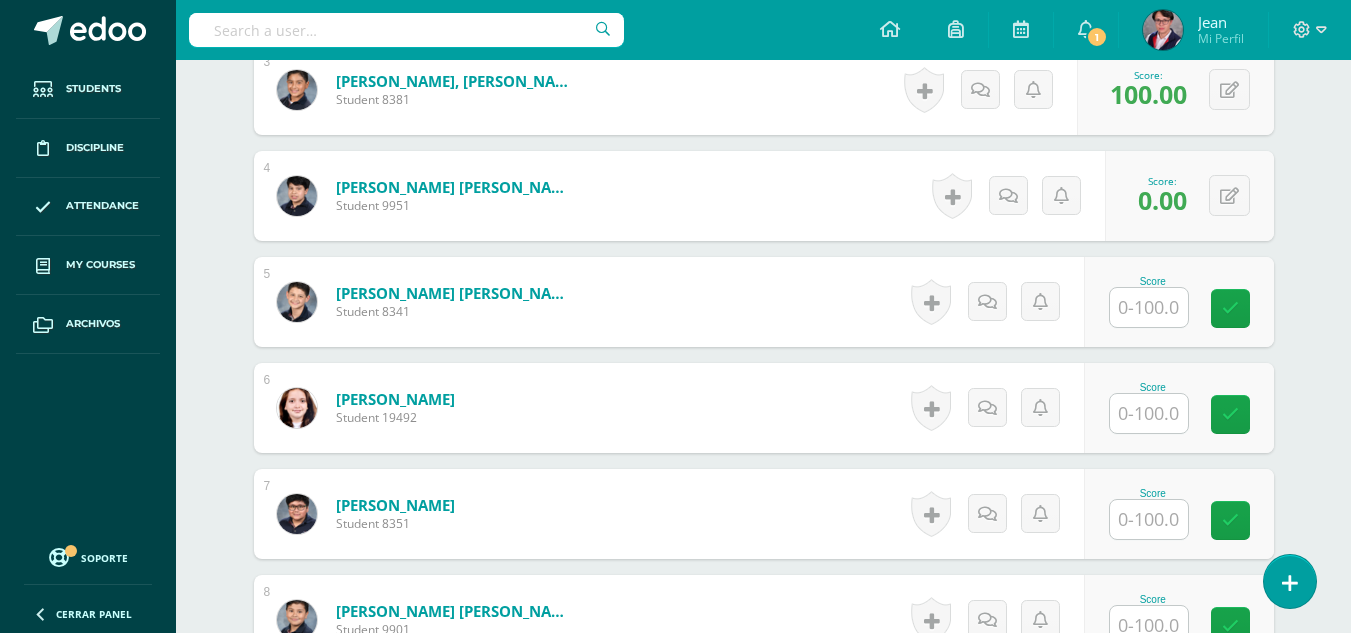 scroll, scrollTop: 863, scrollLeft: 0, axis: vertical 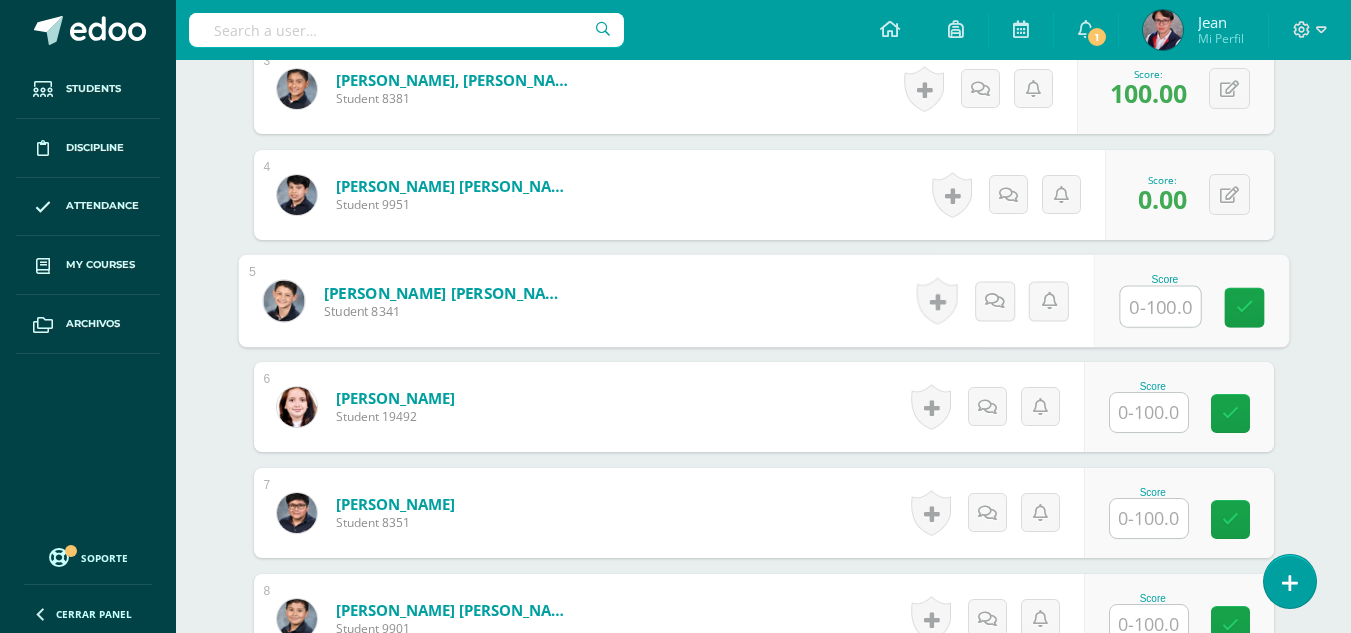 click at bounding box center [1160, 307] 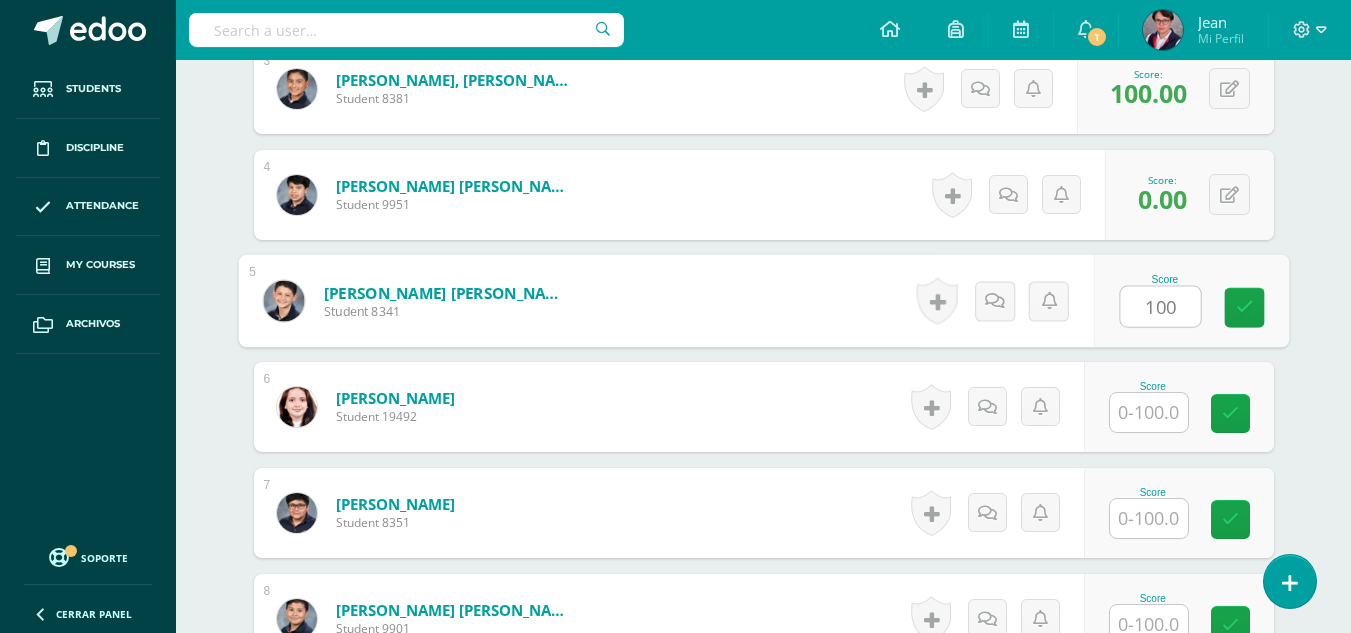 type on "100" 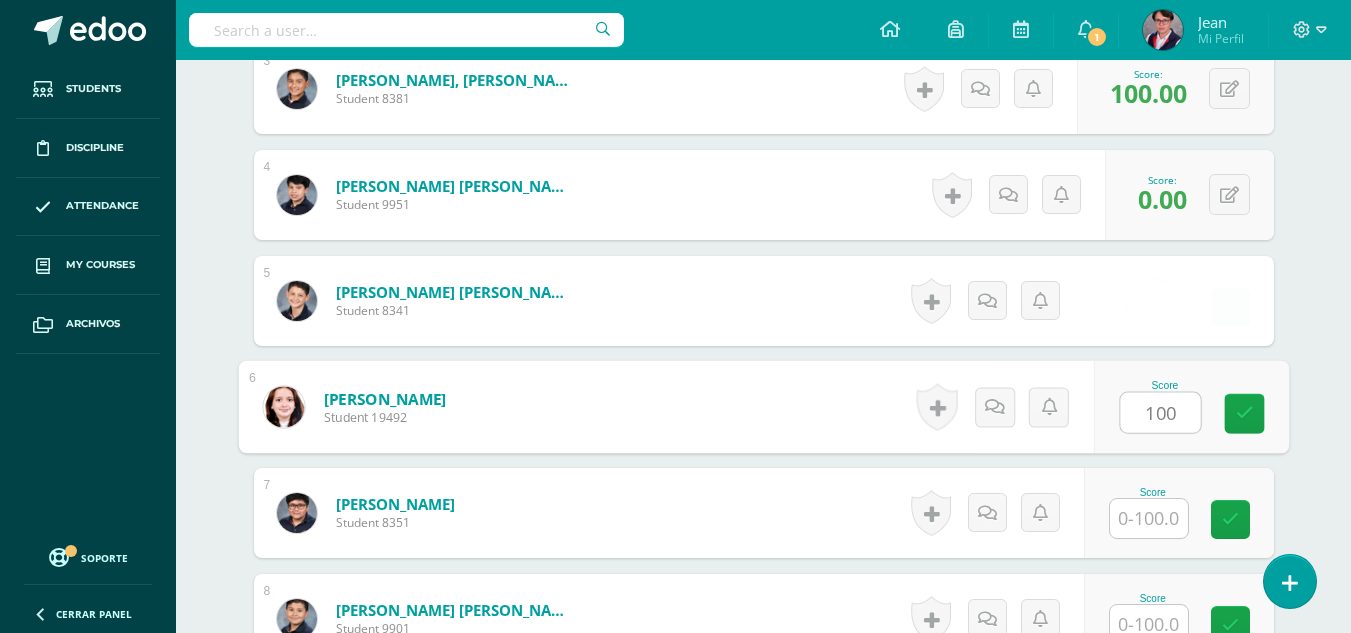 type on "100" 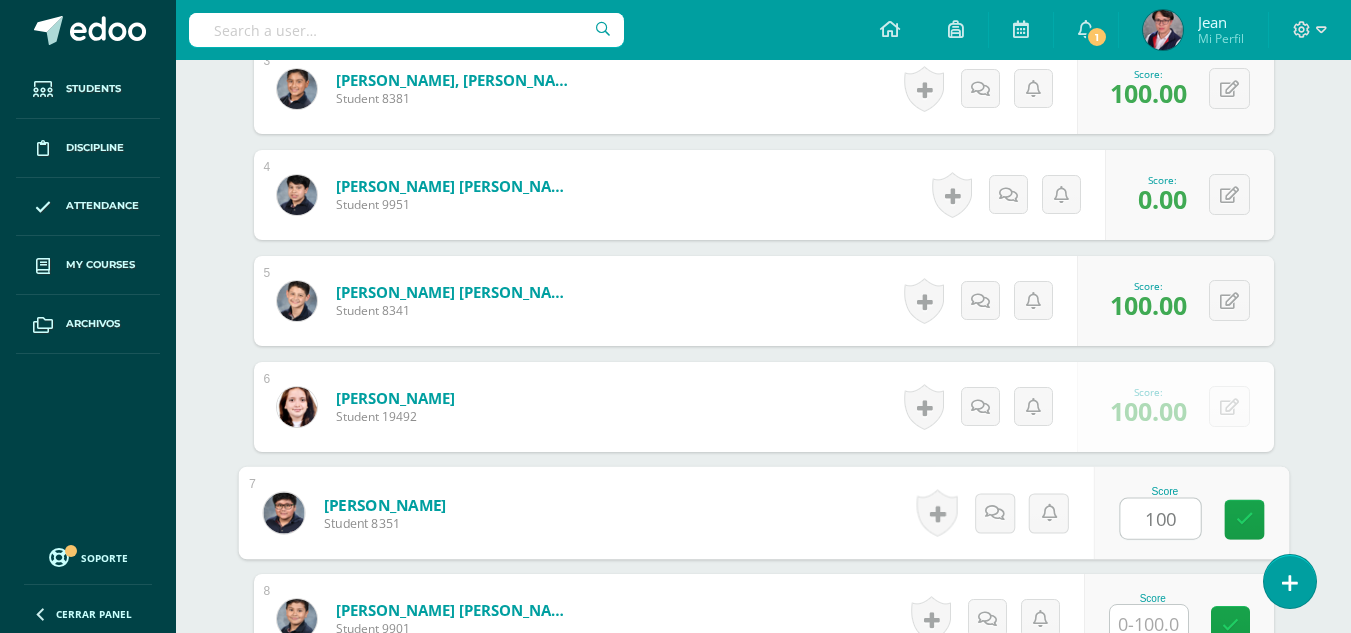 type on "100" 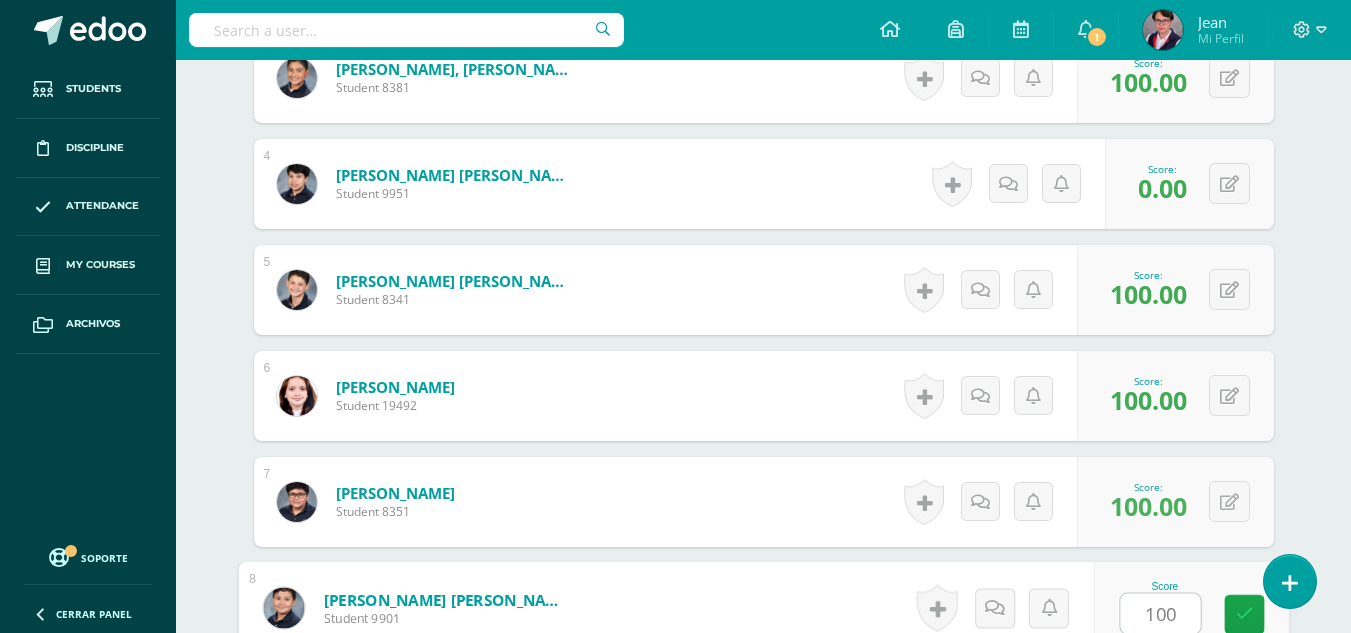 type on "100" 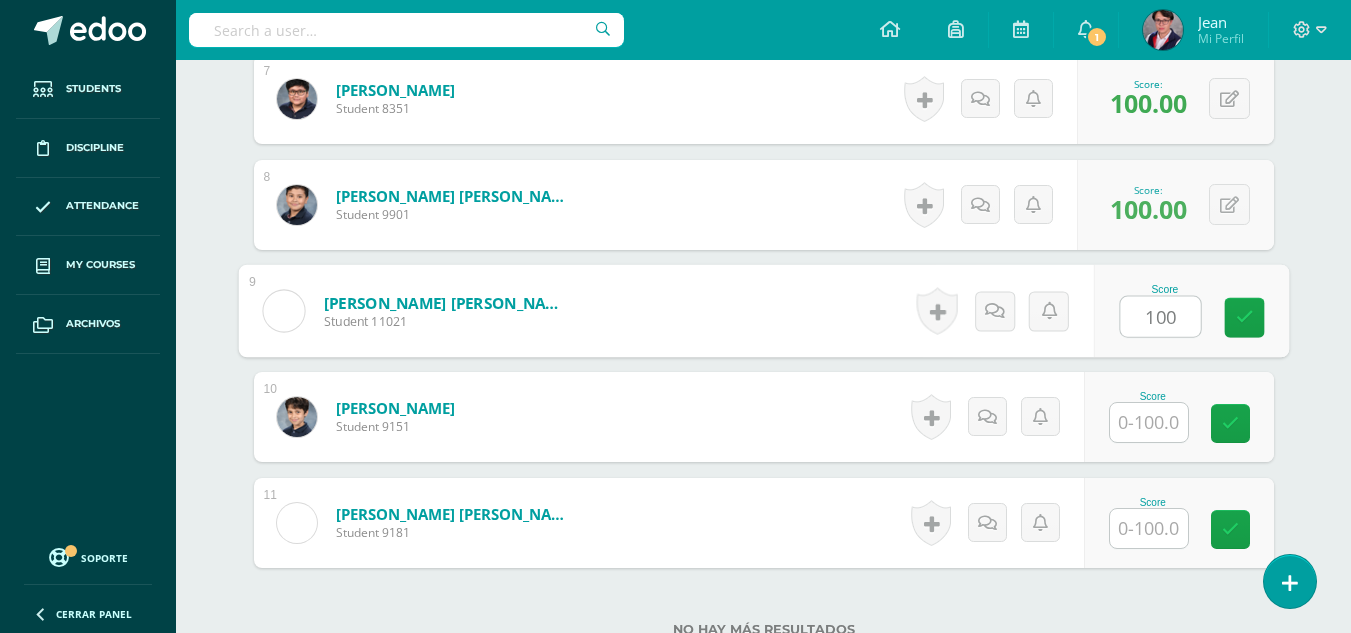 type on "100" 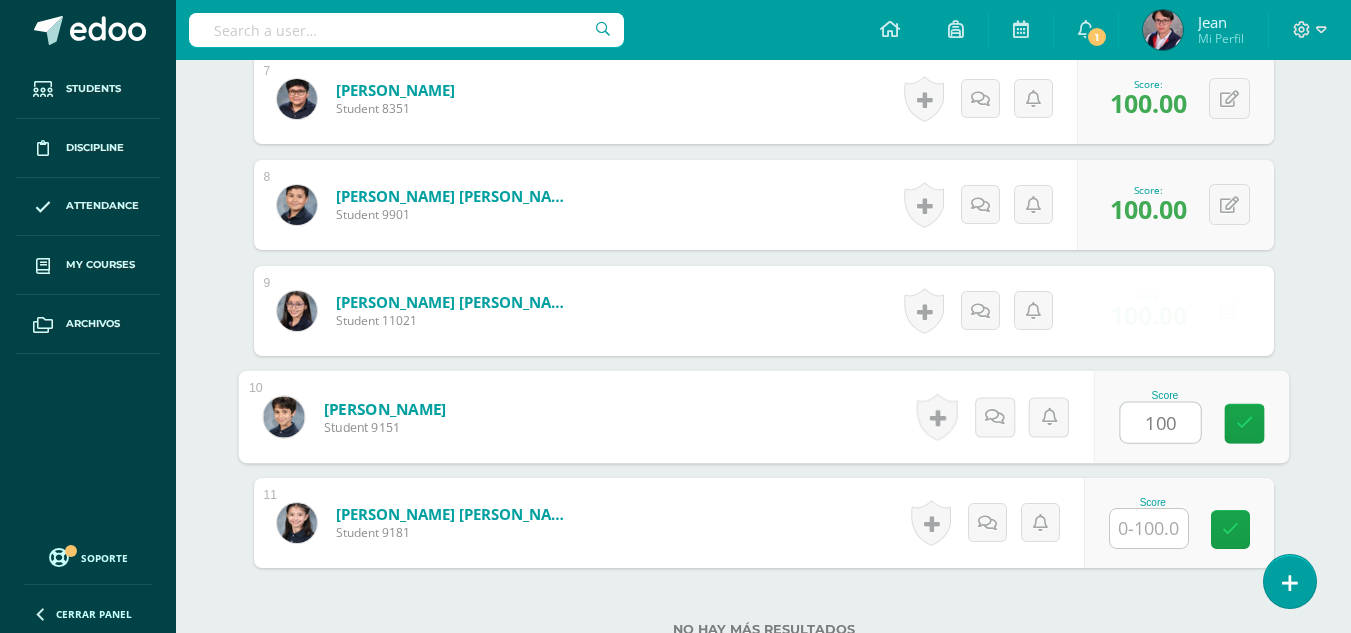 type on "100" 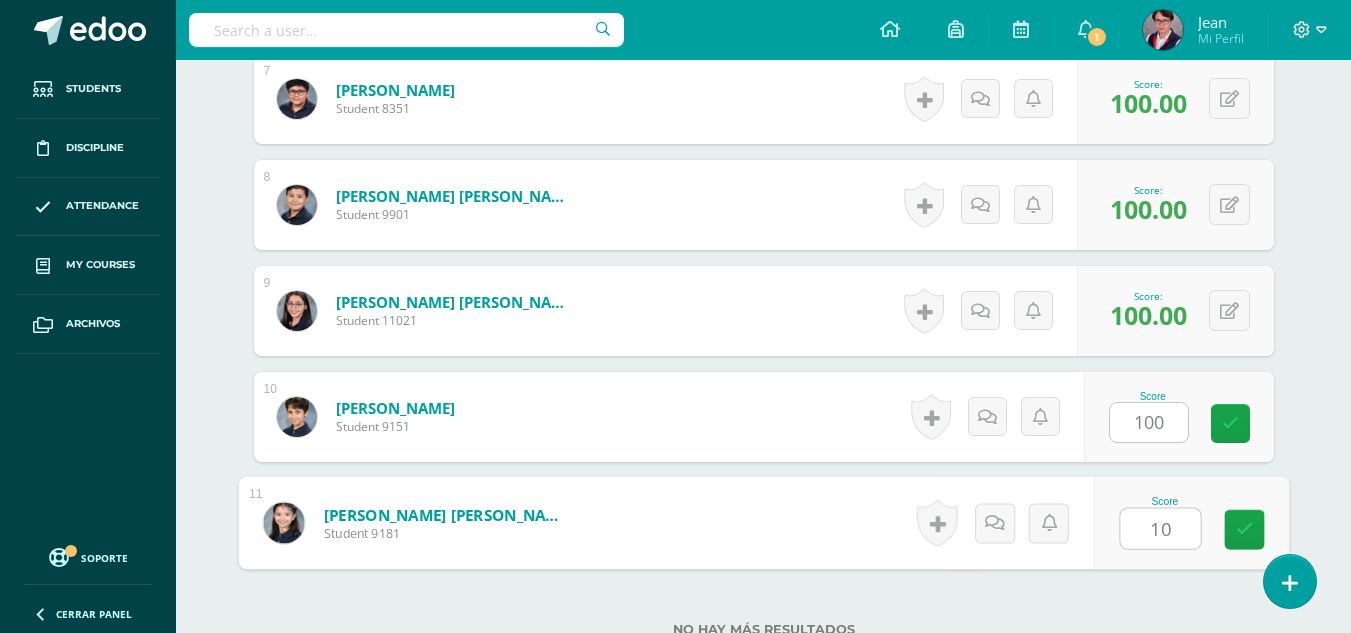 type on "100" 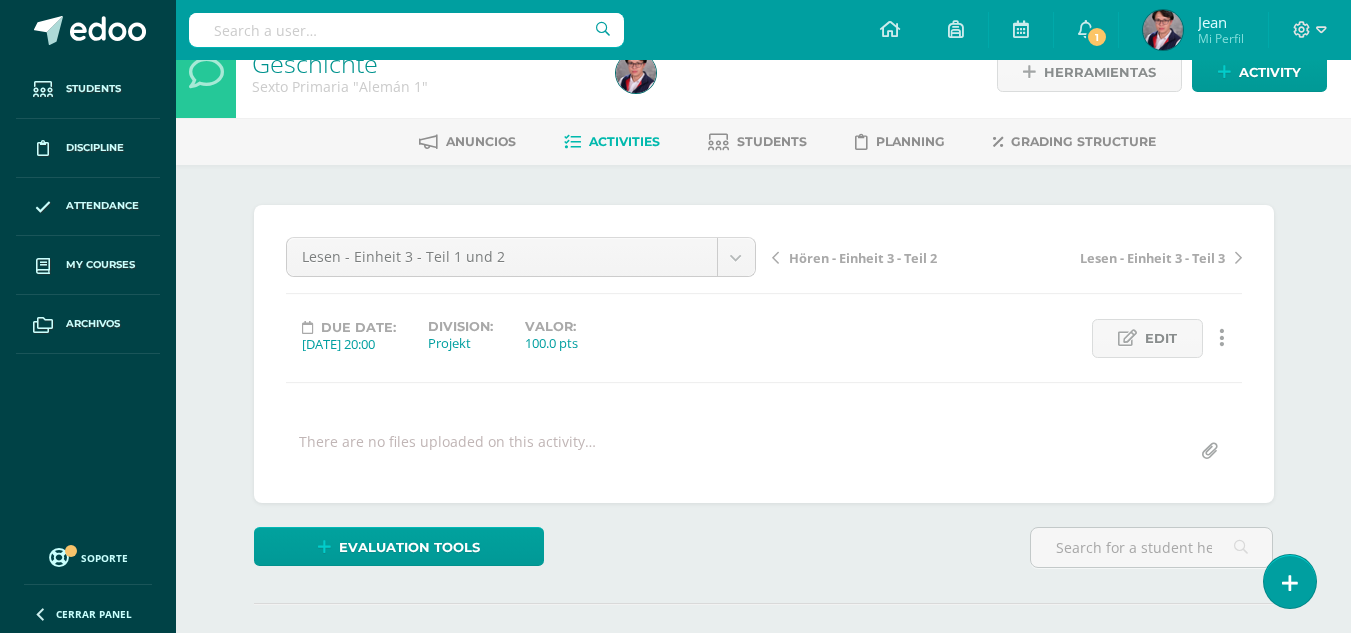 scroll, scrollTop: 0, scrollLeft: 0, axis: both 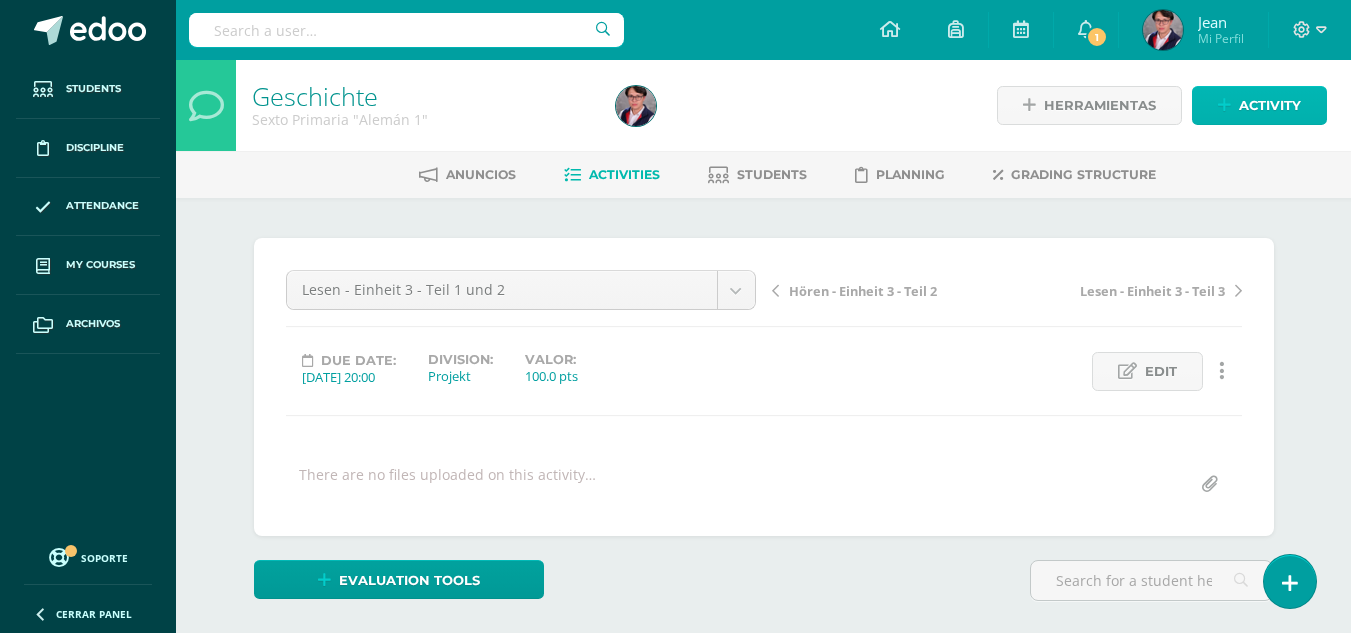 click on "Activity" at bounding box center (1270, 105) 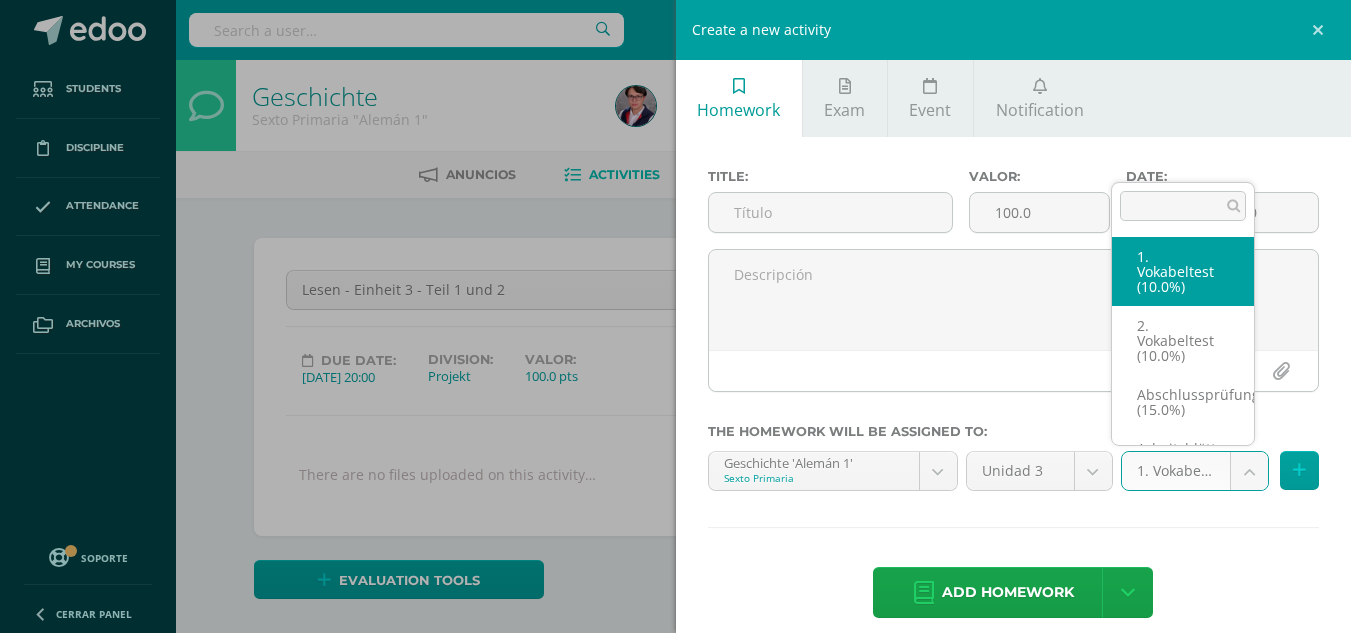 click on "Students Discipline Attendance My courses Archivos Soporte
Centro de ayuda
Últimas actualizaciones
10+ Cerrar panel
Neuronet
Segundo
Primaria
"A"
Activities Students Planning Grading structure
Neuronet
Segundo
Primaria
"B"
Activities Students Planning Grading structure
Deutsche Sprache
Quinto
Primaria
"Alemán 1"
Activities Students Planning Grading structure
Sachunterricht
Activities Students Planning Grading structure Activities Students Planning Activities 1" at bounding box center (675, 1037) 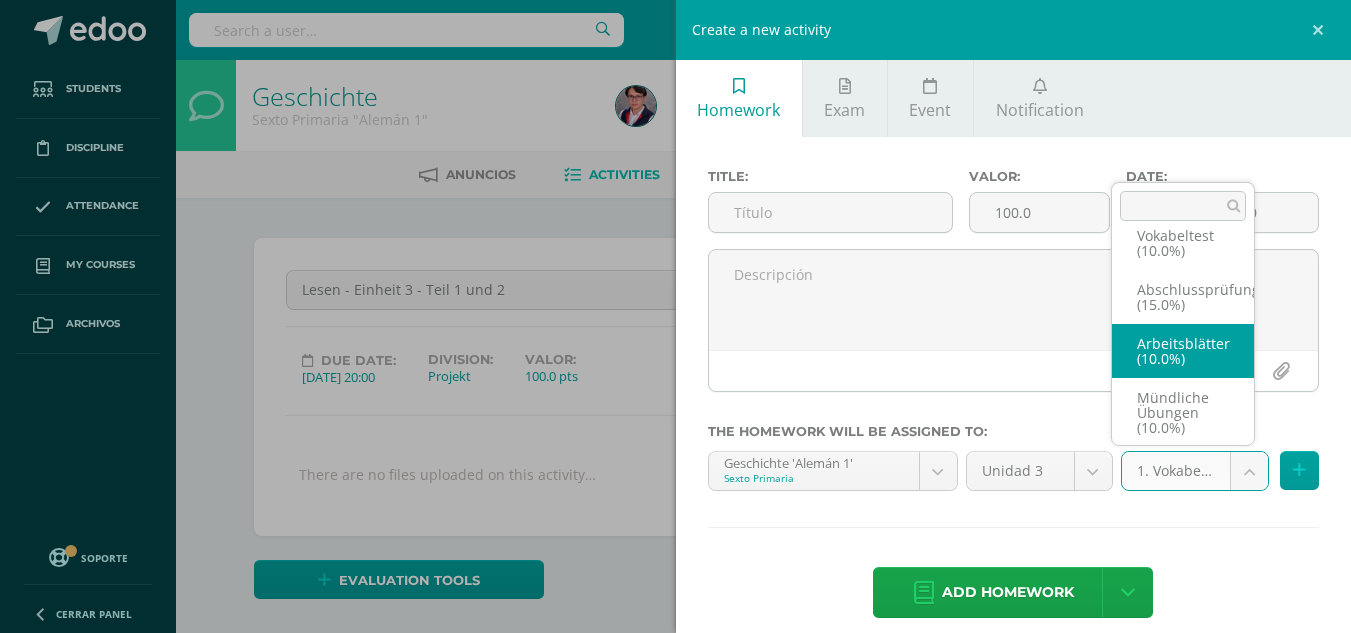 scroll, scrollTop: 0, scrollLeft: 0, axis: both 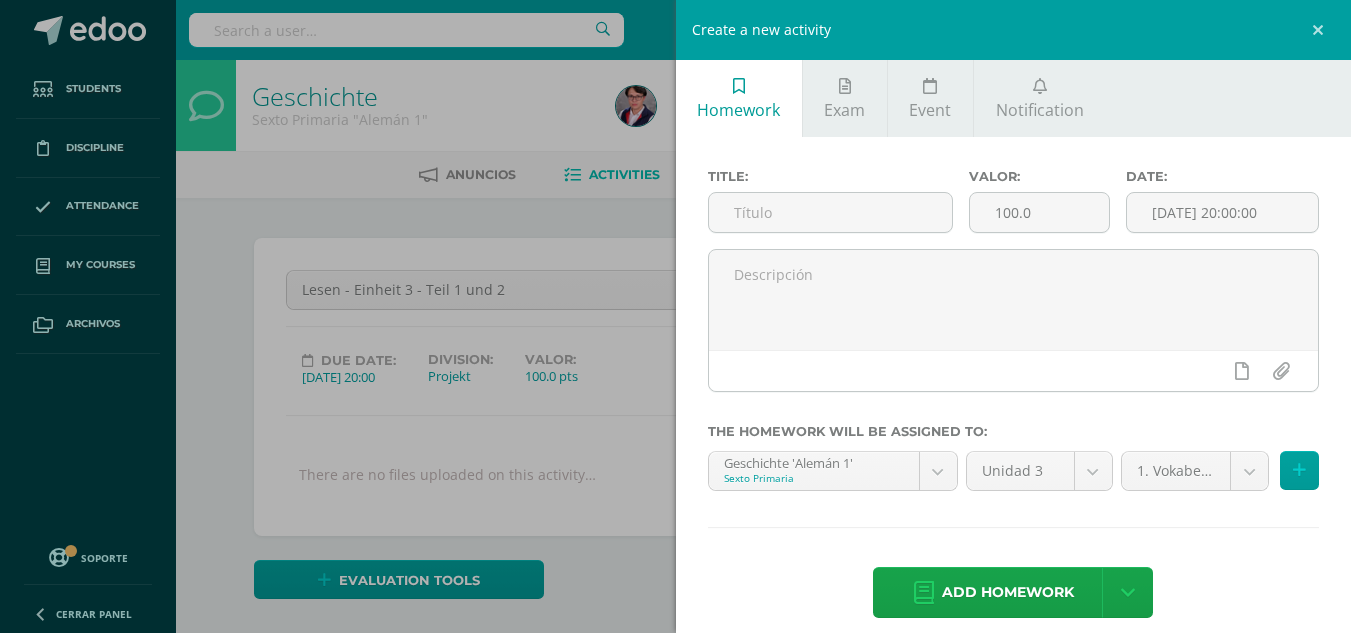 click on "Students Discipline Attendance My courses Archivos Soporte
Centro de ayuda
Últimas actualizaciones
10+ Cerrar panel
Neuronet
Segundo
Primaria
"A"
Activities Students Planning Grading structure
Neuronet
Segundo
Primaria
"B"
Activities Students Planning Grading structure
Deutsche Sprache
Quinto
Primaria
"Alemán 1"
Activities Students Planning Grading structure
Sachunterricht
Activities Students Planning Grading structure Activities Students Planning Activities 1" at bounding box center (675, 1037) 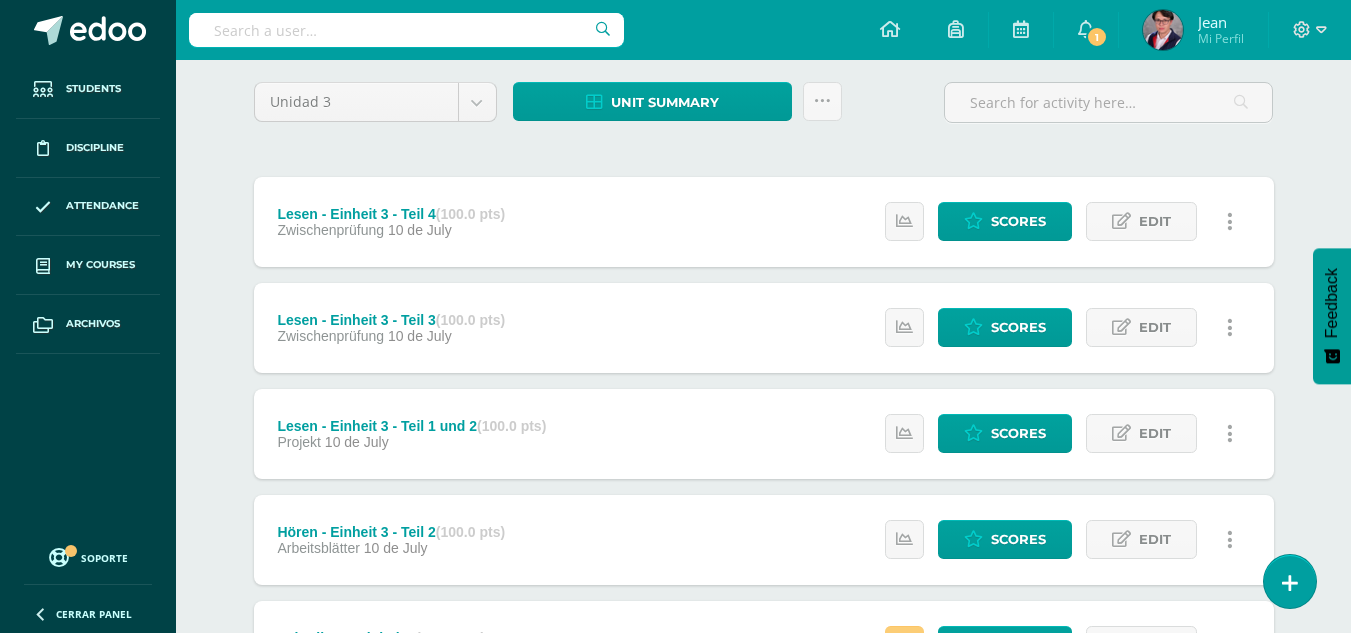 scroll, scrollTop: 3, scrollLeft: 0, axis: vertical 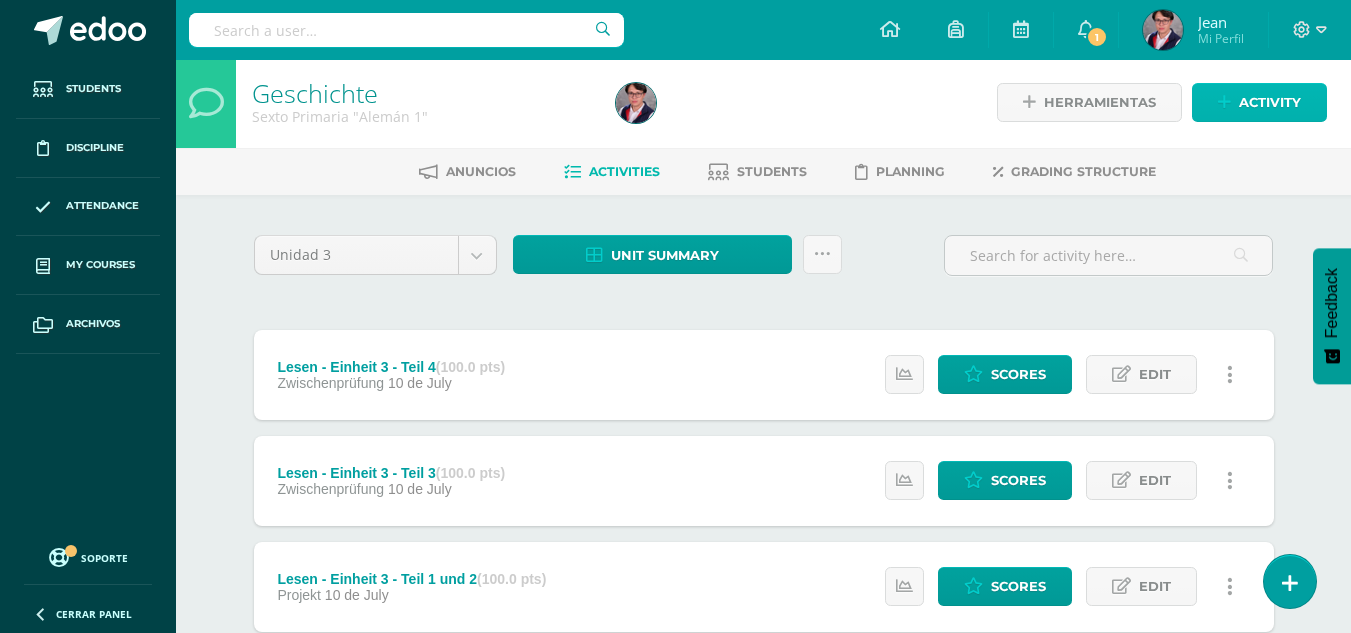 click on "Activity" at bounding box center (1270, 102) 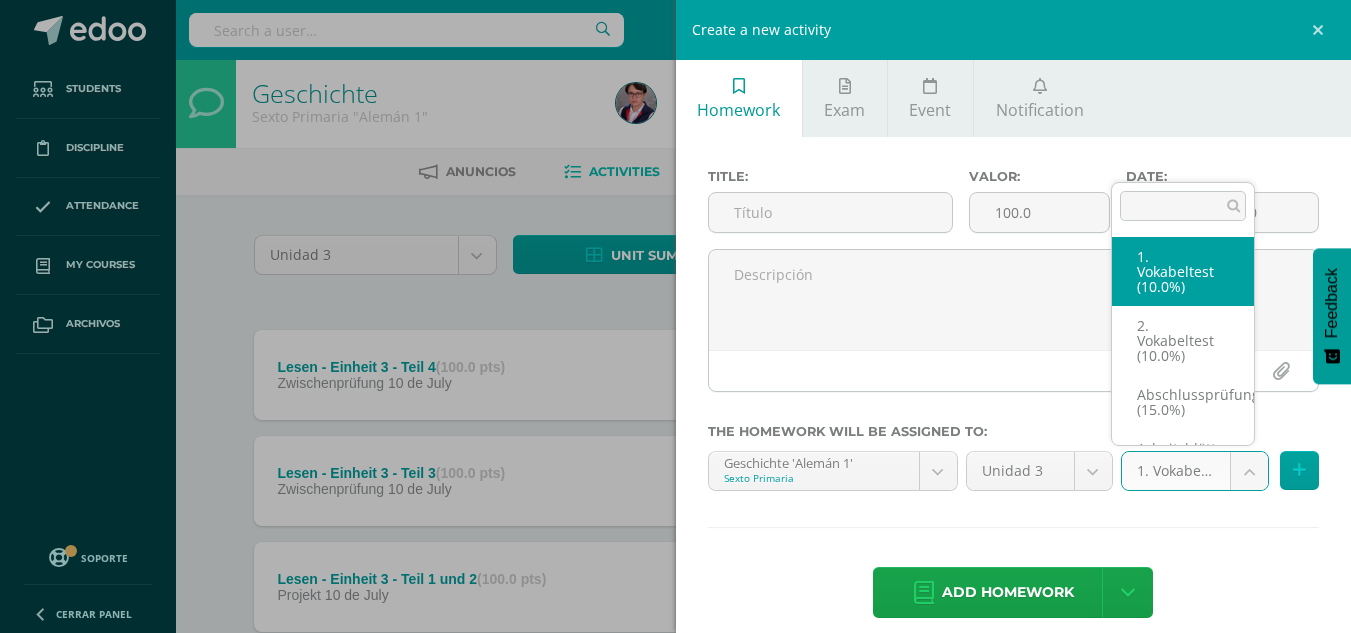 click on "Students Discipline Attendance My courses Archivos Soporte
Centro de ayuda
Últimas actualizaciones
10+ Cerrar panel
Neuronet
Segundo
Primaria
"A"
Activities Students Planning Grading structure
Neuronet
Segundo
Primaria
"B"
Activities Students Planning Grading structure
Deutsche Sprache
Quinto
Primaria
"Alemán 1"
Activities Students Planning Grading structure
Sachunterricht
Activities Students Planning Grading structure Activities Students Planning Activities 1" at bounding box center (675, 593) 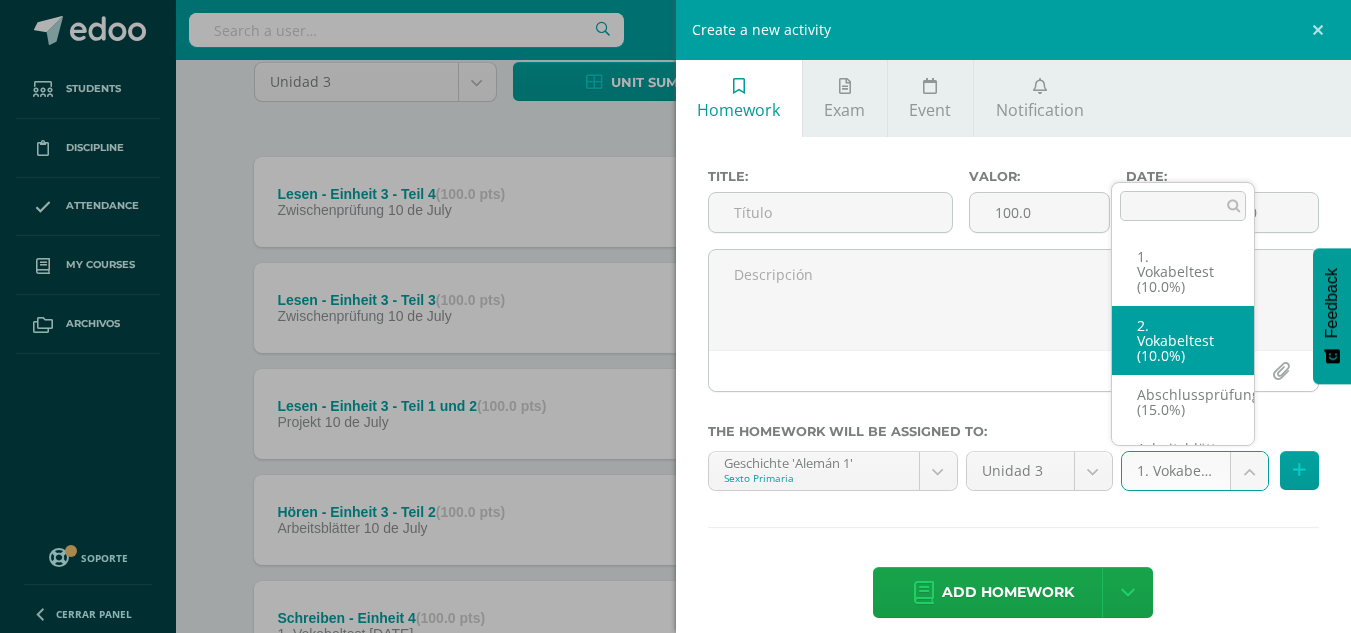 scroll, scrollTop: 245, scrollLeft: 0, axis: vertical 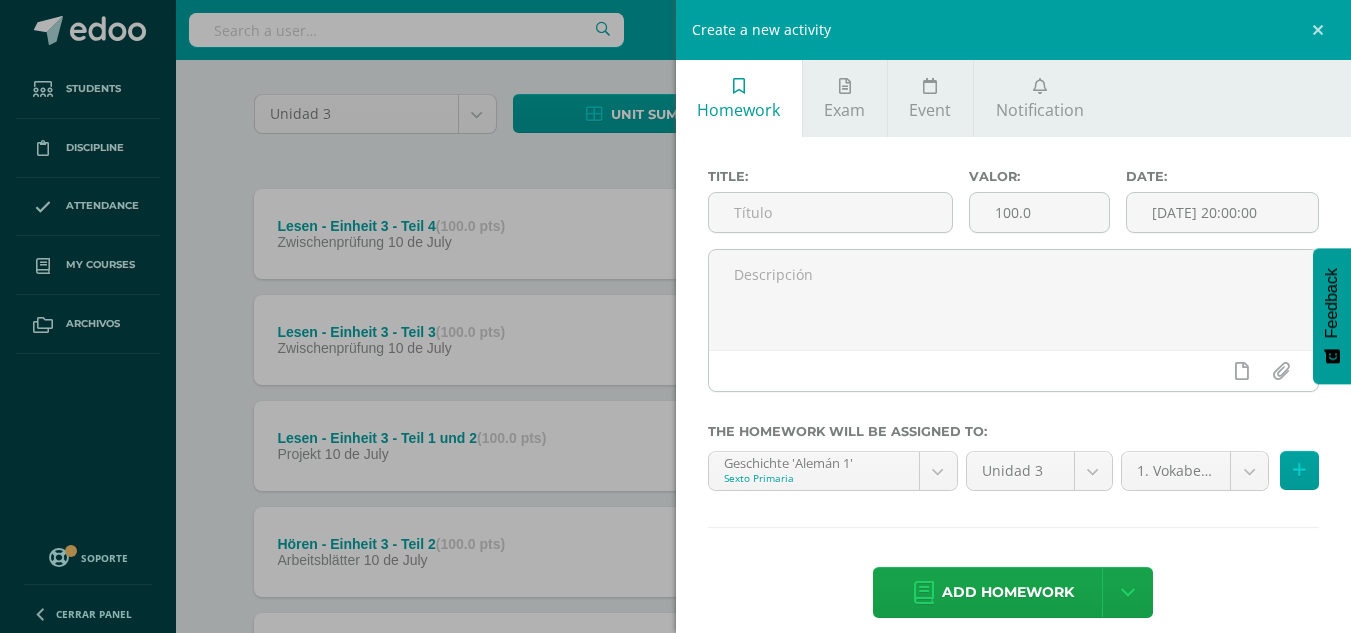 drag, startPoint x: 470, startPoint y: 368, endPoint x: 627, endPoint y: 151, distance: 267.8395 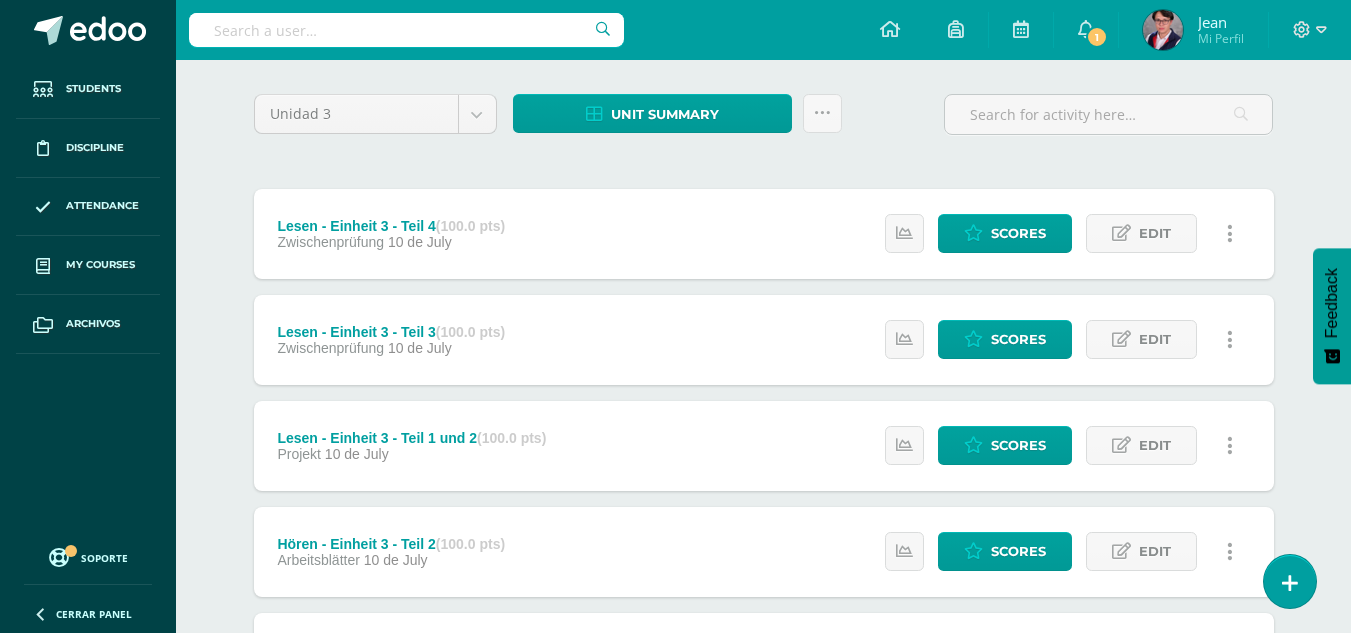 scroll, scrollTop: 0, scrollLeft: 0, axis: both 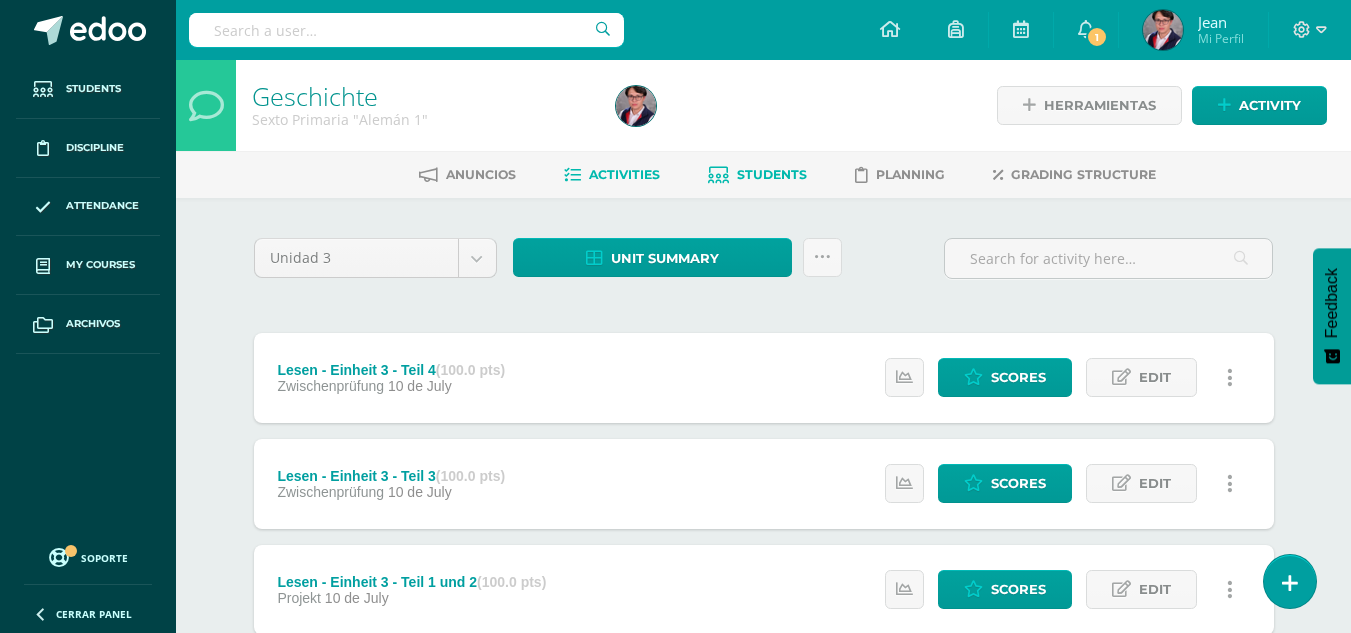 click on "Students" at bounding box center [772, 174] 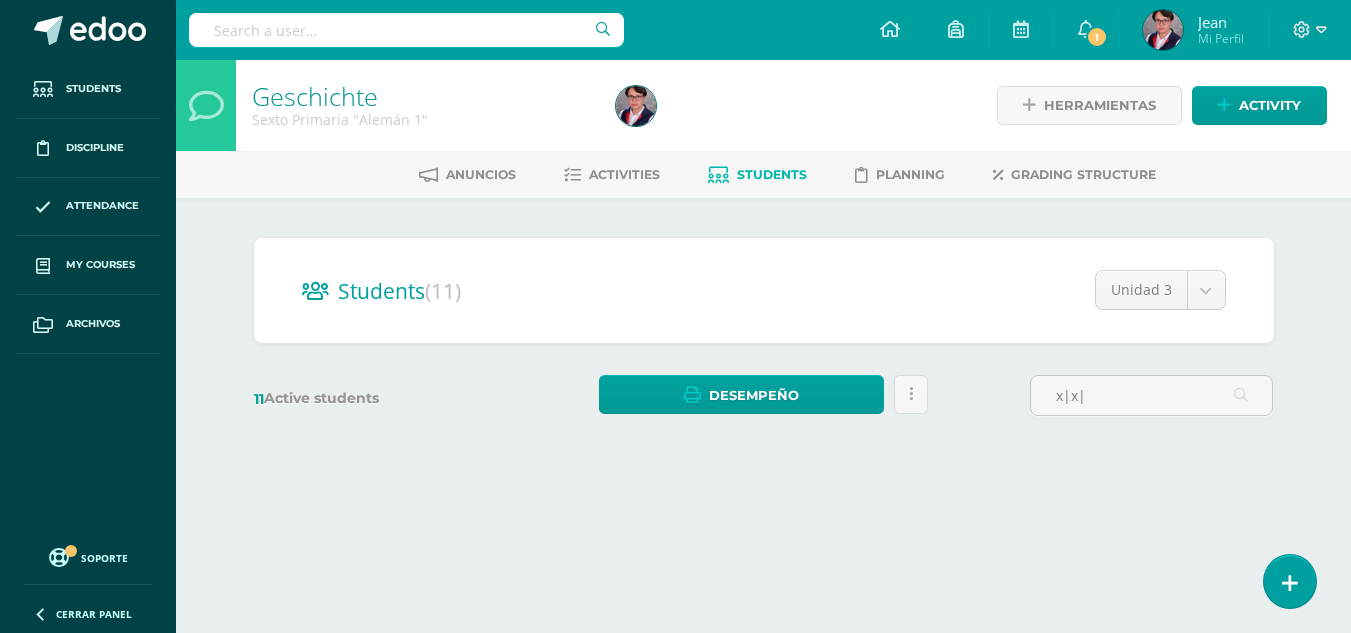 scroll, scrollTop: 0, scrollLeft: 0, axis: both 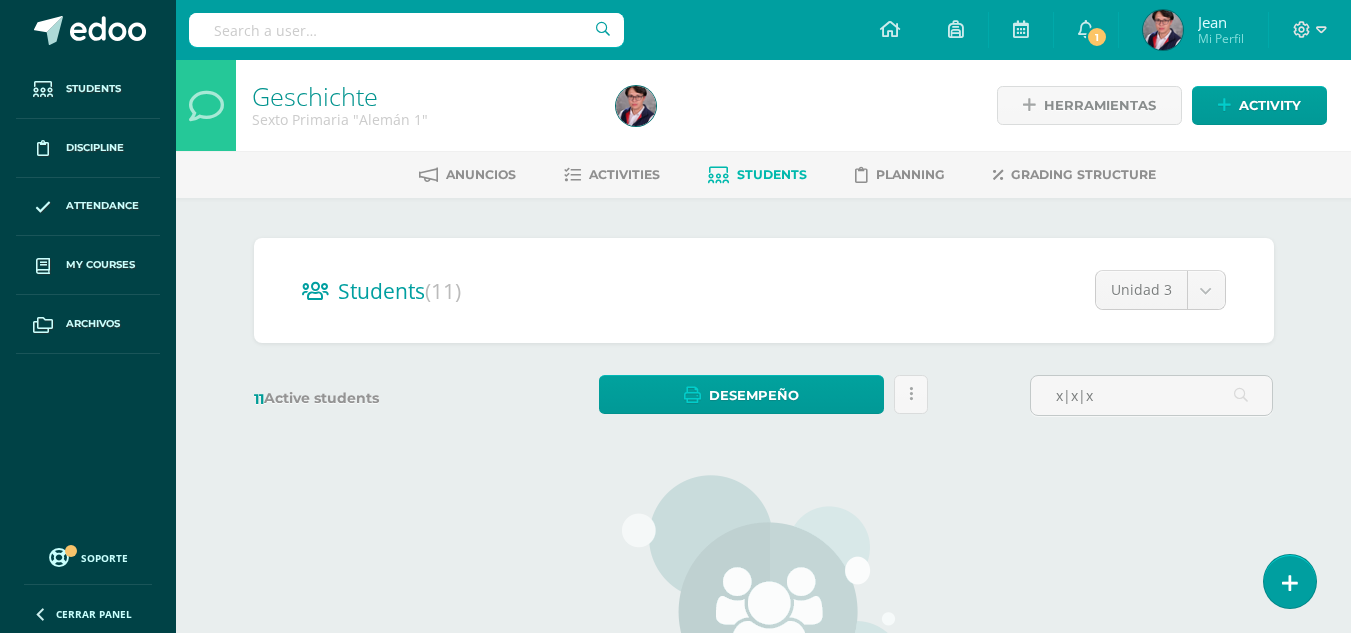 type on "x|x|x|" 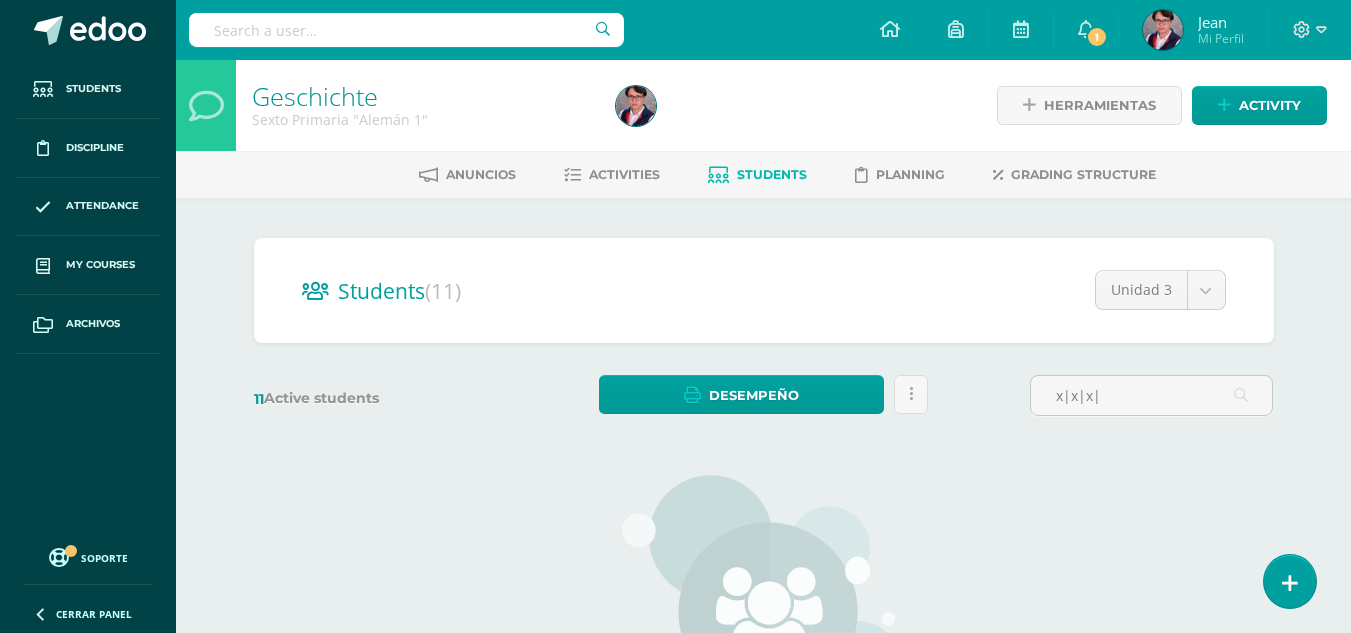 scroll, scrollTop: 0, scrollLeft: 0, axis: both 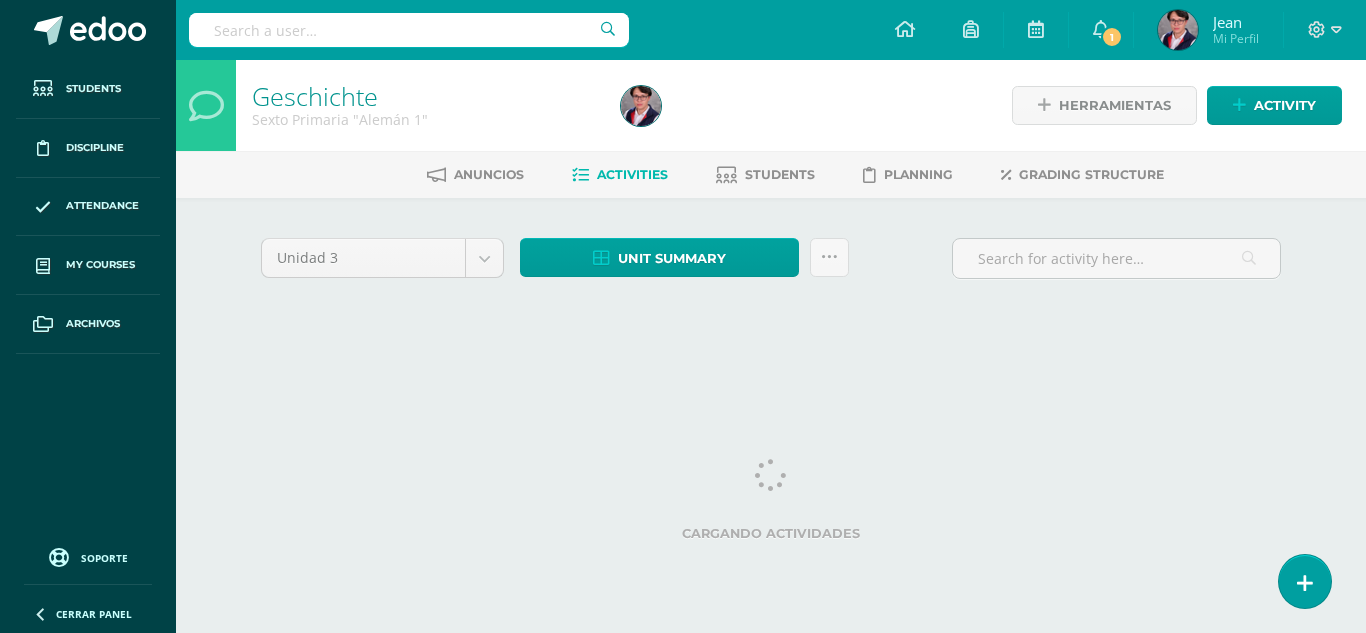 click on "Students" at bounding box center [780, 174] 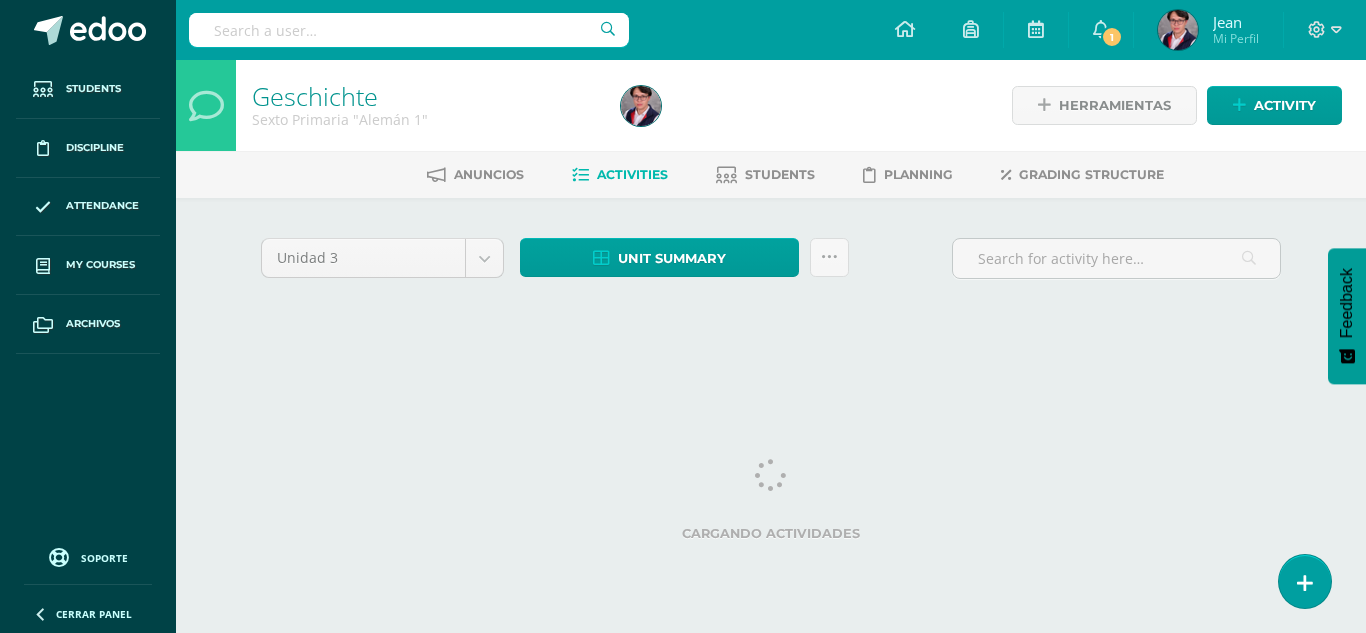 scroll, scrollTop: 0, scrollLeft: 0, axis: both 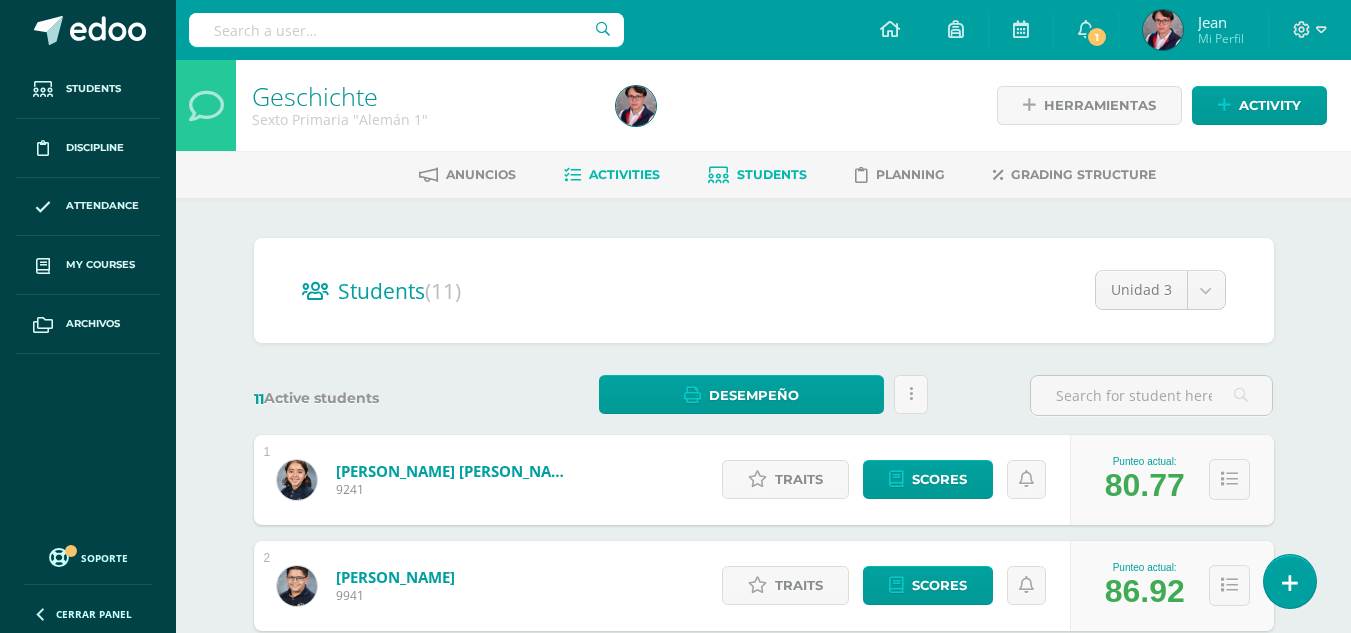 click on "Activities" at bounding box center [624, 174] 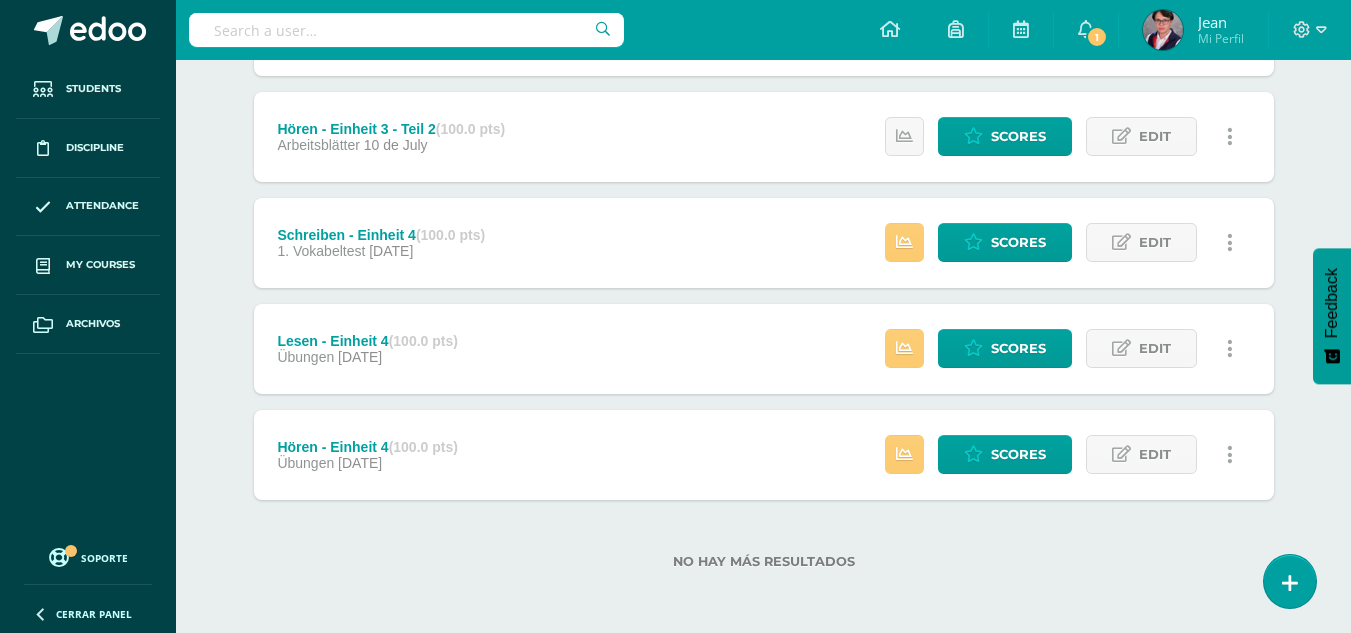 scroll, scrollTop: 0, scrollLeft: 0, axis: both 